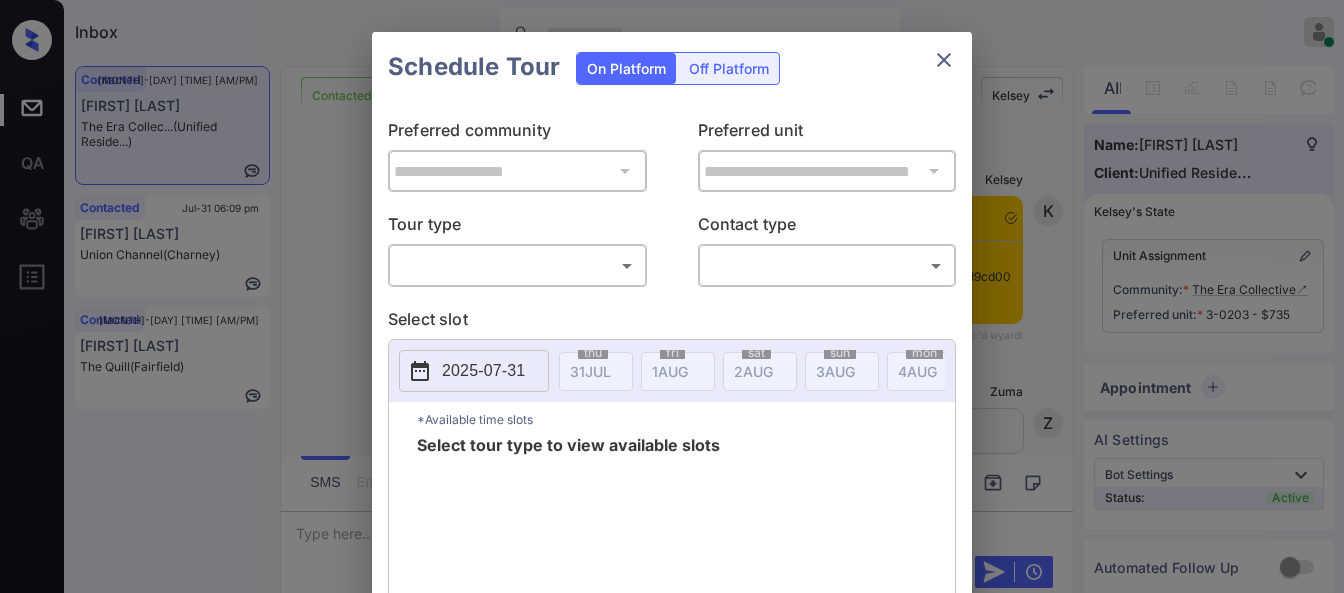 scroll, scrollTop: 0, scrollLeft: 0, axis: both 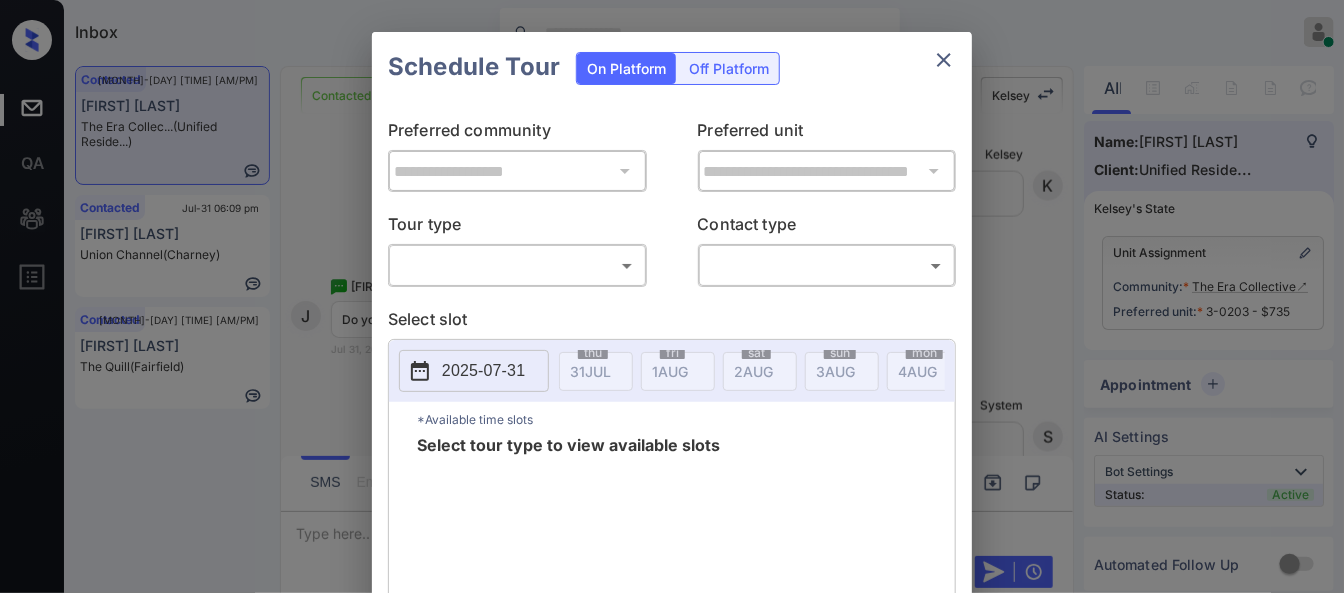 click 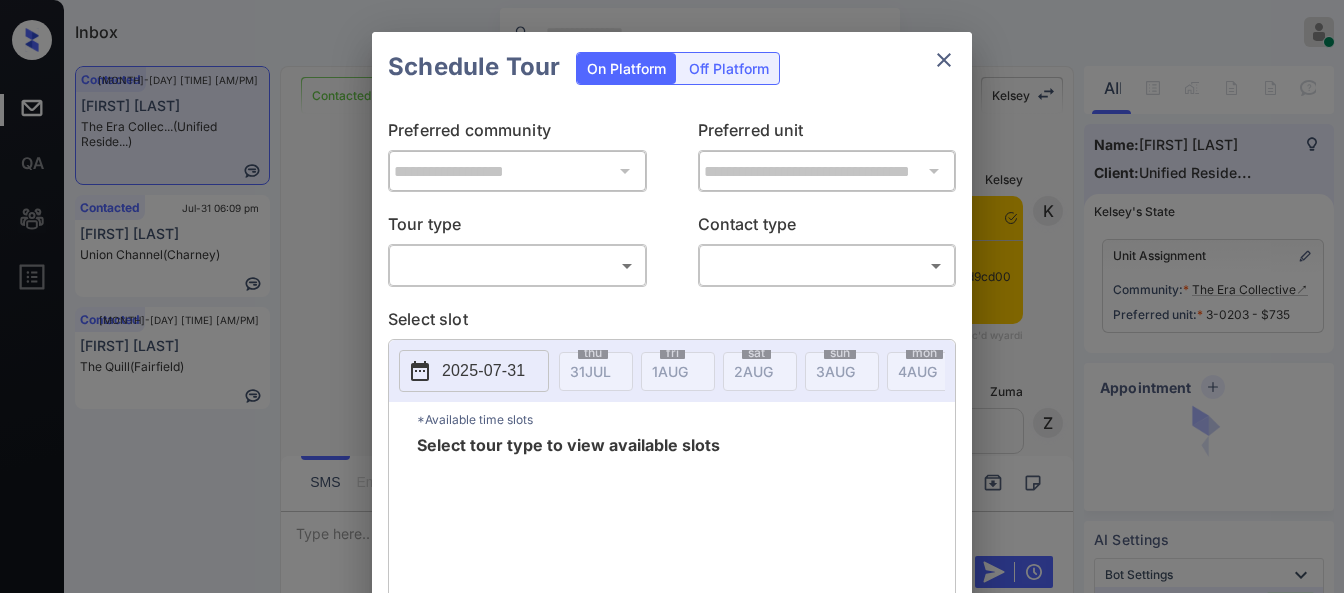 scroll, scrollTop: 0, scrollLeft: 0, axis: both 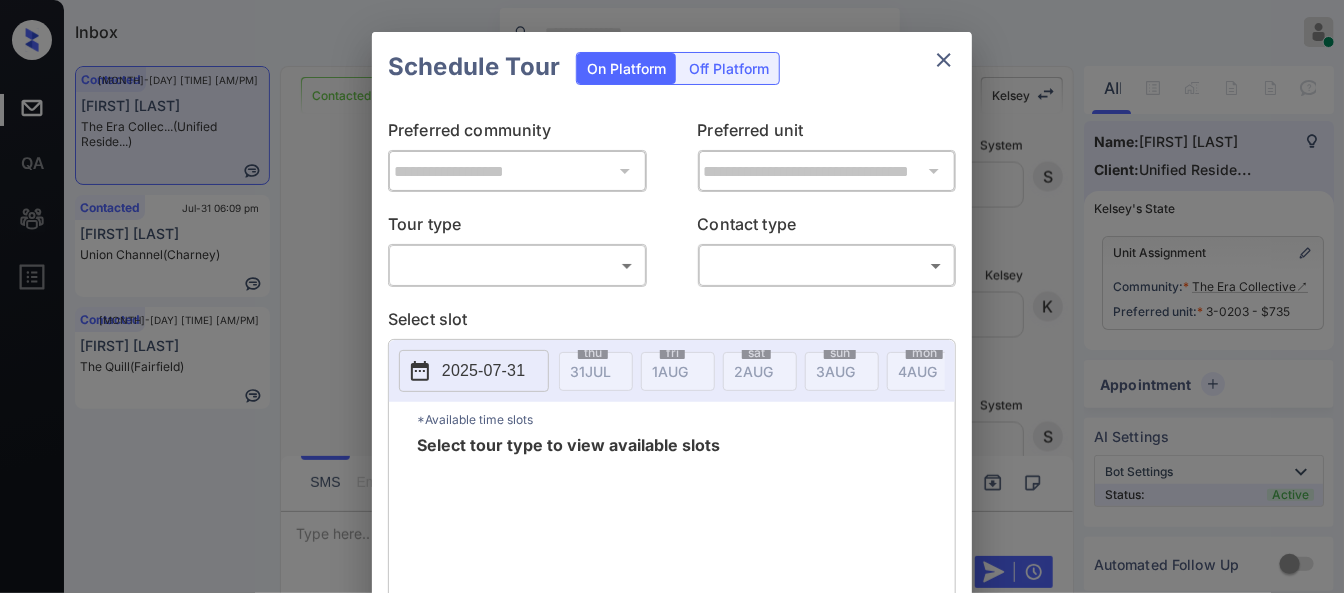 click on "**********" at bounding box center (672, 350) 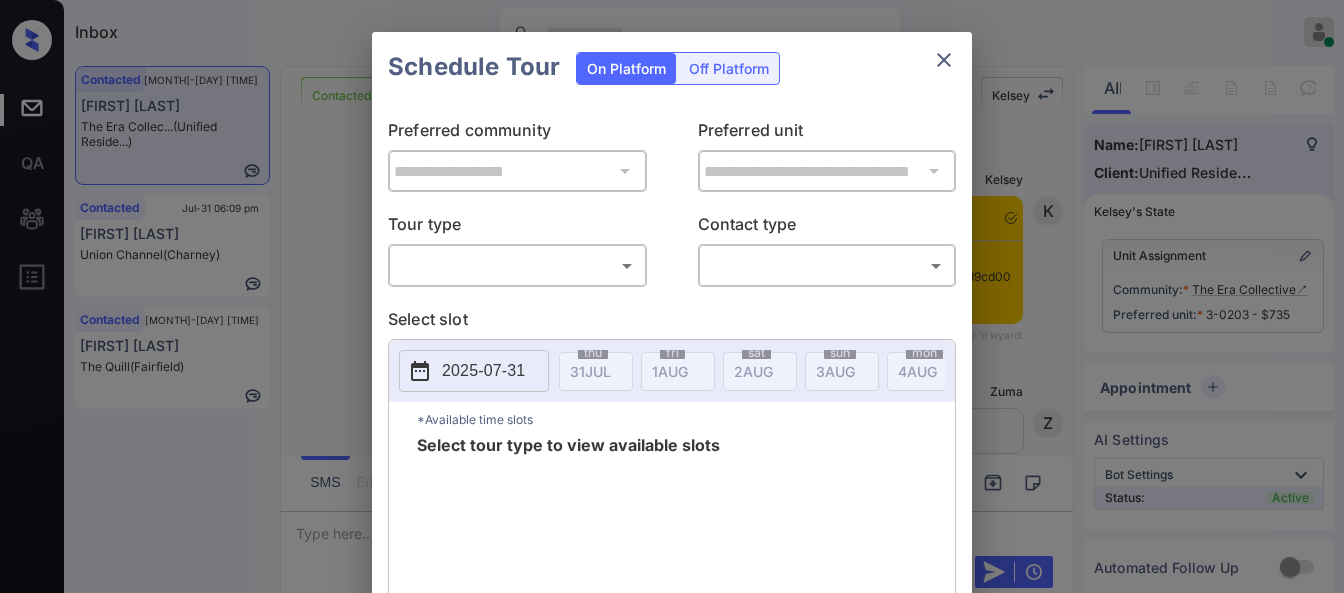 scroll, scrollTop: 0, scrollLeft: 0, axis: both 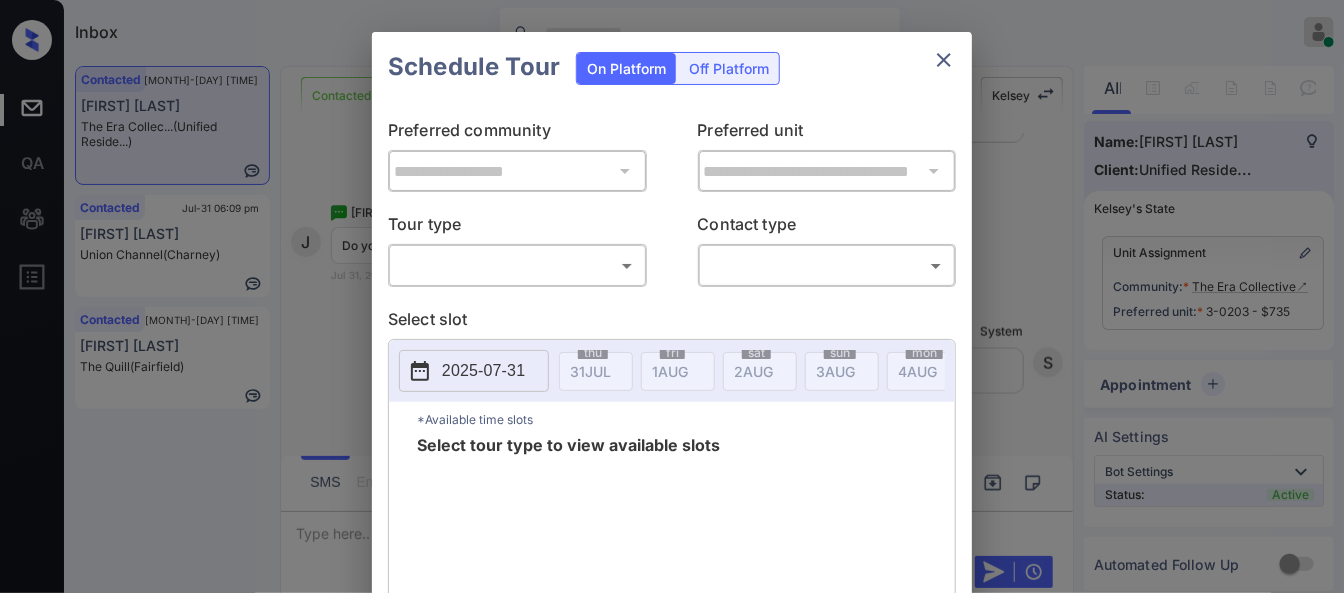click on "Inbox Paolo Gabriel  Online Set yourself   offline Set yourself   on break Profile Switch to  dark  mode Sign out Contacted Jul-31 06:07 pm   Julie Stone The Era Collec...  (Unified Reside...) Contacted Jul-31 06:09 pm   Brian Litke Union Channel  (Charney) Contacted Jul-31 06:10 pm   Kateri Collins The Quill  (Fairfield) Contacted Lost Lead Sentiment: Angry Upon sliding the acknowledgement:  Lead will move to lost stage. * ​ SMS and call option will be set to opt out. AFM will be turned off for the lead. Kelsey New Message Kelsey Notes Note: https://conversation.getzuma.com/688c12f54b89d9cd00408c60 - Paste this link into your browser to view Kelsey’s conversation with the prospect Jul 31, 2025 06:05 pm  Sync'd w  yardi K New Message Zuma Lead transferred to leasing agent: kelsey Jul 31, 2025 06:05 pm  Sync'd w  yardi Z New Message Agent Lead created via leadPoller in Inbound stage. Jul 31, 2025 06:05 pm A New Message Agent AFM Request sent to Kelsey. Jul 31, 2025 06:05 pm A New Message Agent Notes Note:" at bounding box center (672, 296) 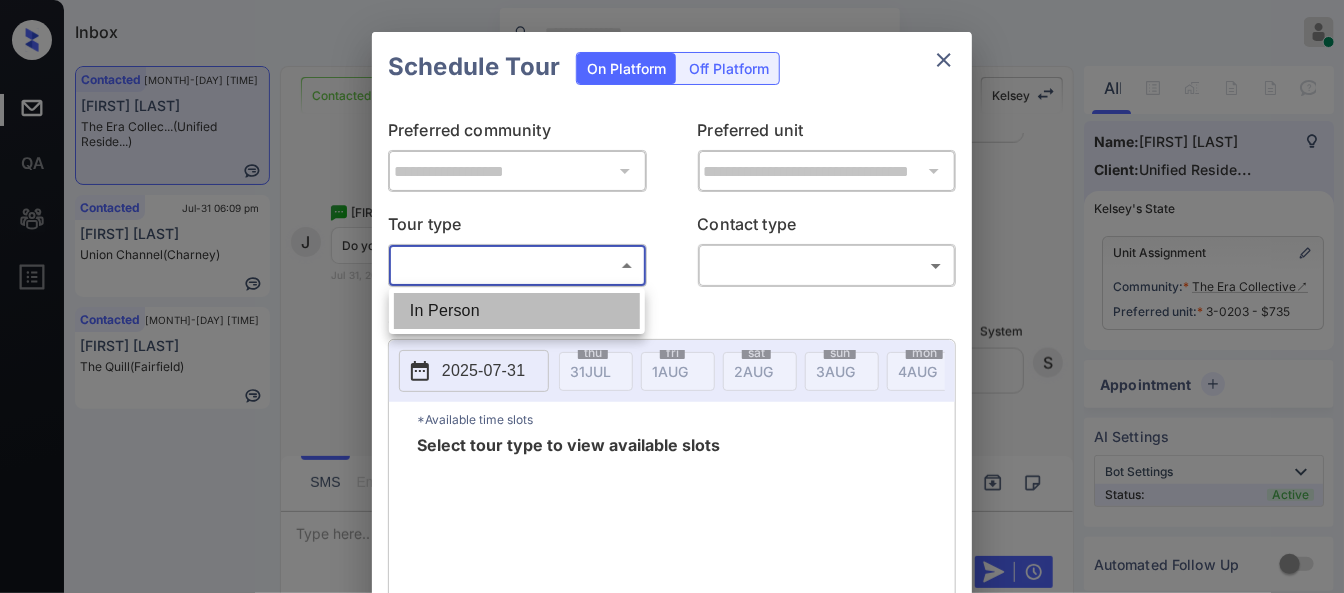 click on "In Person" at bounding box center (517, 311) 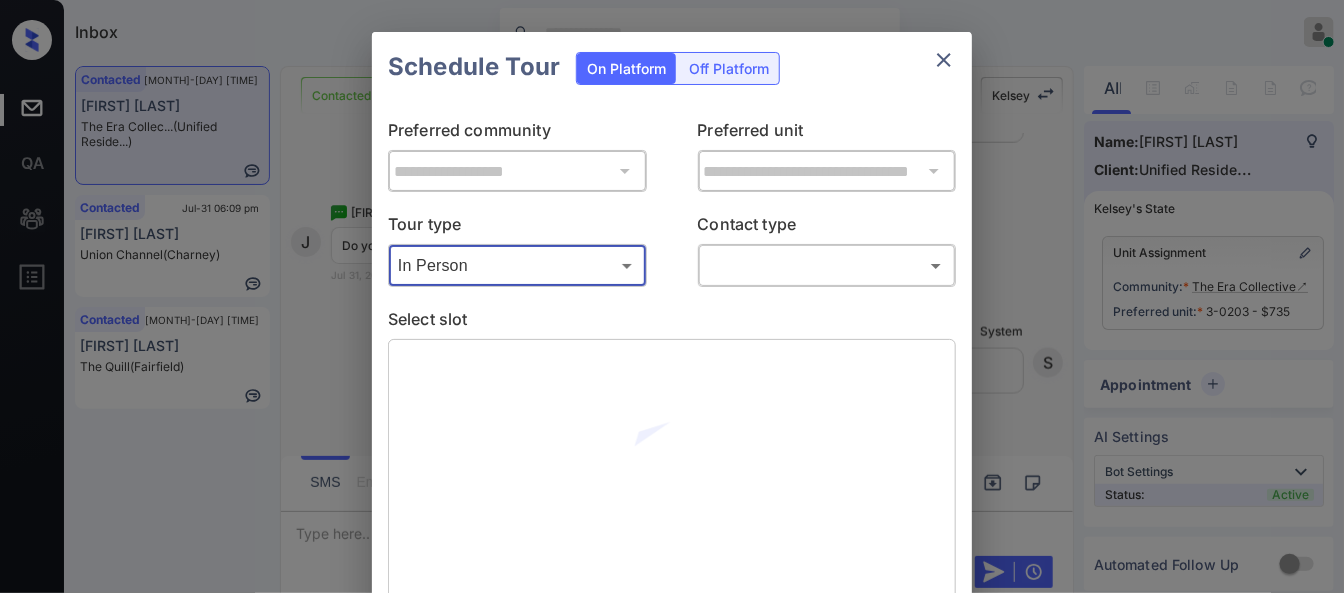 click on "​ ​" at bounding box center [827, 265] 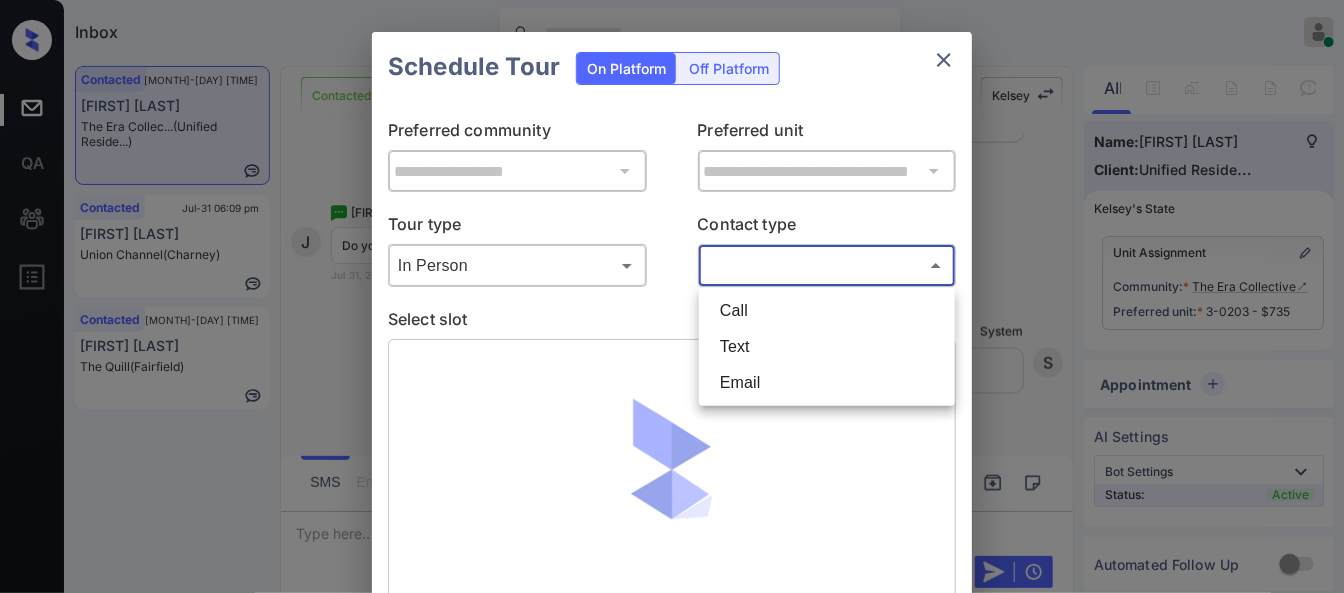 click on "Inbox Paolo Gabriel  Online Set yourself   offline Set yourself   on break Profile Switch to  dark  mode Sign out Contacted Jul-31 06:07 pm   Julie Stone The Era Collec...  (Unified Reside...) Contacted Jul-31 06:09 pm   Brian Litke Union Channel  (Charney) Contacted Jul-31 06:10 pm   Kateri Collins The Quill  (Fairfield) Contacted Lost Lead Sentiment: Angry Upon sliding the acknowledgement:  Lead will move to lost stage. * ​ SMS and call option will be set to opt out. AFM will be turned off for the lead. Kelsey New Message Kelsey Notes Note: https://conversation.getzuma.com/688c12f54b89d9cd00408c60 - Paste this link into your browser to view Kelsey’s conversation with the prospect Jul 31, 2025 06:05 pm  Sync'd w  yardi K New Message Zuma Lead transferred to leasing agent: kelsey Jul 31, 2025 06:05 pm  Sync'd w  yardi Z New Message Agent Lead created via leadPoller in Inbound stage. Jul 31, 2025 06:05 pm A New Message Agent AFM Request sent to Kelsey. Jul 31, 2025 06:05 pm A New Message Agent Notes Note:" at bounding box center (672, 296) 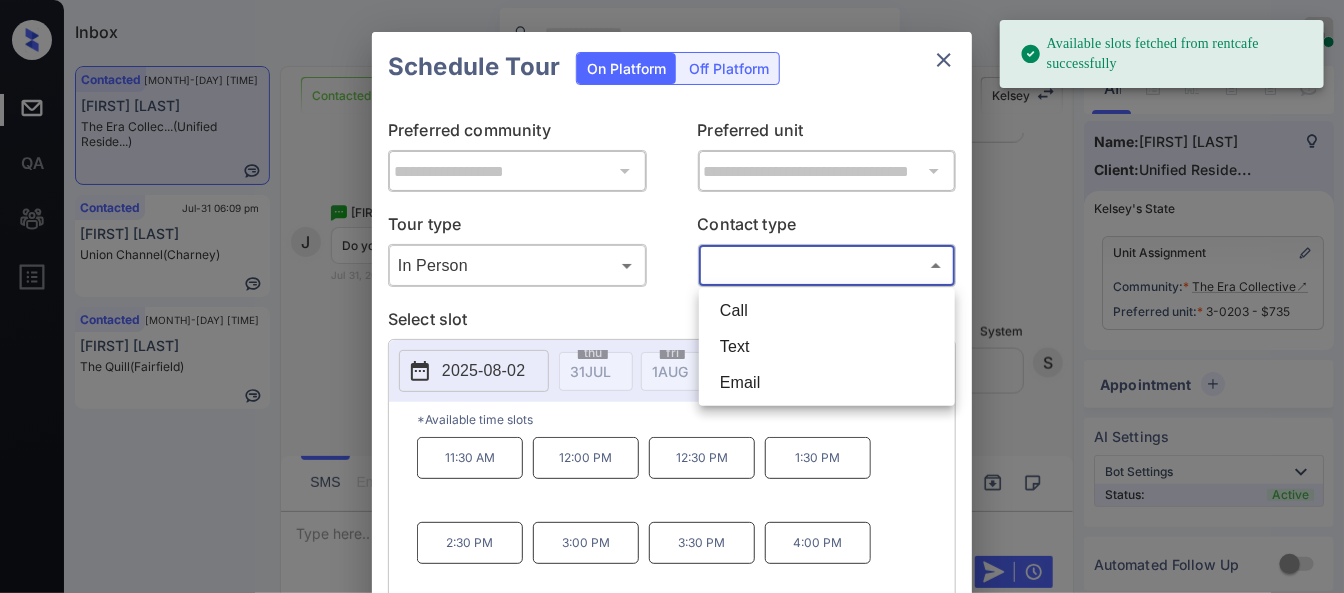 click on "Text" at bounding box center (827, 347) 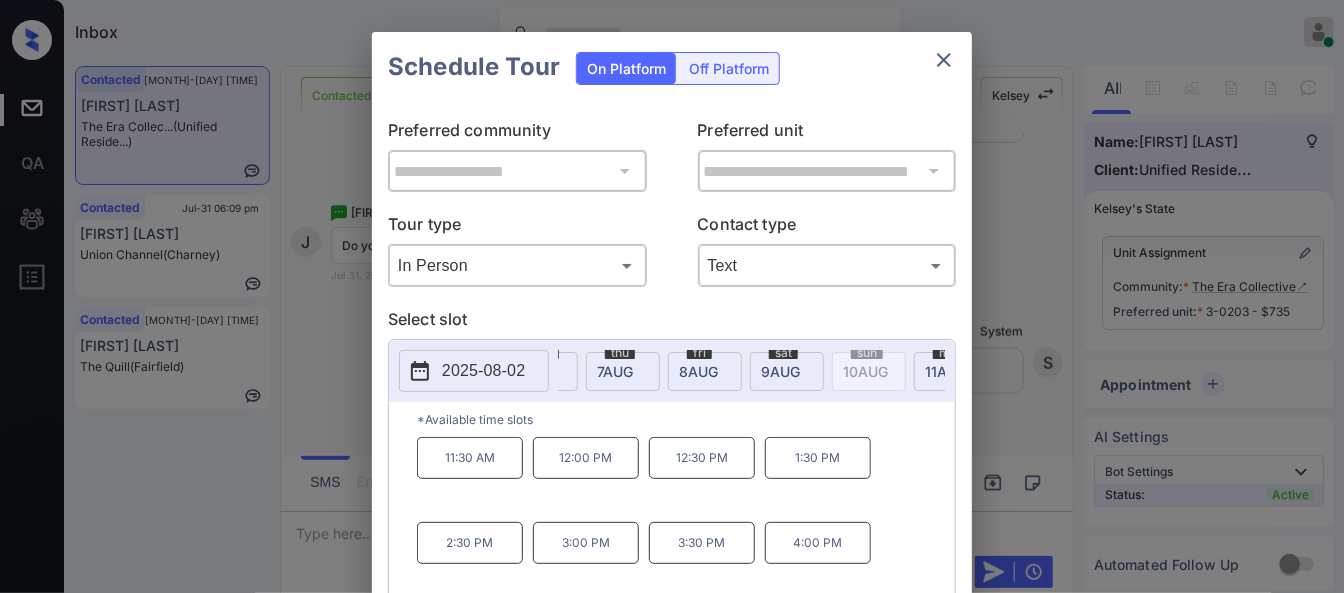 scroll, scrollTop: 0, scrollLeft: 564, axis: horizontal 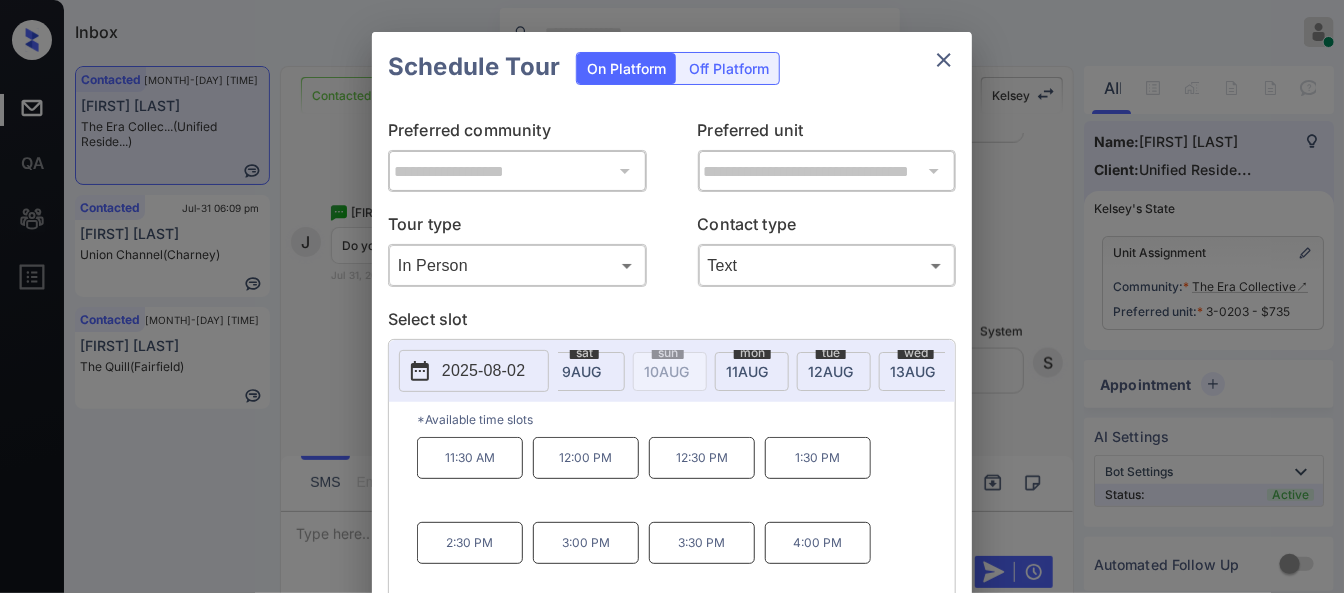 click on "11 AUG" at bounding box center [-156, 371] 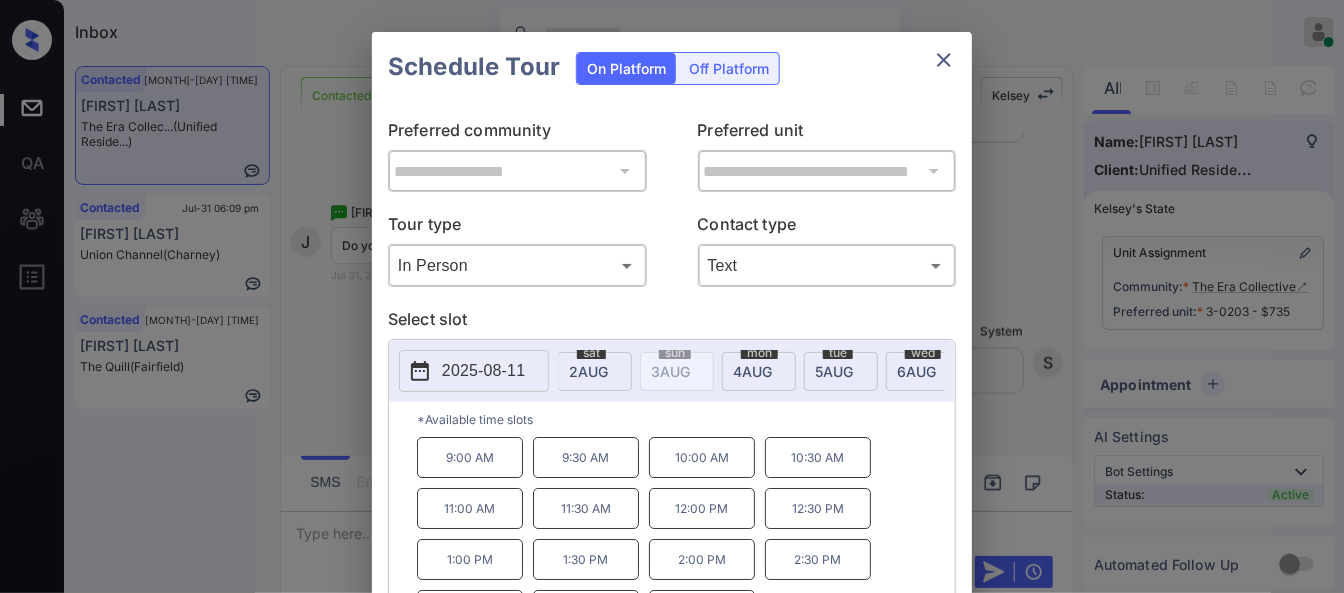 scroll, scrollTop: 0, scrollLeft: 232, axis: horizontal 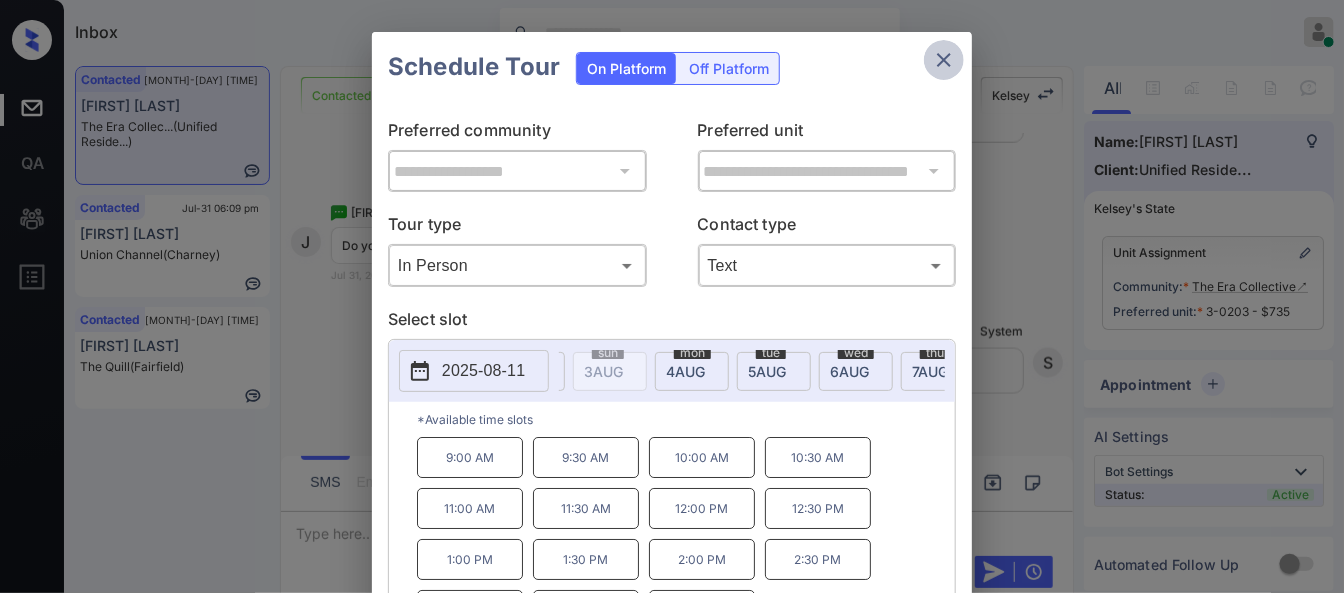 click 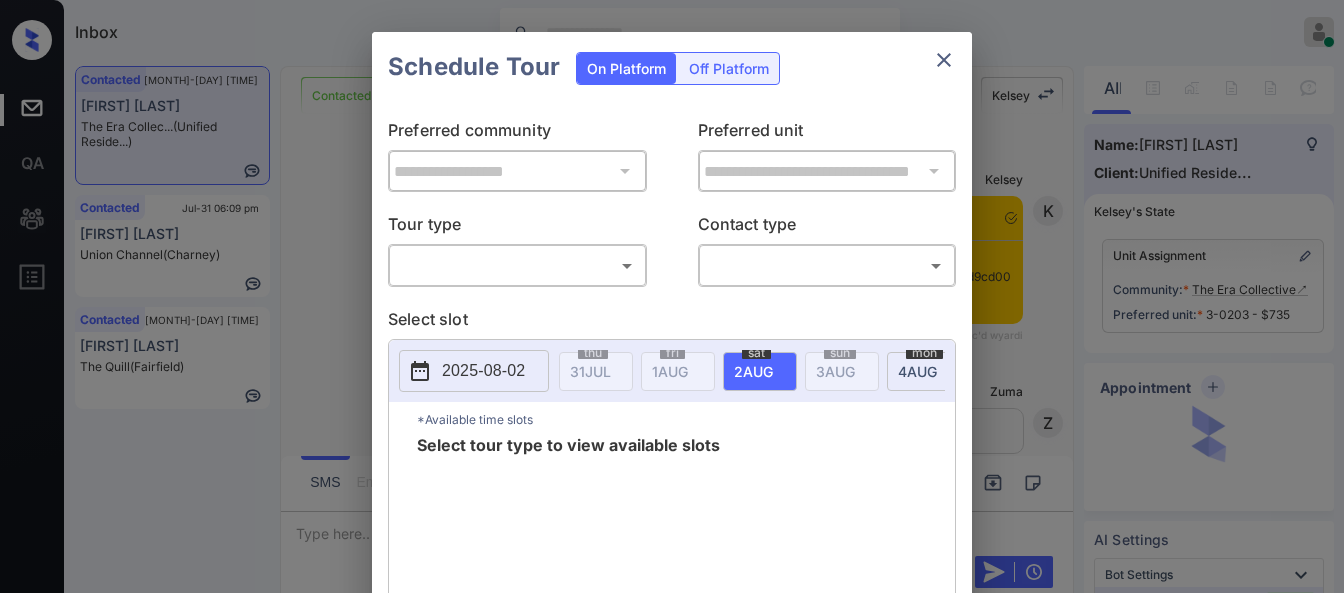 scroll, scrollTop: 0, scrollLeft: 0, axis: both 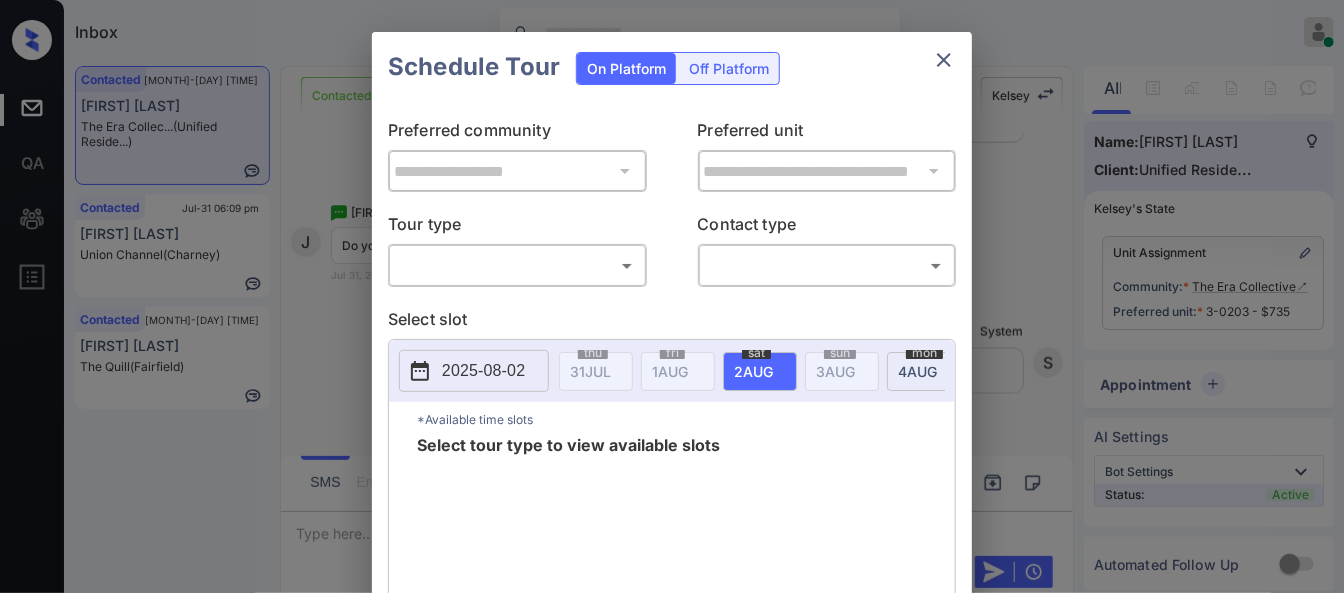 click on "Inbox Paolo Gabriel  Online Set yourself   offline Set yourself   on break Profile Switch to  dark  mode Sign out Contacted Jul-31 06:07 pm   Julie Stone The Era Collec...  (Unified Reside...) Contacted Jul-31 06:09 pm   Brian Litke Union Channel  (Charney) Contacted Jul-31 06:10 pm   Kateri Collins The Quill  (Fairfield) Contacted Lost Lead Sentiment: Angry Upon sliding the acknowledgement:  Lead will move to lost stage. * ​ SMS and call option will be set to opt out. AFM will be turned off for the lead. Kelsey New Message Kelsey Notes Note: https://conversation.getzuma.com/688c12f54b89d9cd00408c60 - Paste this link into your browser to view Kelsey’s conversation with the prospect Jul 31, 2025 06:05 pm  Sync'd w  yardi K New Message Zuma Lead transferred to leasing agent: kelsey Jul 31, 2025 06:05 pm  Sync'd w  yardi Z New Message Agent Lead created via leadPoller in Inbound stage. Jul 31, 2025 06:05 pm A New Message Agent AFM Request sent to Kelsey. Jul 31, 2025 06:05 pm A New Message Agent Notes Note:" at bounding box center [672, 296] 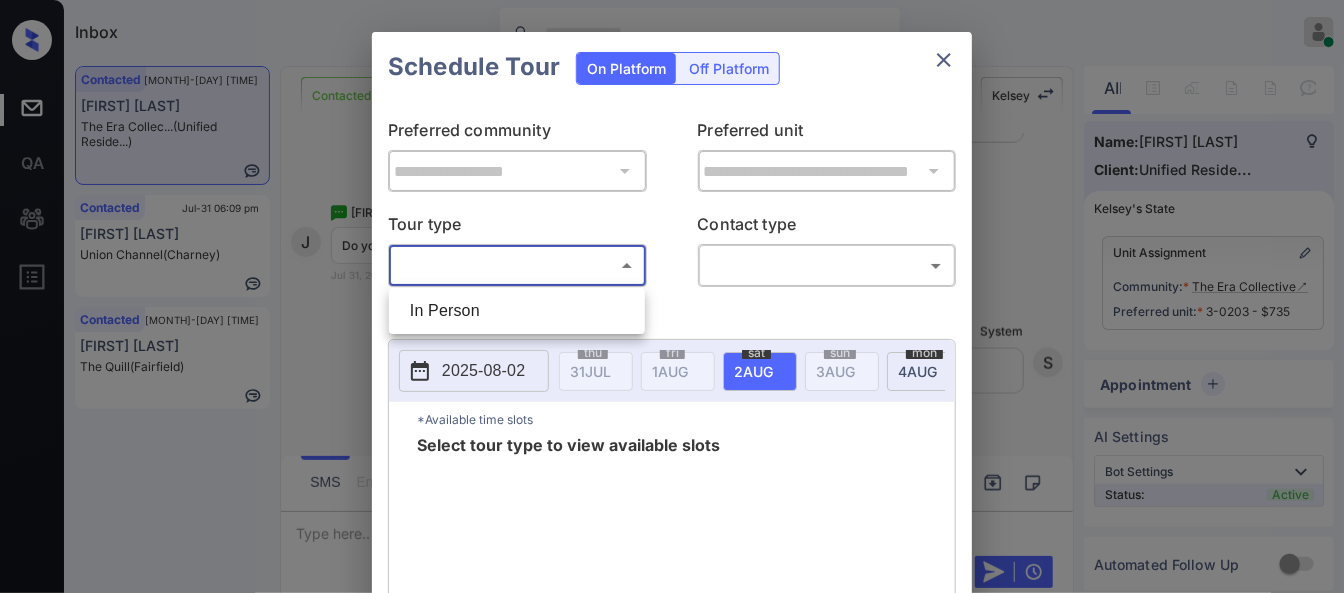 drag, startPoint x: 478, startPoint y: 315, endPoint x: 522, endPoint y: 308, distance: 44.553337 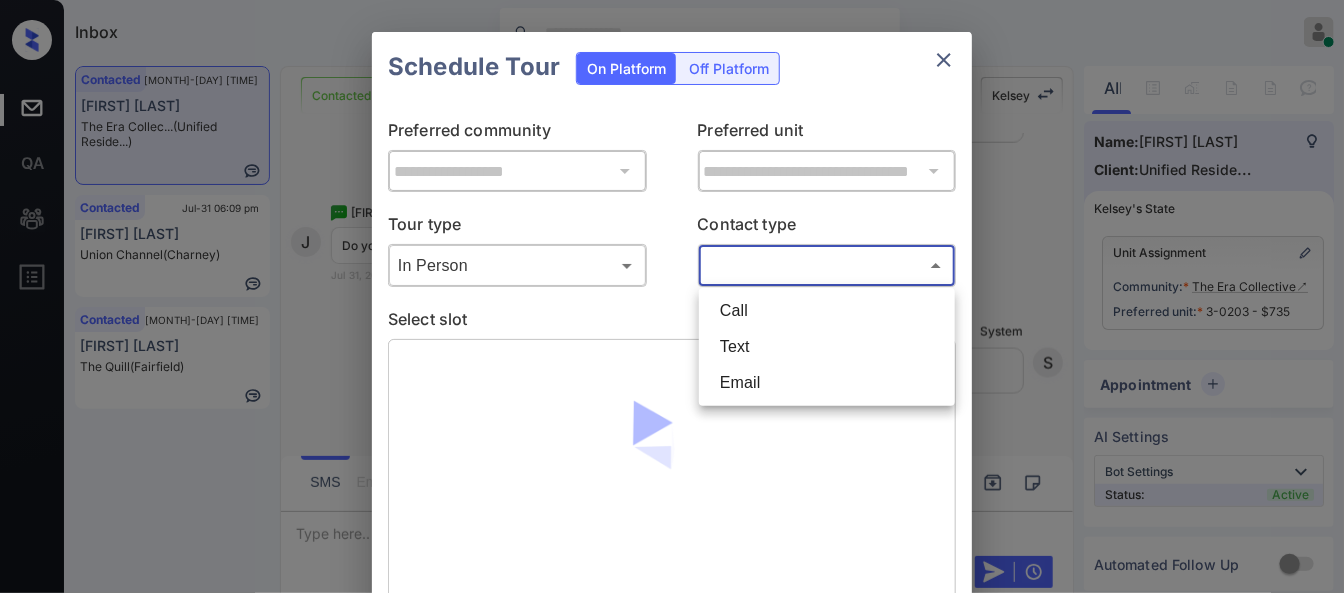 click on "Inbox Paolo Gabriel  Online Set yourself   offline Set yourself   on break Profile Switch to  dark  mode Sign out Contacted Jul-31 06:07 pm   Julie Stone The Era Collec...  (Unified Reside...) Contacted Jul-31 06:09 pm   Brian Litke Union Channel  (Charney) Contacted Jul-31 06:10 pm   Kateri Collins The Quill  (Fairfield) Contacted Lost Lead Sentiment: Angry Upon sliding the acknowledgement:  Lead will move to lost stage. * ​ SMS and call option will be set to opt out. AFM will be turned off for the lead. Kelsey New Message Kelsey Notes Note: https://conversation.getzuma.com/688c12f54b89d9cd00408c60 - Paste this link into your browser to view Kelsey’s conversation with the prospect Jul 31, 2025 06:05 pm  Sync'd w  yardi K New Message Zuma Lead transferred to leasing agent: kelsey Jul 31, 2025 06:05 pm  Sync'd w  yardi Z New Message Agent Lead created via leadPoller in Inbound stage. Jul 31, 2025 06:05 pm A New Message Agent AFM Request sent to Kelsey. Jul 31, 2025 06:05 pm A New Message Agent Notes Note:" at bounding box center (672, 296) 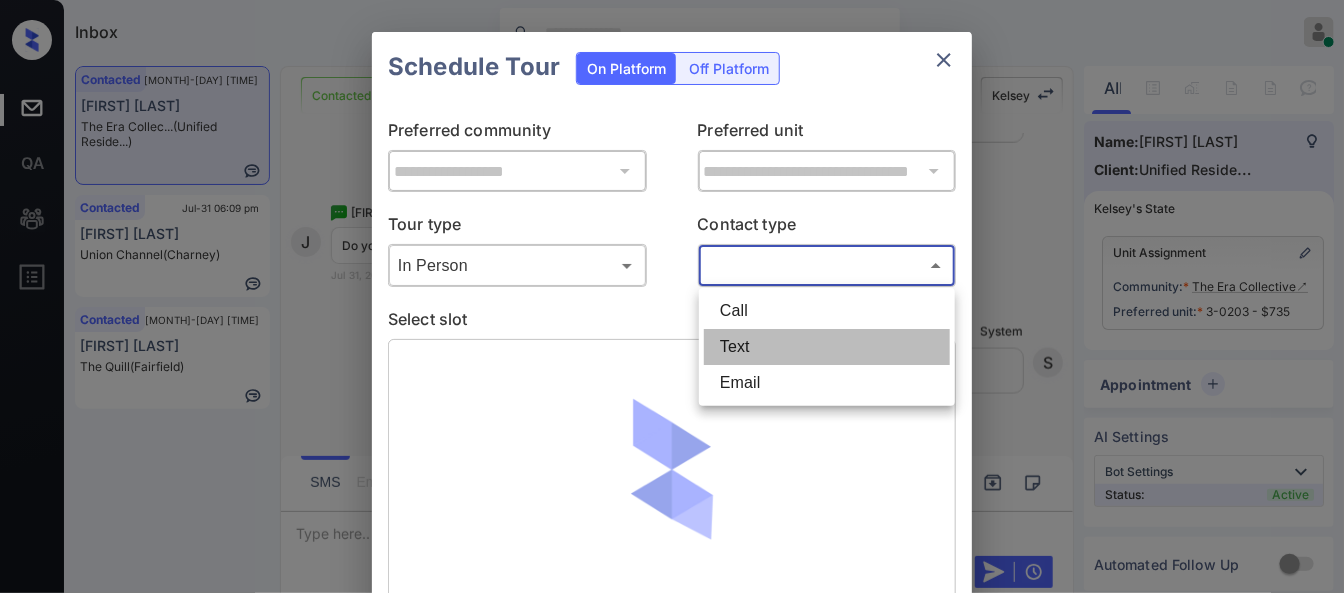 click on "Text" at bounding box center [827, 347] 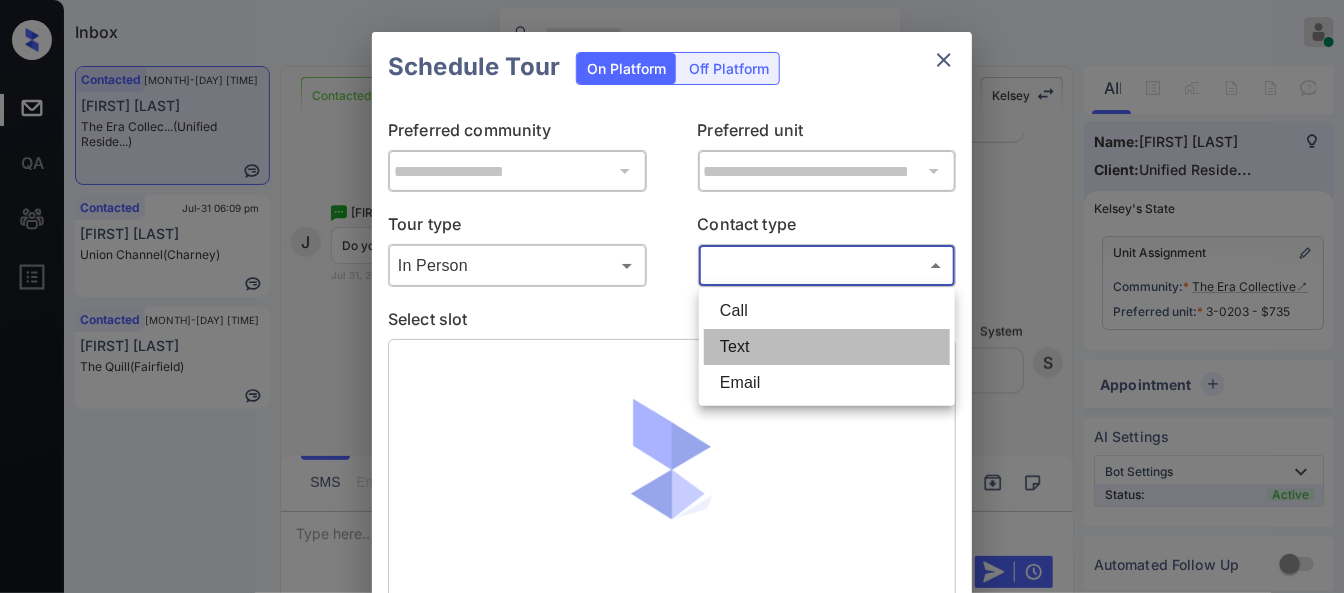 type on "****" 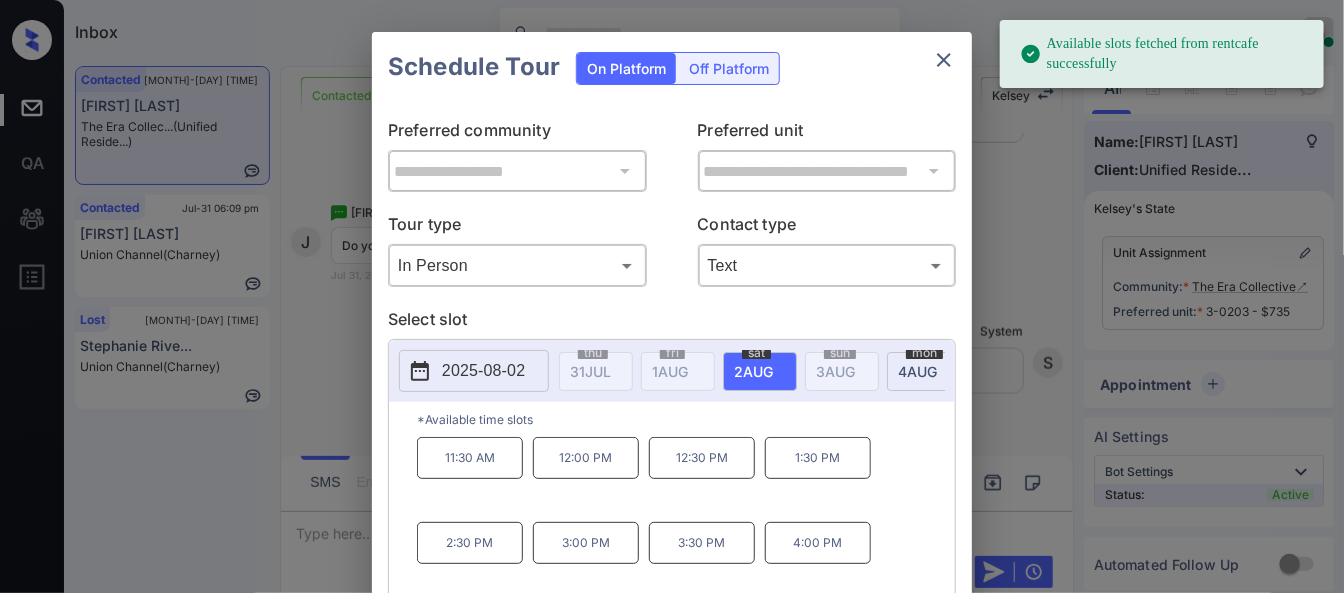 click on "2 AUG" at bounding box center (590, 371) 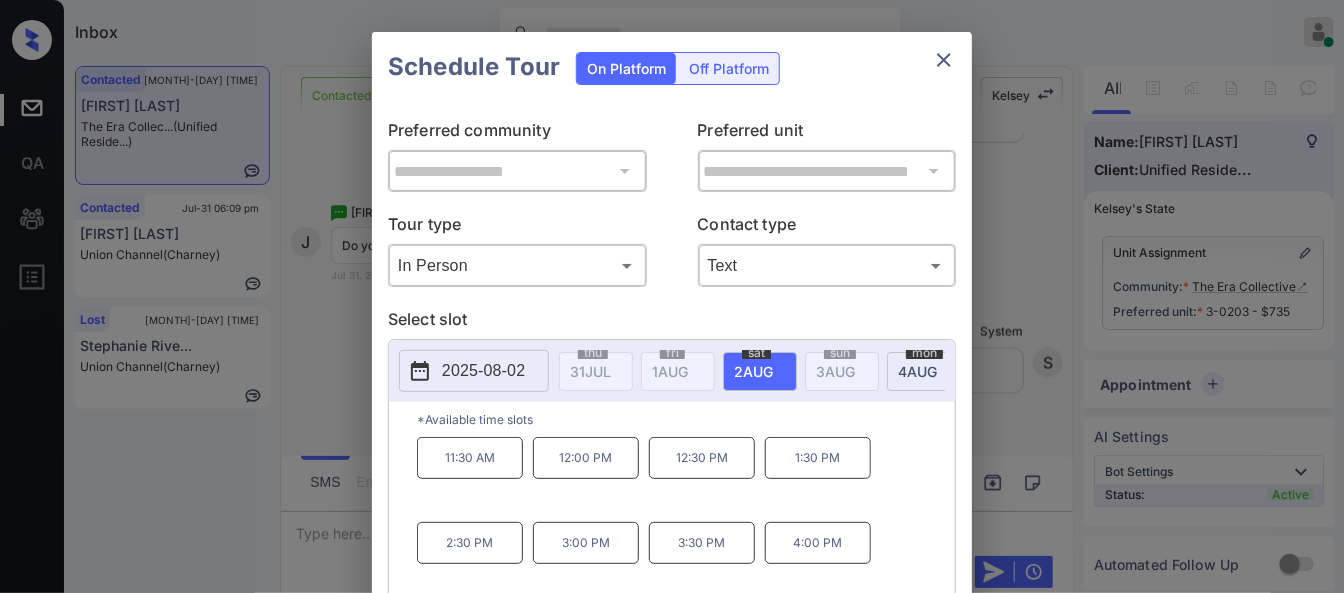 click on "Schedule Tour On Platform Off Platform" at bounding box center (672, 67) 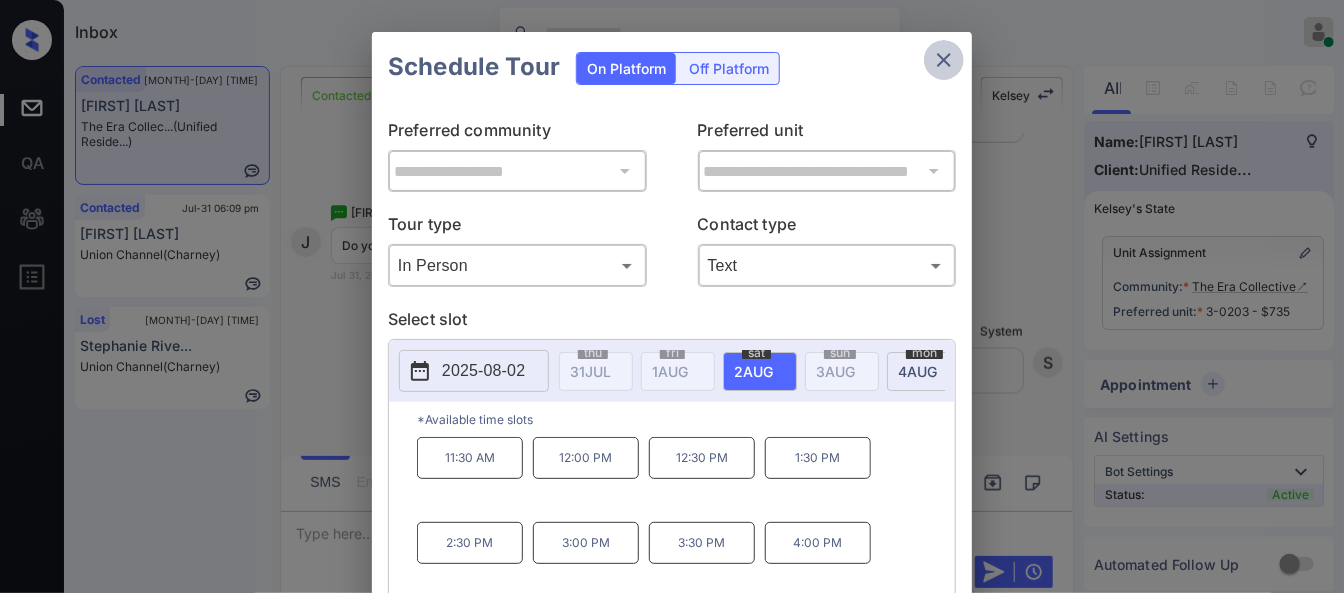 click 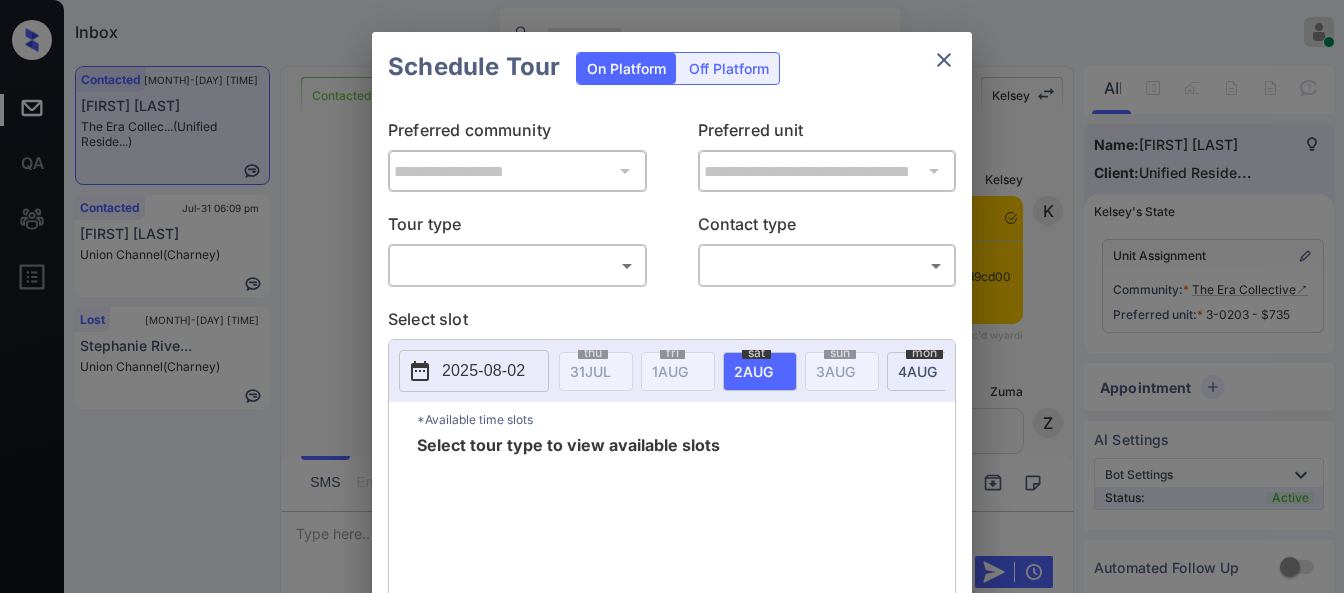 scroll, scrollTop: 0, scrollLeft: 0, axis: both 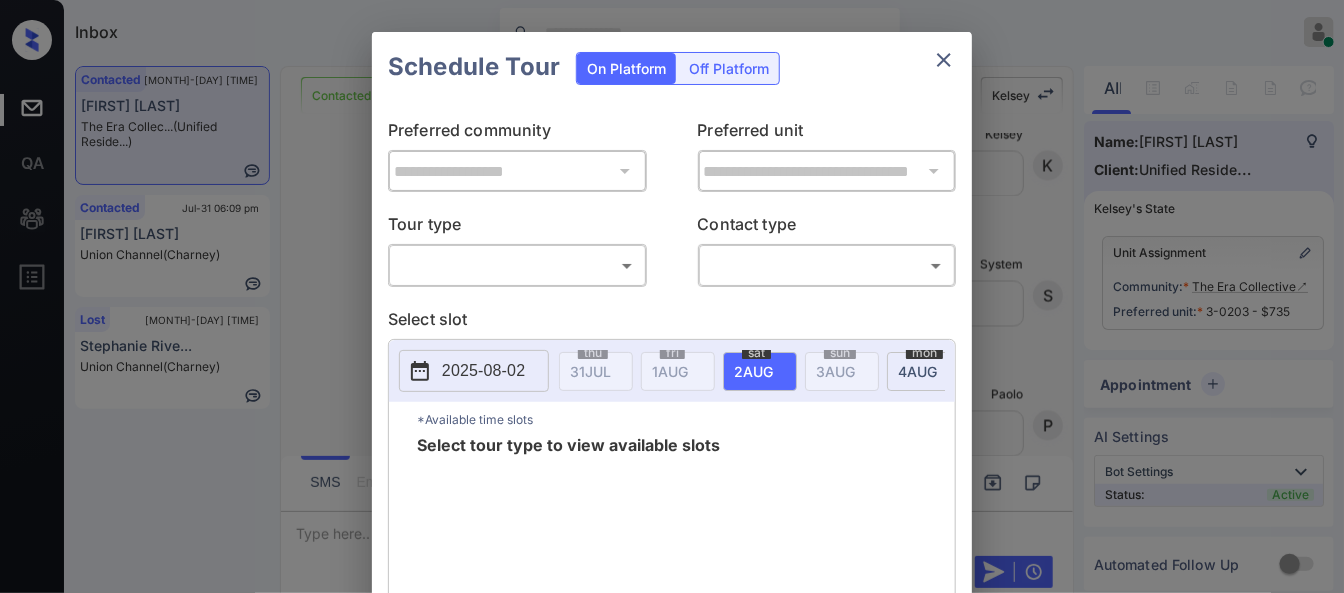 click on "Inbox [FIRST] [LAST]  Online Set yourself   offline Set yourself   on break Profile Switch to  dark  mode Sign out Contacted Jul-31 06:07 pm   [FIRST] [LAST] The Era Collec...  (Unified Reside...) Contacted Jul-31 06:09 pm   [FIRST] [LAST] Union Channel  (Charney) Lost Jul-31 06:10 pm   [FIRST] [LAST] Union Channel  (Charney) Contacted Lost Lead Sentiment: Angry Upon sliding the acknowledgement:  Lead will move to lost stage. * ​ SMS and call option will be set to opt out. AFM will be turned off for the lead. [FIRST] New Message [FIRST] Notes Note: https://conversation.getzuma.com/688c12f54b89d9cd00408c60 - Paste this link into your browser to view [FIRST]’s conversation with the prospect Jul 31, 2025 06:05 pm  Sync'd w  yardi [FIRST] New Message Zuma Lead transferred to leasing agent: [FIRST] Jul 31, 2025 06:05 pm  Sync'd w  yardi [FIRST] New Message Agent Lead created via leadPoller in Inbound stage. Jul 31, 2025 06:05 pm [FIRST] New Message Agent AFM Request sent to [FIRST]. Jul 31, 2025 06:05 pm [FIRST] New Message Agent Notes Note:" at bounding box center (672, 296) 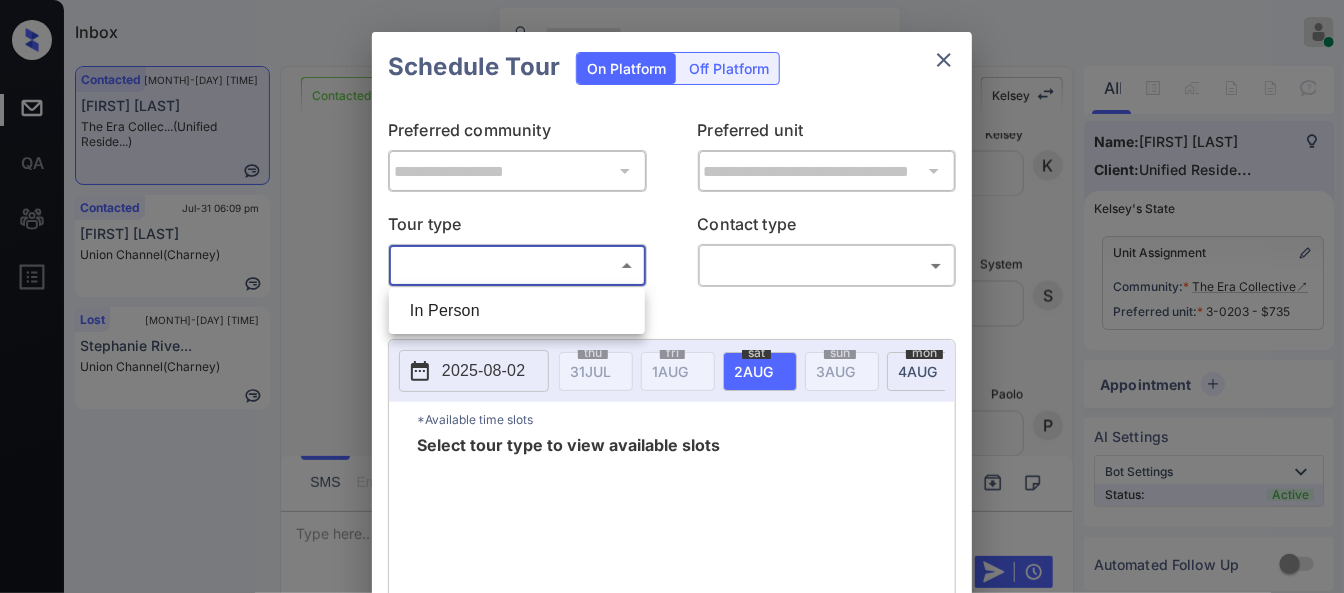 click on "In Person" at bounding box center [517, 311] 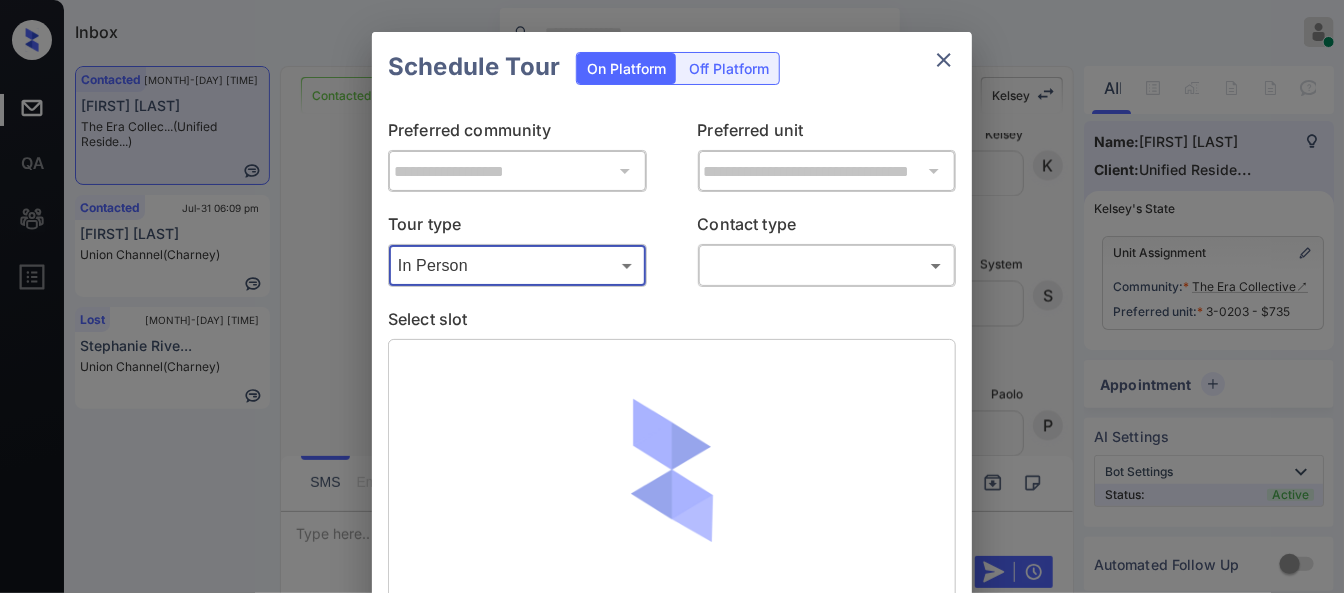 click on "Inbox [FIRST] [LAST]  Online Set yourself   offline Set yourself   on break Profile Switch to  dark  mode Sign out Contacted Jul-31 06:07 pm   [FIRST] [LAST] The Era Collec...  (Unified Reside...) Contacted Jul-31 06:09 pm   [FIRST] [LAST] Union Channel  (Charney) Lost Jul-31 06:10 pm   [FIRST] [LAST] Union Channel  (Charney) Contacted Lost Lead Sentiment: Angry Upon sliding the acknowledgement:  Lead will move to lost stage. * ​ SMS and call option will be set to opt out. AFM will be turned off for the lead. [FIRST] New Message [FIRST] Notes Note: https://conversation.getzuma.com/688c12f54b89d9cd00408c60 - Paste this link into your browser to view [FIRST]’s conversation with the prospect Jul 31, 2025 06:05 pm  Sync'd w  yardi [FIRST] New Message Zuma Lead transferred to leasing agent: [FIRST] Jul 31, 2025 06:05 pm  Sync'd w  yardi [FIRST] New Message Agent Lead created via leadPoller in Inbound stage. Jul 31, 2025 06:05 pm [FIRST] New Message Agent AFM Request sent to [FIRST]. Jul 31, 2025 06:05 pm [FIRST] New Message Agent Notes Note:" at bounding box center (672, 296) 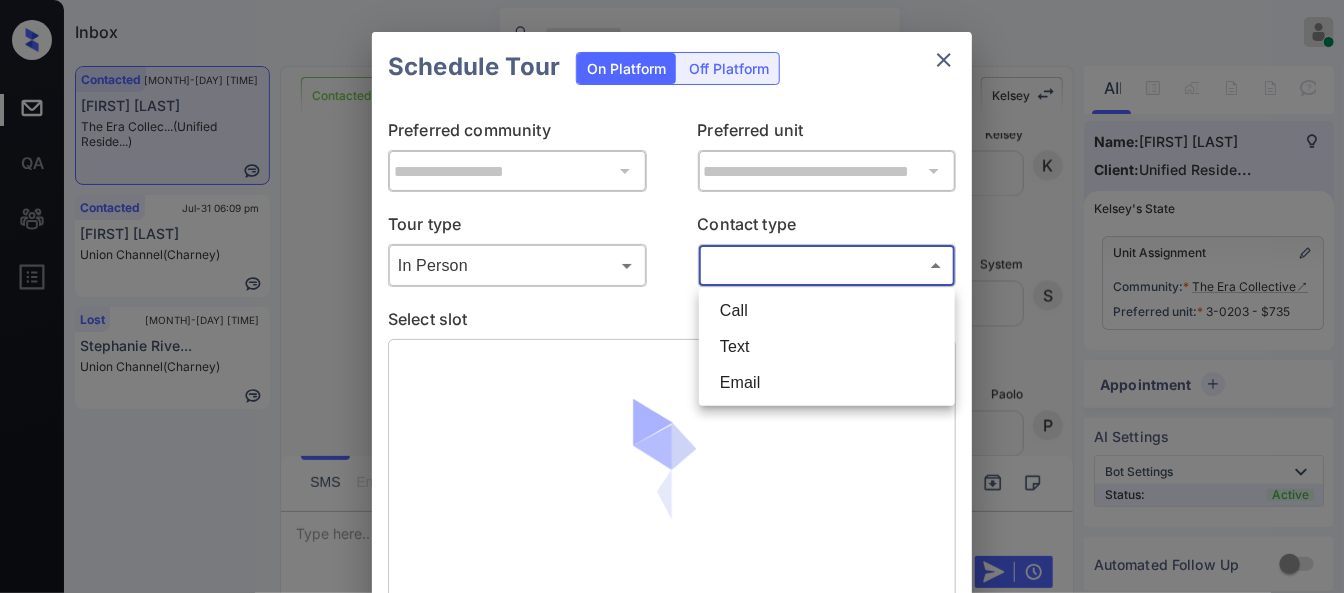 click on "Text" at bounding box center (827, 347) 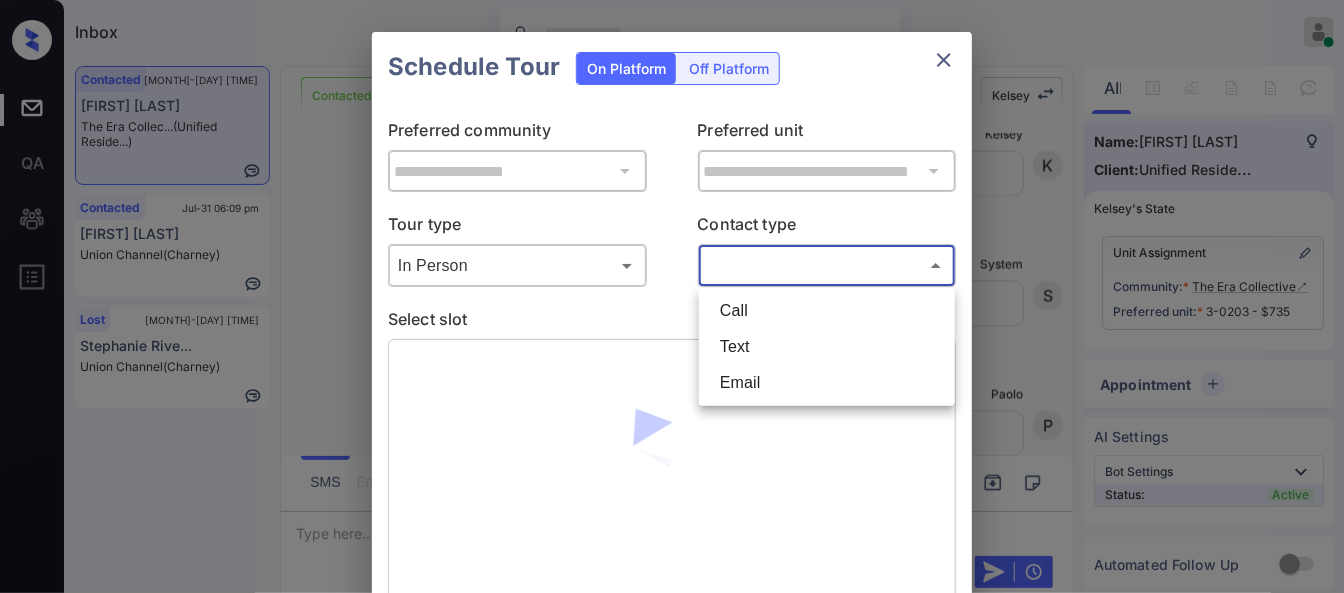 type on "****" 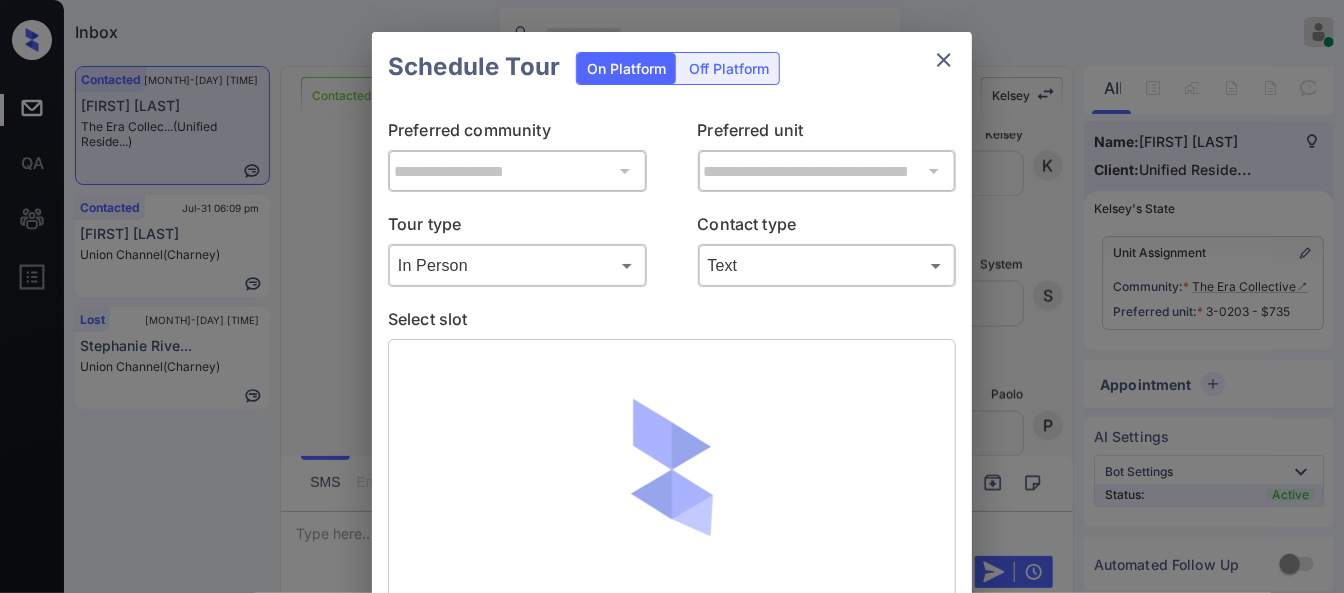 click on "Select slot" at bounding box center [672, 323] 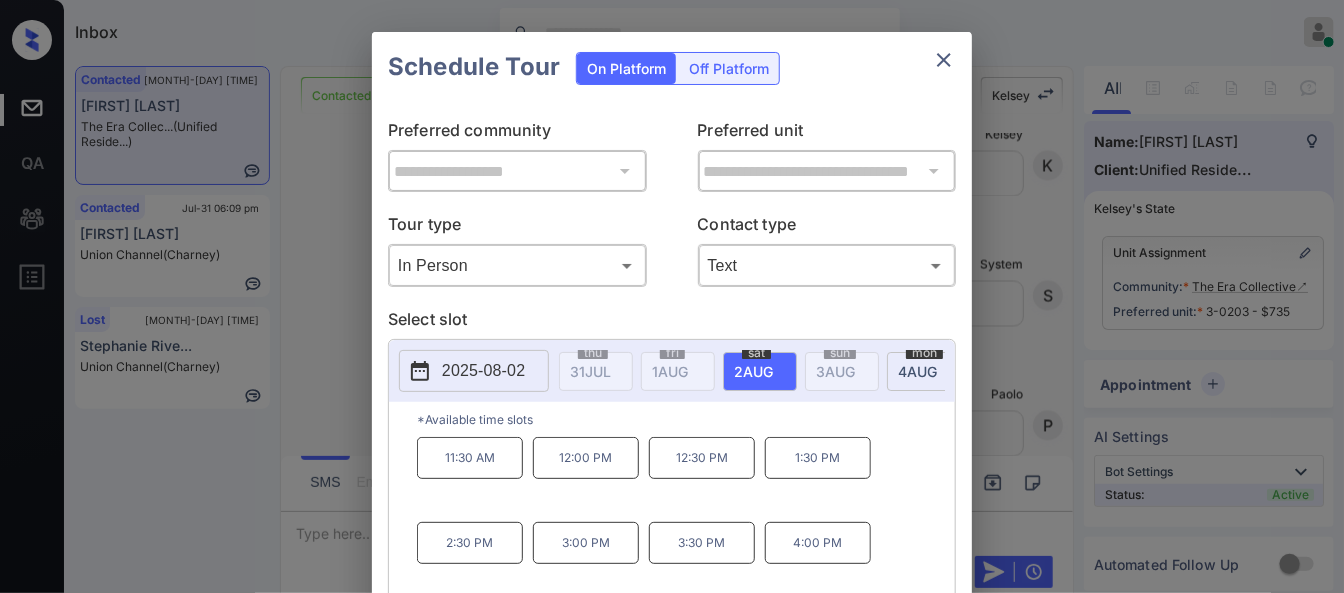 click on "12:30 PM" at bounding box center [702, 458] 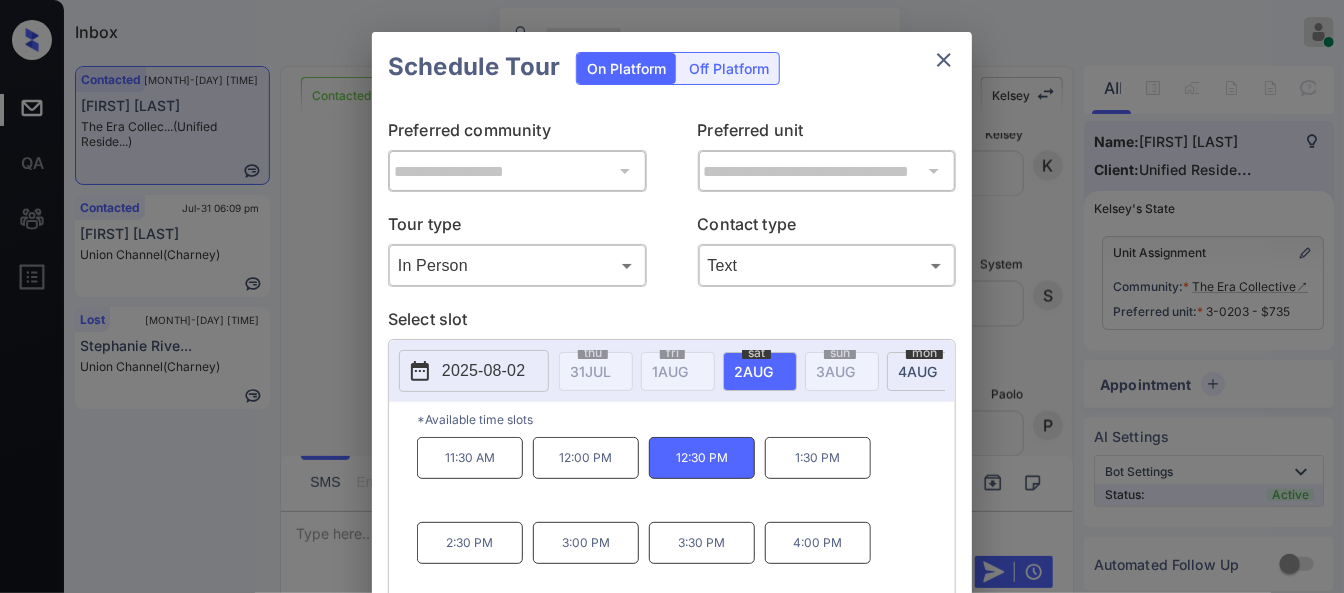 click 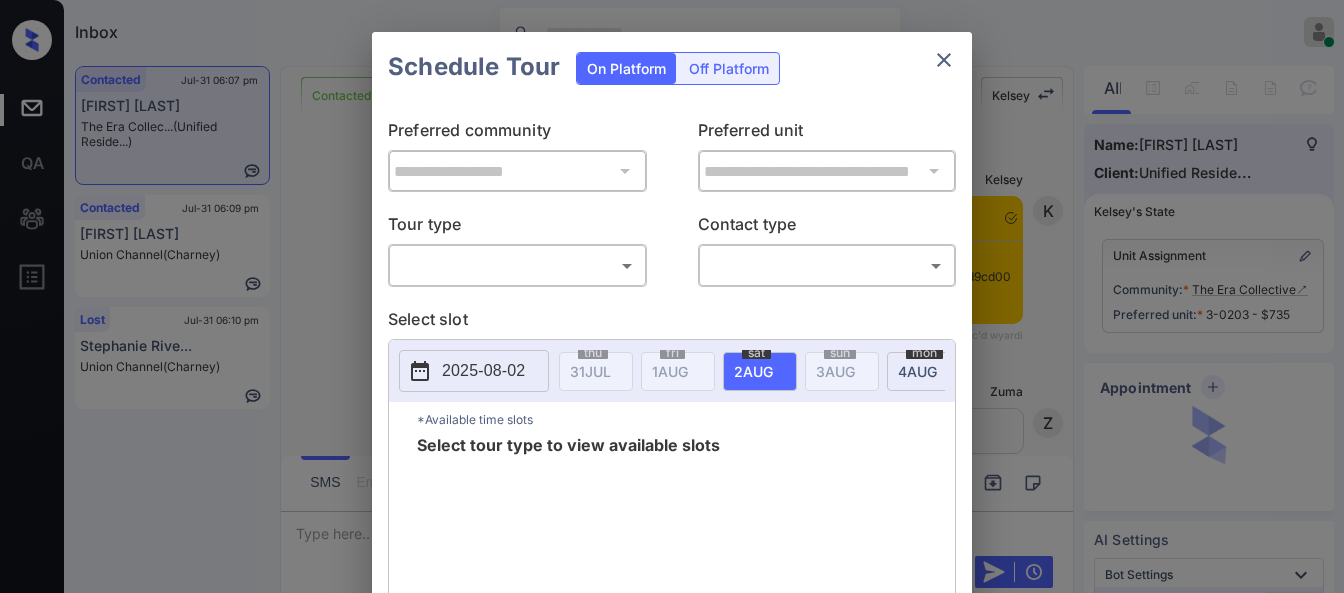 scroll, scrollTop: 0, scrollLeft: 0, axis: both 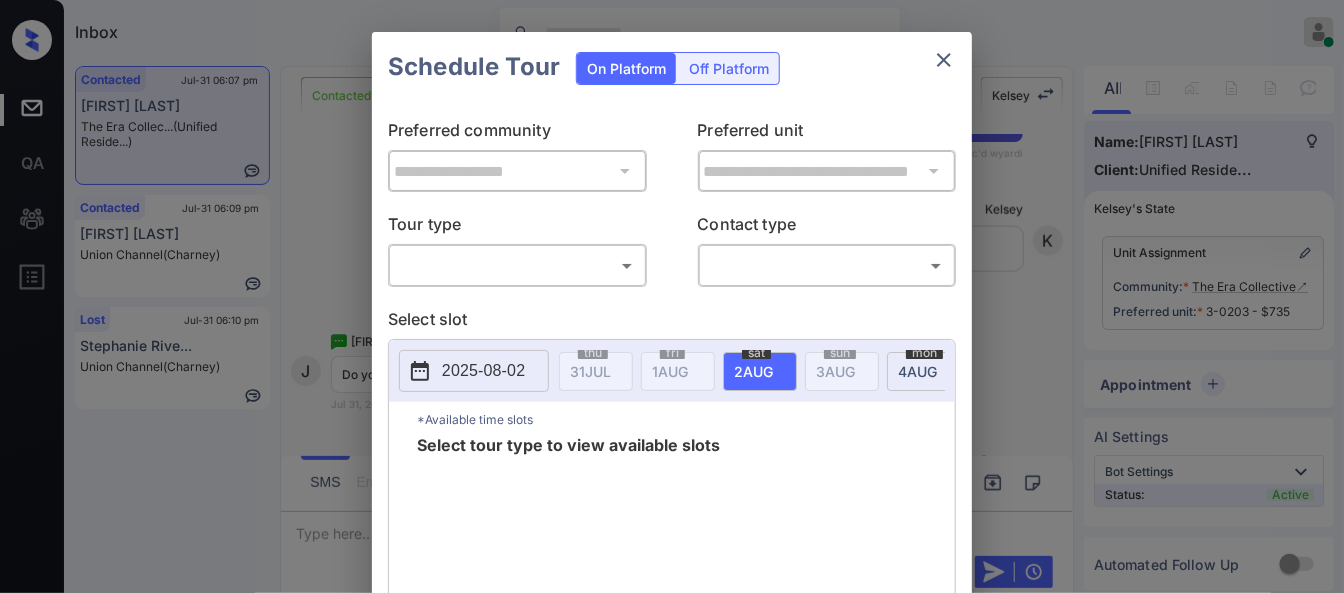 click on "Inbox [FIRST] [LAST]  Online Set yourself   offline Set yourself   on break Profile Switch to  dark  mode Sign out Contacted Jul-31 06:07 pm   [FIRST] [LAST] The Era Collec...  (Unified Reside...) Contacted Jul-31 06:09 pm   [FIRST] [LAST] Union Channel  (Charney) Lost Jul-31 06:10 pm   [FIRST] [LAST] Union Channel  (Charney) Contacted Lost Lead Sentiment: Angry Upon sliding the acknowledgement:  Lead will move to lost stage. * ​ SMS and call option will be set to opt out. AFM will be turned off for the lead. [FIRST] New Message [FIRST] Notes Note: https://conversation.getzuma.com/688c12f54b89d9cd00408c60 - Paste this link into your browser to view [FIRST]’s conversation with the prospect Jul 31, 2025 06:05 pm  Sync'd w  yardi [FIRST] New Message Zuma Lead transferred to leasing agent: [FIRST] Jul 31, 2025 06:05 pm  Sync'd w  yardi [FIRST] New Message Agent Lead created via leadPoller in Inbound stage. Jul 31, 2025 06:05 pm [FIRST] New Message Agent AFM Request sent to [FIRST]. Jul 31, 2025 06:05 pm [FIRST] New Message Agent Notes Note:" at bounding box center [672, 296] 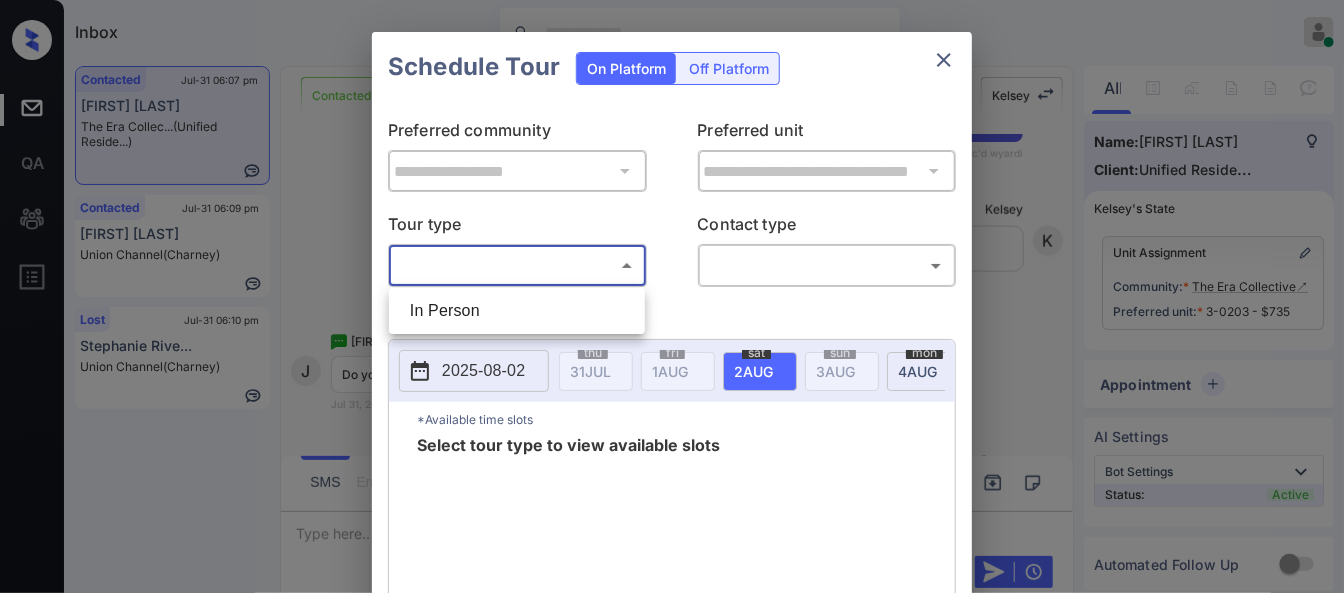 click on "In Person" at bounding box center (517, 311) 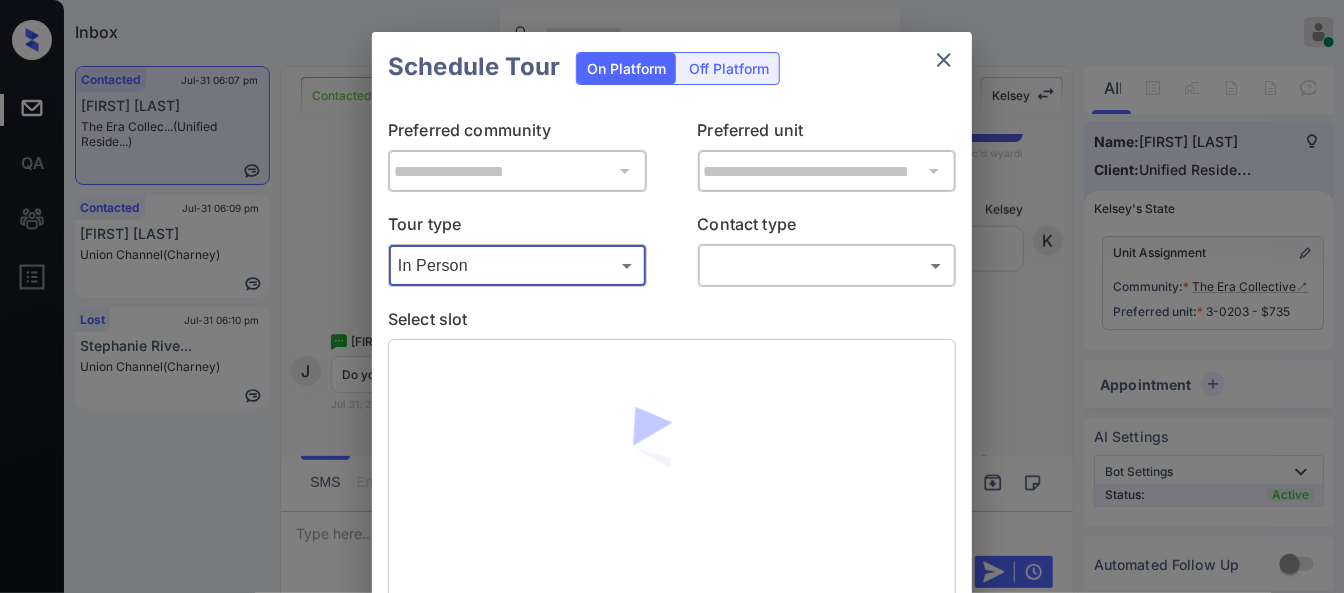 click on "Inbox Paolo Gabriel  Online Set yourself   offline Set yourself   on break Profile Switch to  dark  mode Sign out Contacted Jul-31 06:07 pm   Julie Stone The Era Collec...  (Unified Reside...) Contacted Jul-31 06:09 pm   Brian Litke Union Channel  (Charney) Lost Jul-31 06:10 pm   Stephanie Rive... Union Channel  (Charney) Contacted Lost Lead Sentiment: Angry Upon sliding the acknowledgement:  Lead will move to lost stage. * ​ SMS and call option will be set to opt out. AFM will be turned off for the lead. Kelsey New Message Kelsey Notes Note: https://conversation.getzuma.com/688c12f54b89d9cd00408c60 - Paste this link into your browser to view Kelsey’s conversation with the prospect Jul 31, 2025 06:05 pm  Sync'd w  yardi K New Message Zuma Lead transferred to leasing agent: kelsey Jul 31, 2025 06:05 pm  Sync'd w  yardi Z New Message Agent Lead created via leadPoller in Inbound stage. Jul 31, 2025 06:05 pm A New Message Agent AFM Request sent to Kelsey. Jul 31, 2025 06:05 pm A New Message Agent Notes Note:" at bounding box center (672, 296) 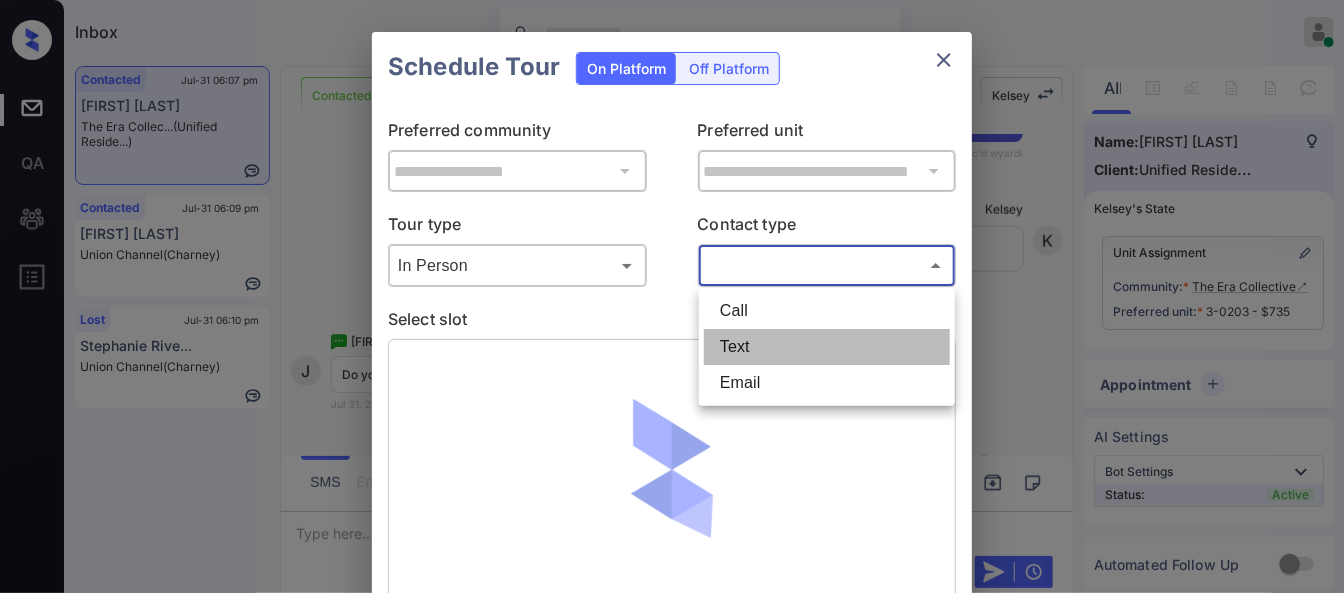 click on "Text" at bounding box center [827, 347] 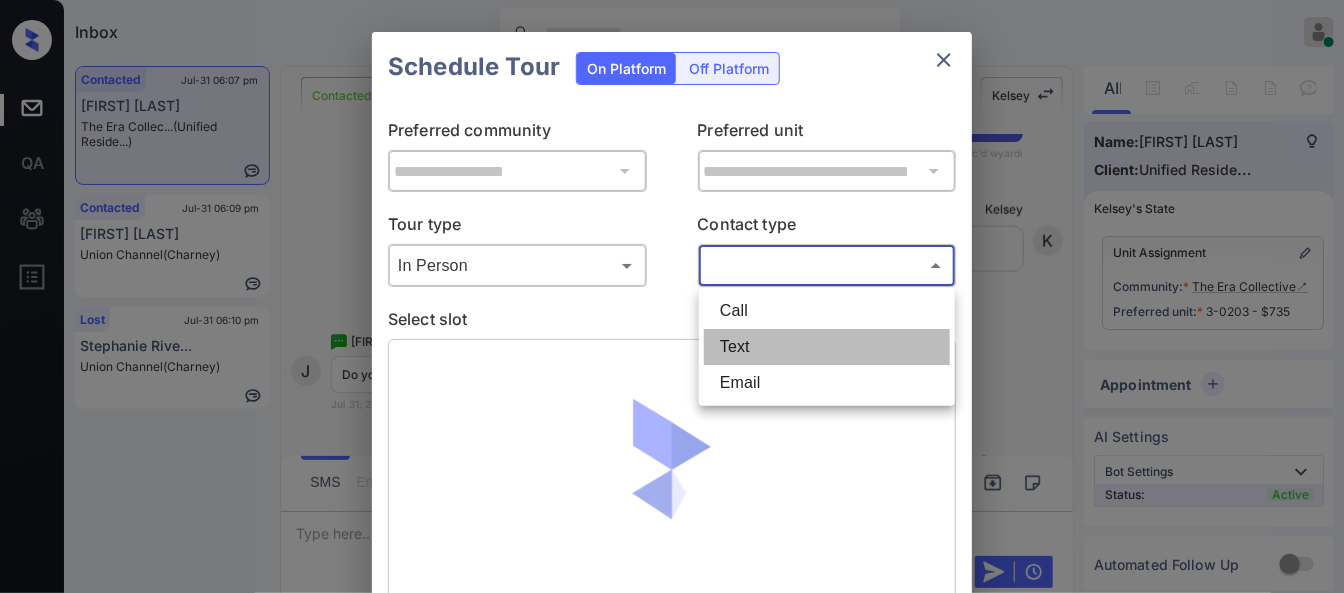 type on "****" 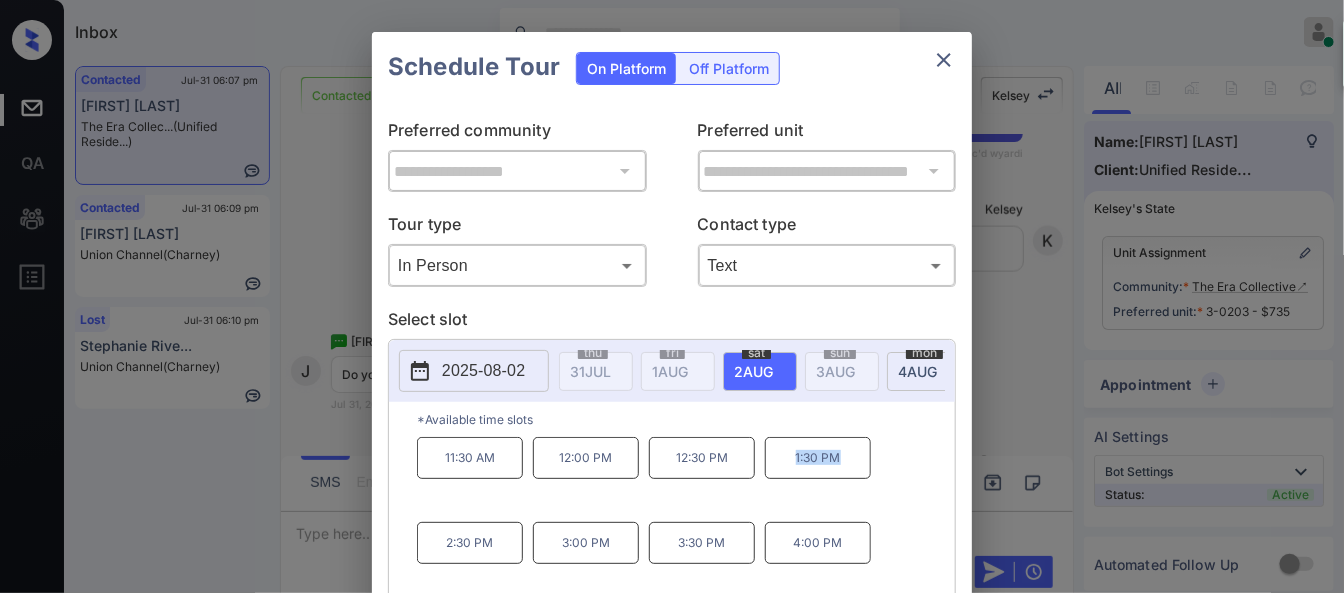 drag, startPoint x: 797, startPoint y: 465, endPoint x: 851, endPoint y: 465, distance: 54 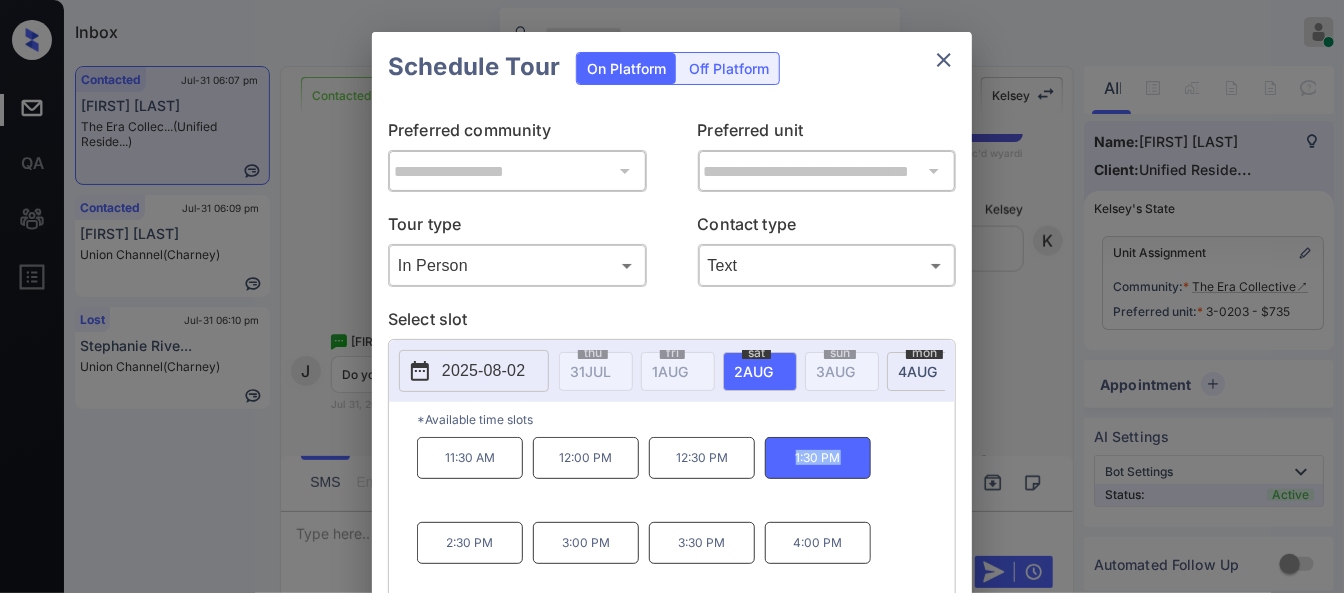 copy on "1:30 PM" 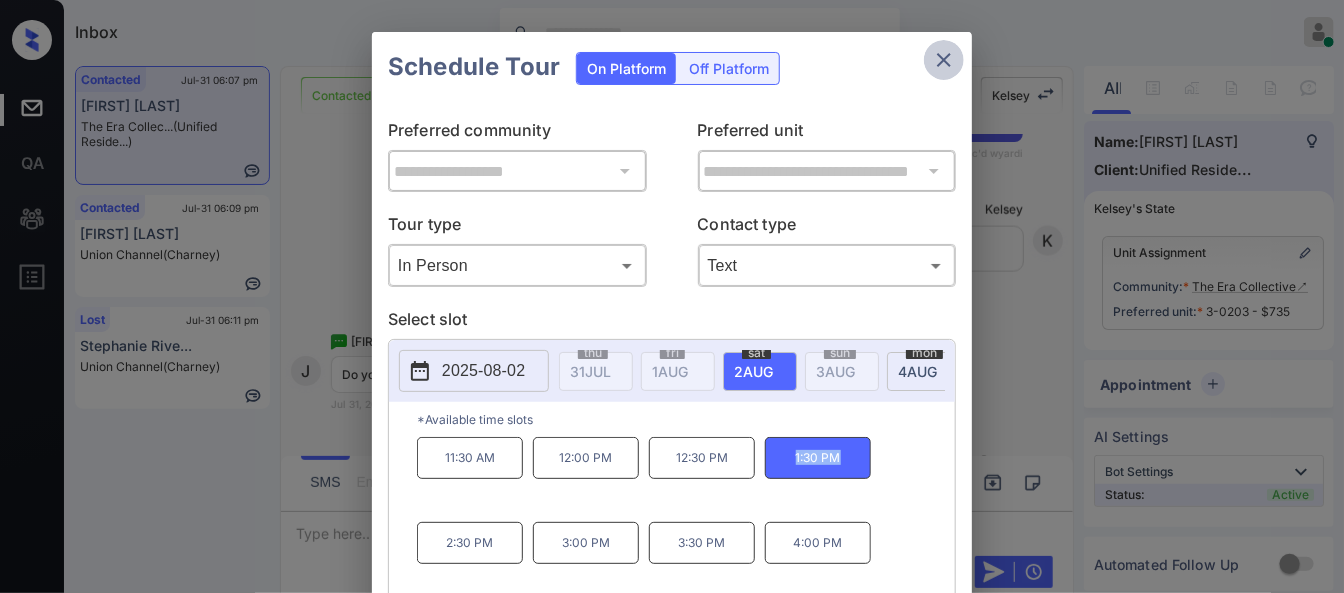 click 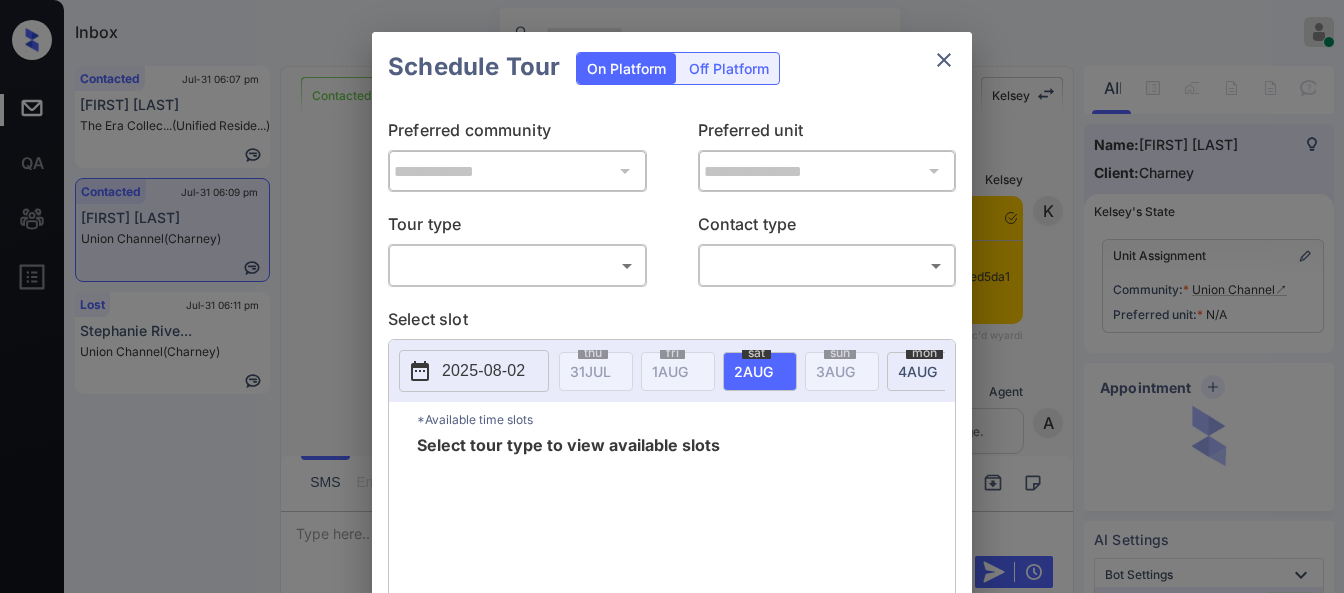 scroll, scrollTop: 0, scrollLeft: 0, axis: both 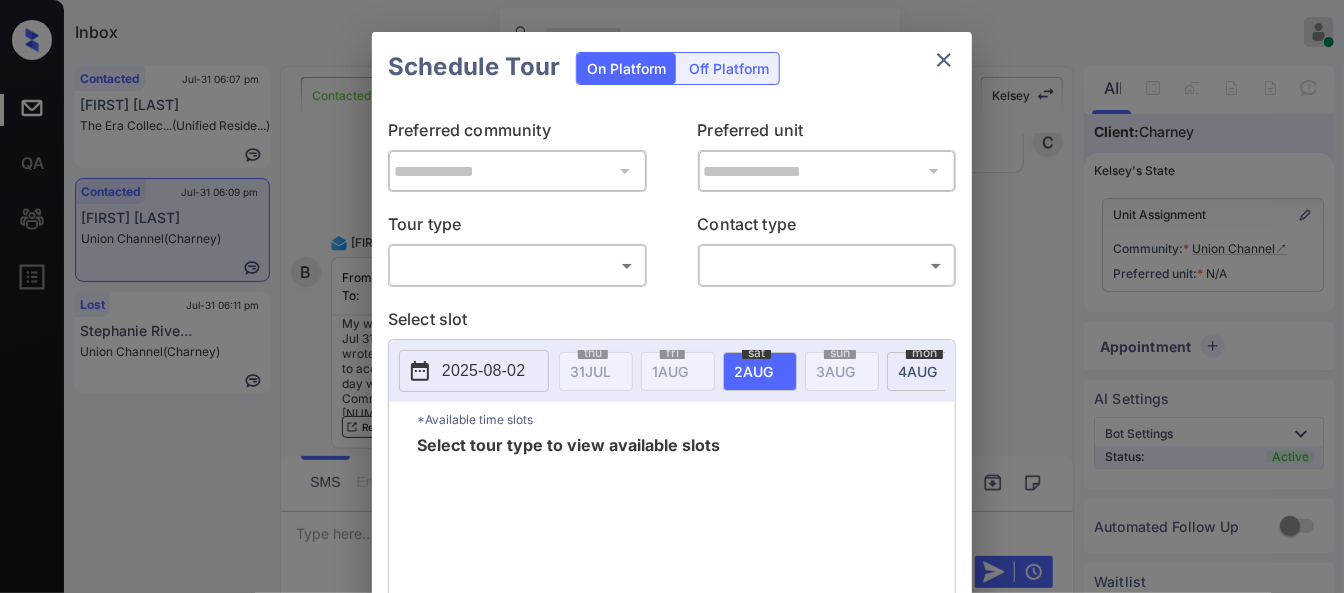 click on "Inbox [FIRST] [LAST]  Online Set yourself   offline Set yourself   on break Profile Switch to  dark  mode Sign out Contacted Jul-31 06:07 pm   [FIRST] [LAST] The Era Collec...  (Unified Reside...) Contacted Jul-31 06:09 pm   [FIRST] [LAST] [BRAND]  (Charney) Lost Jul-31 06:11 pm   [FIRST] [LAST]... [BRAND]  (Charney) Contacted Lost Lead Sentiment: Angry Upon sliding the acknowledgement:  Lead will move to lost stage. * ​ SMS and call option will be set to opt out. AFM will be turned off for the lead. [FIRST] New Message [FIRST] Notes Note: https://conversation.getzuma.com/688c10d6d85aed5da151c154 - Paste this link into your browser to view [FIRST]’s conversation with the prospect Jul 31, 2025 05:56 pm  Sync'd w  yardi K New Message Agent Lead created via emailParser in Inbound stage. Jul 31, 2025 05:56 pm A New Message Agent Lead transferred to leasing agent: [FIRST] Jul 31, 2025 05:56 pm  Sync'd w  yardi Z New Message Agent AFM Request sent to [FIRST]. Jul 31, 2025 05:56 pm A New Message Agent Notes Note:" at bounding box center [672, 296] 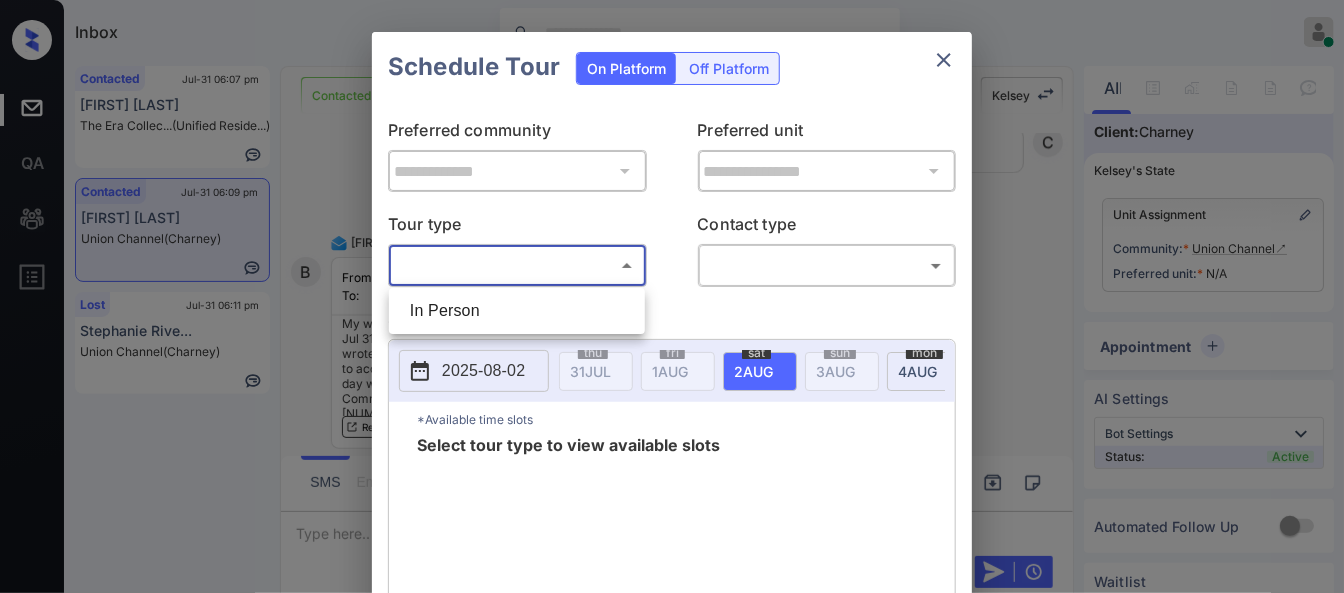 click on "In Person" at bounding box center [517, 311] 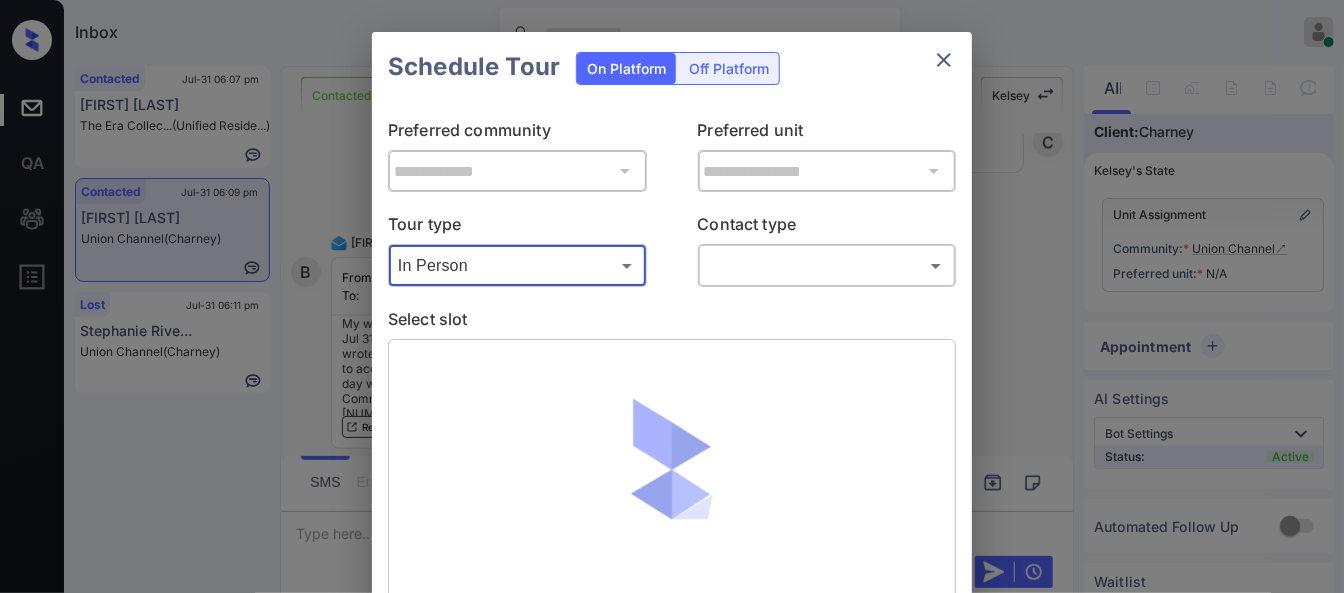 click on "Inbox [FIRST] [LAST]  Online Set yourself   offline Set yourself   on break Profile Switch to  dark  mode Sign out Contacted Jul-31 06:07 pm   [FIRST] [LAST] The Era Collec...  (Unified Reside...) Contacted Jul-31 06:09 pm   [FIRST] [LAST] [BRAND]  (Charney) Lost Jul-31 06:11 pm   [FIRST] [LAST]... [BRAND]  (Charney) Contacted Lost Lead Sentiment: Angry Upon sliding the acknowledgement:  Lead will move to lost stage. * ​ SMS and call option will be set to opt out. AFM will be turned off for the lead. [FIRST] New Message [FIRST] Notes Note: https://conversation.getzuma.com/688c10d6d85aed5da151c154 - Paste this link into your browser to view [FIRST]’s conversation with the prospect Jul 31, 2025 05:56 pm  Sync'd w  yardi K New Message Agent Lead created via emailParser in Inbound stage. Jul 31, 2025 05:56 pm A New Message Agent Lead transferred to leasing agent: [FIRST] Jul 31, 2025 05:56 pm  Sync'd w  yardi Z New Message Agent AFM Request sent to [FIRST]. Jul 31, 2025 05:56 pm A New Message Agent Notes Note:" at bounding box center (672, 296) 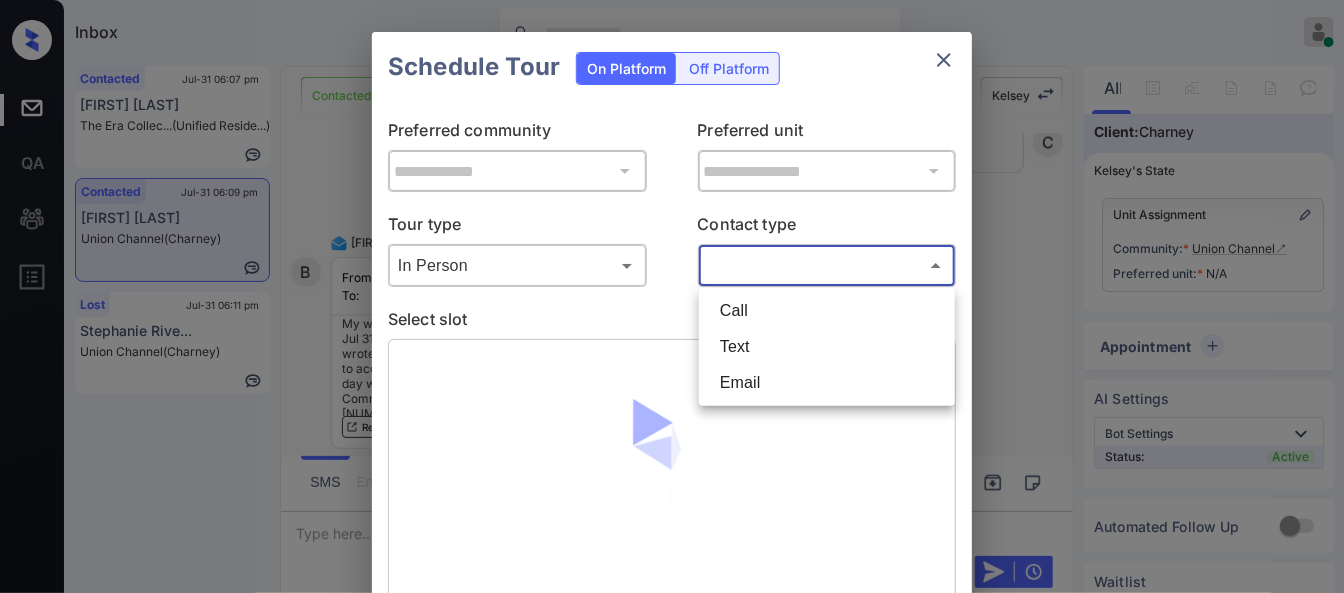 click on "Text" at bounding box center (827, 347) 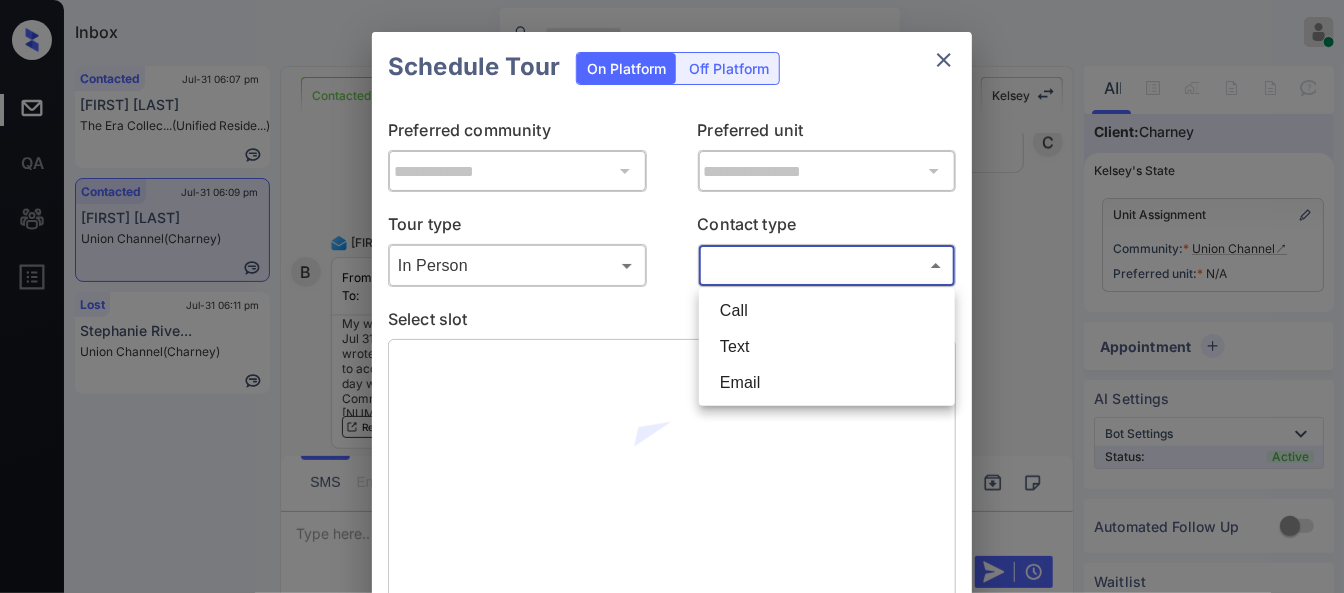 type on "****" 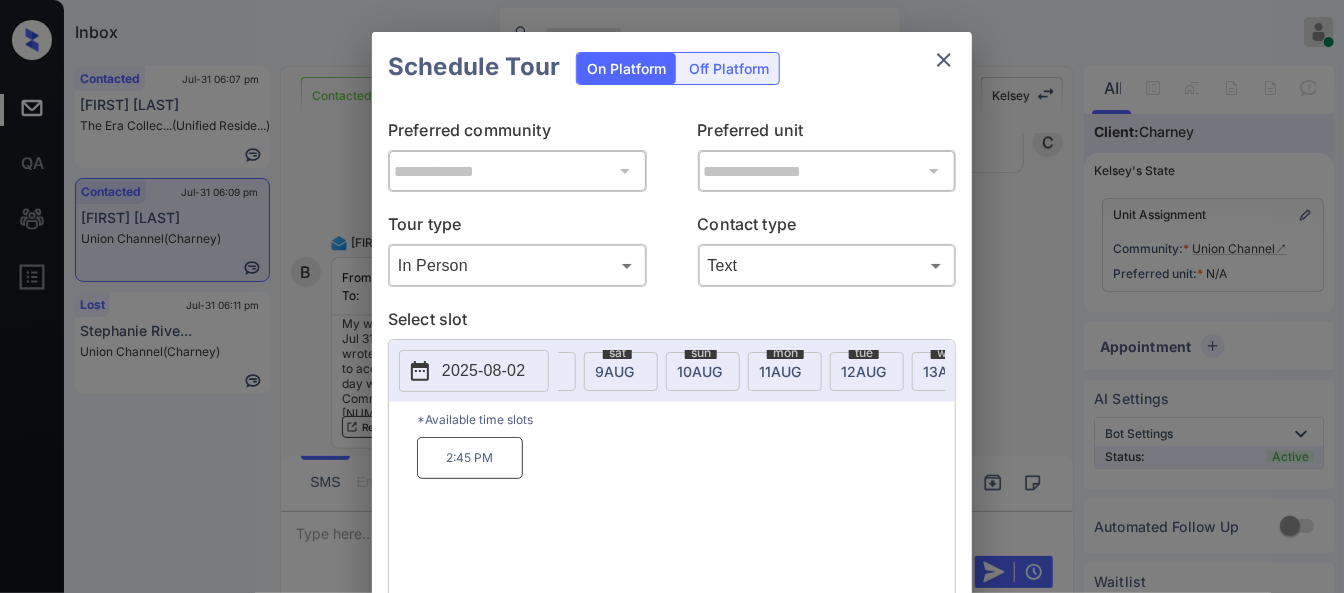scroll, scrollTop: 0, scrollLeft: 746, axis: horizontal 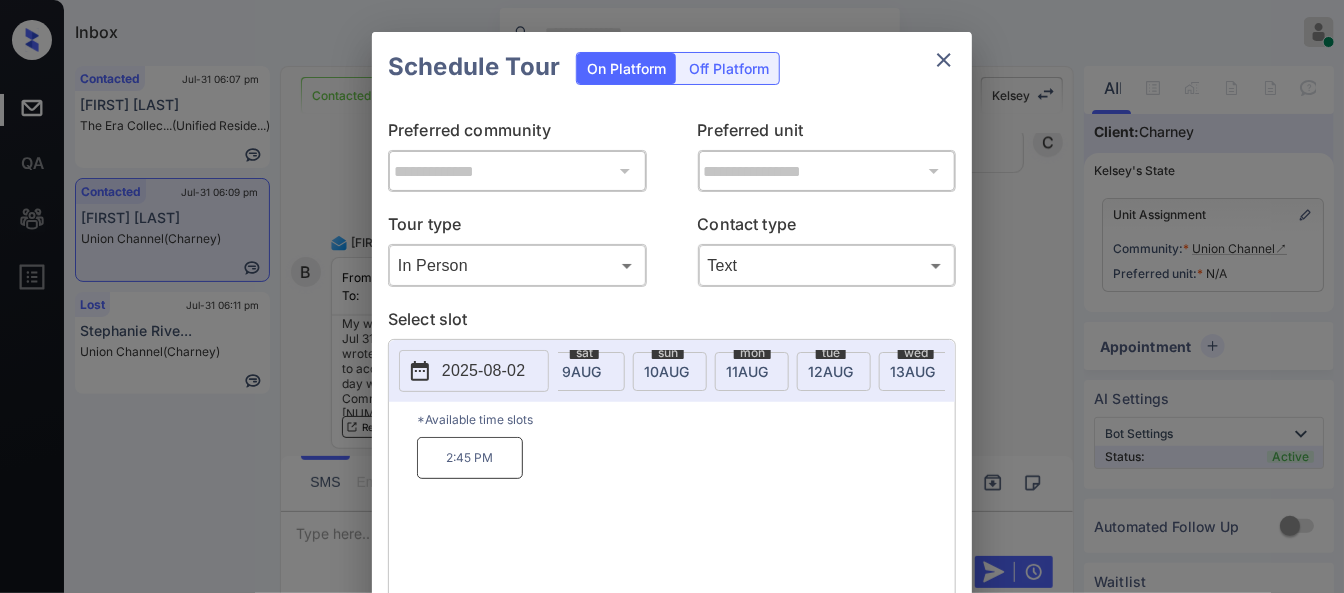 click on "12 AUG" at bounding box center [-156, 371] 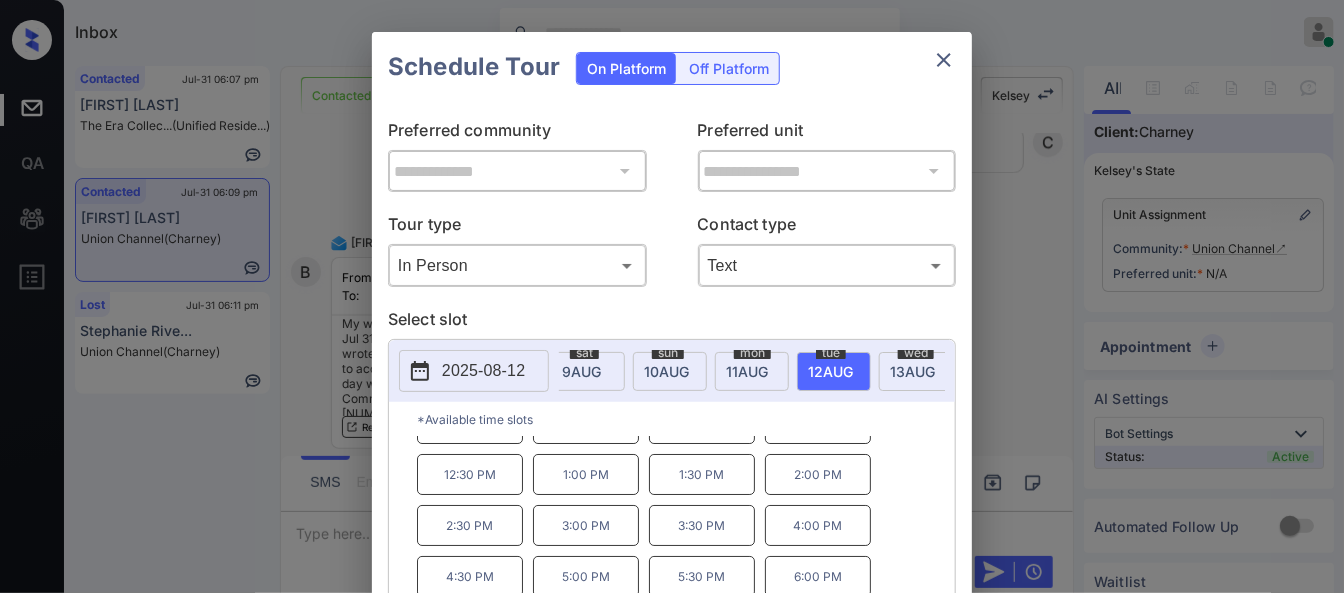 scroll, scrollTop: 0, scrollLeft: 0, axis: both 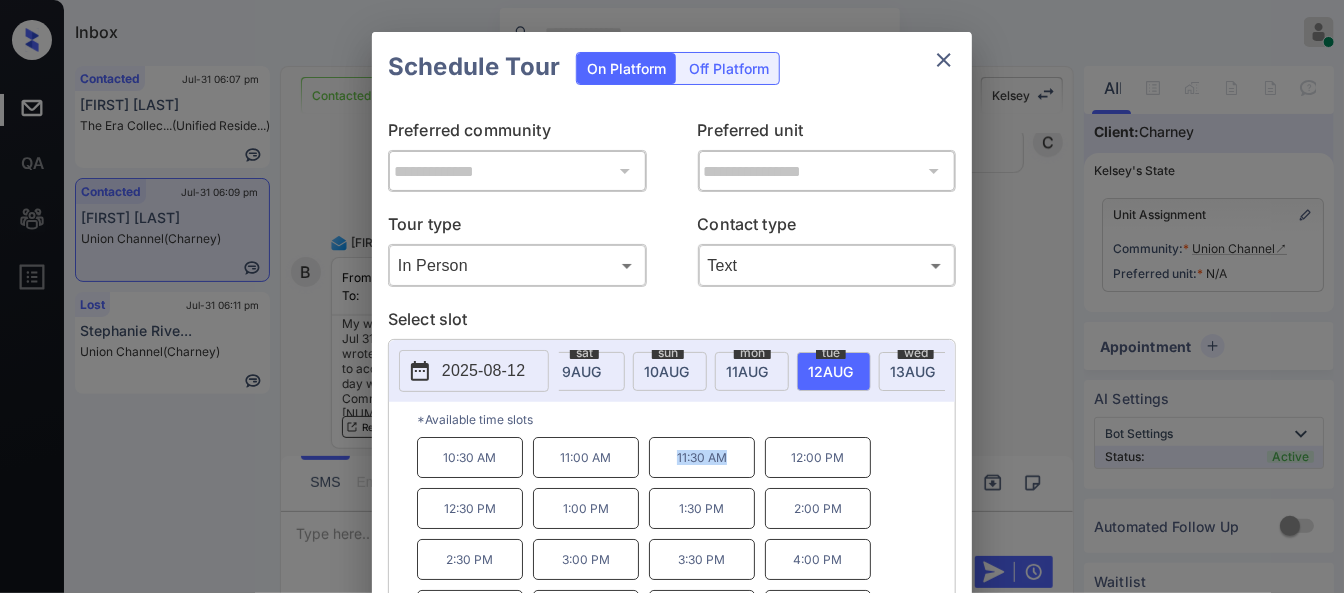 drag, startPoint x: 673, startPoint y: 461, endPoint x: 728, endPoint y: 468, distance: 55.443665 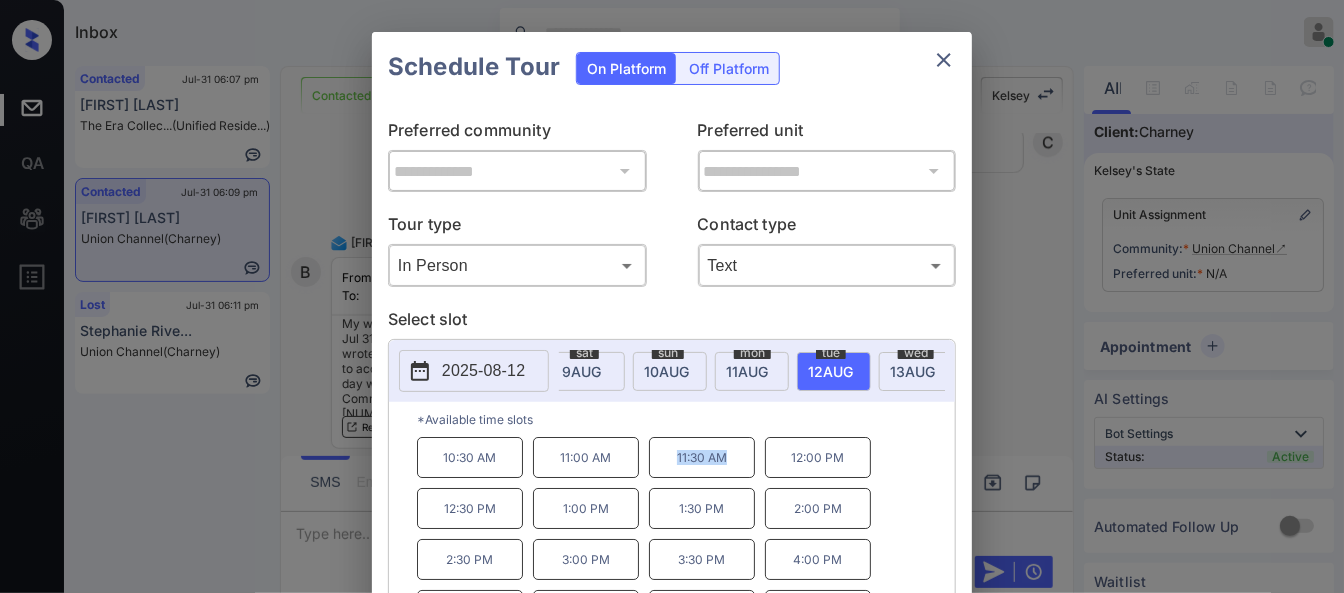 click on "11:30 AM" at bounding box center [702, 457] 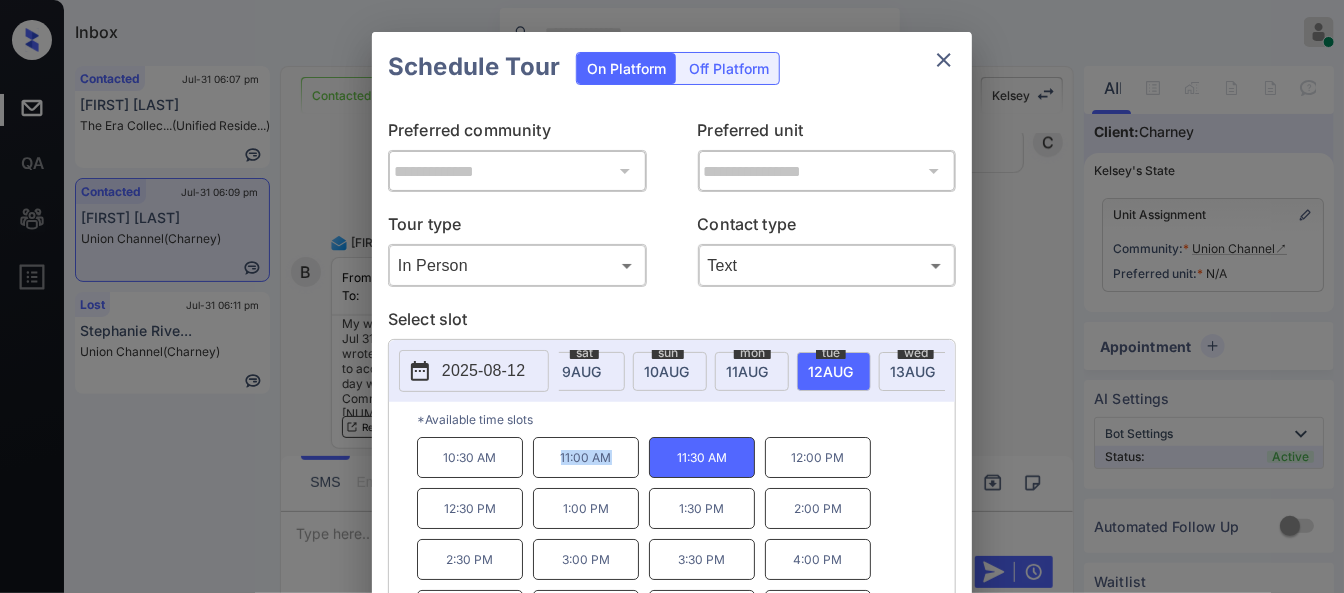 drag, startPoint x: 556, startPoint y: 464, endPoint x: 617, endPoint y: 464, distance: 61 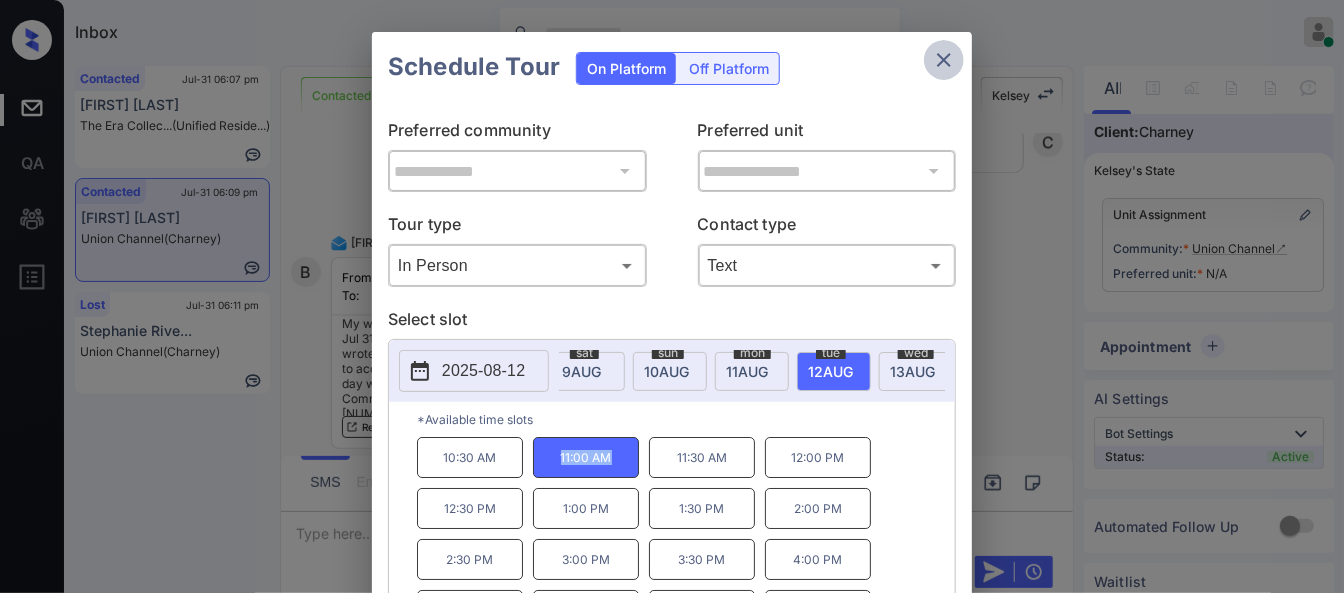 click 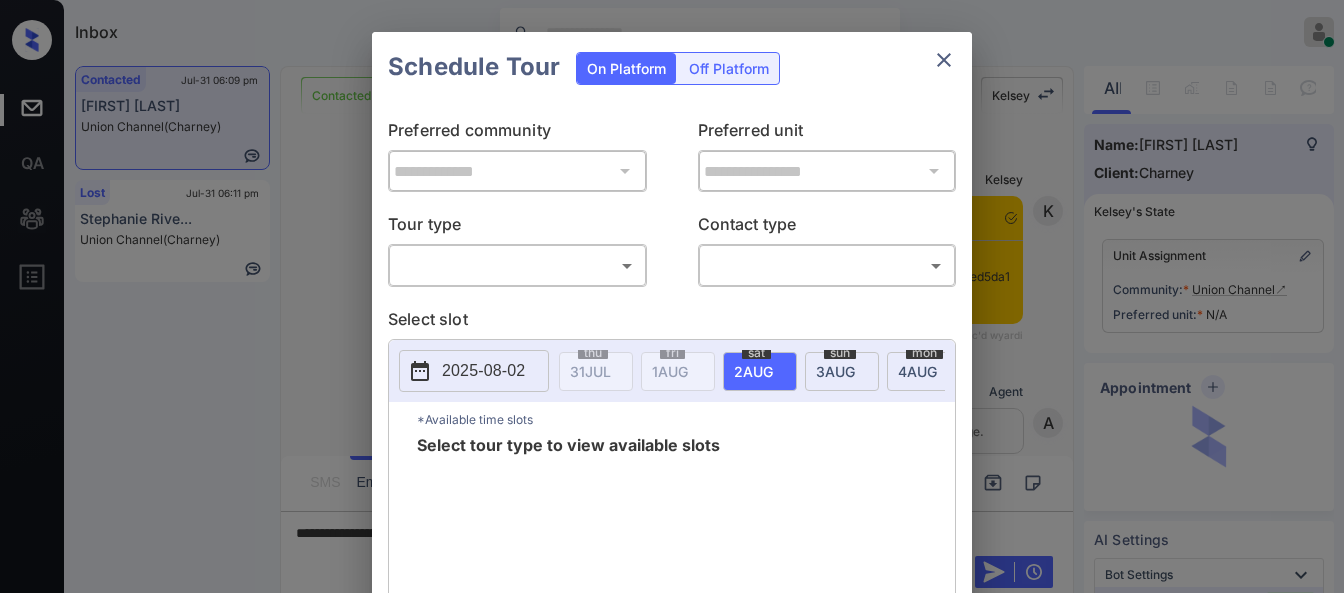 scroll, scrollTop: 0, scrollLeft: 0, axis: both 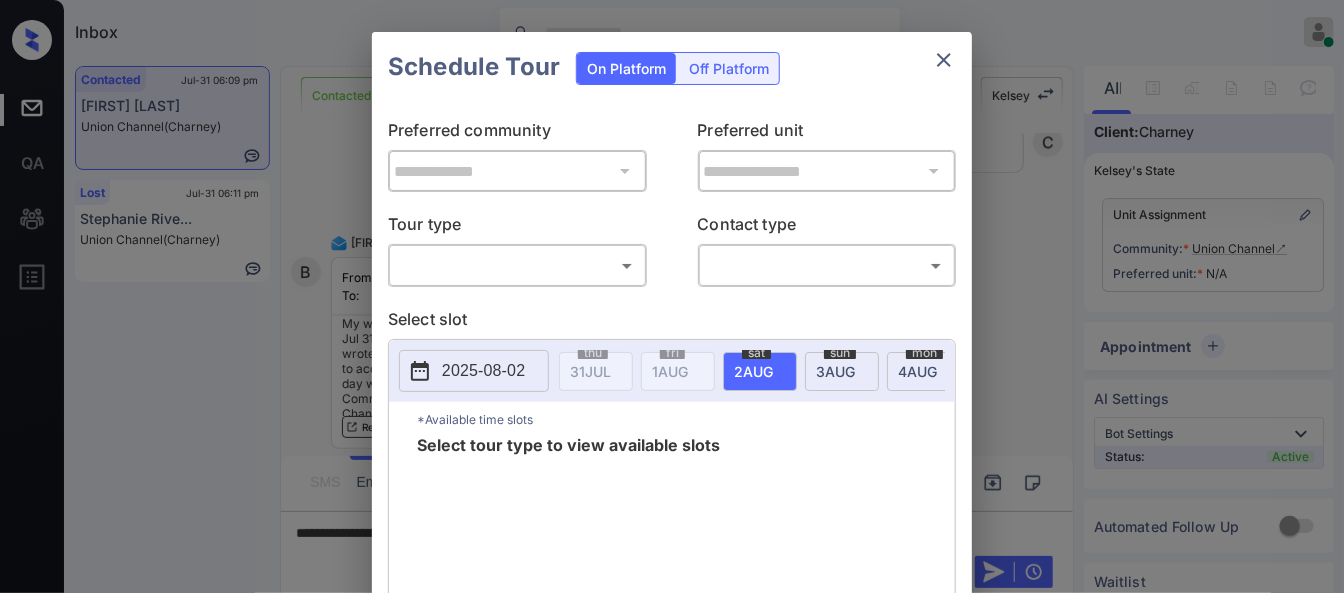click on "Inbox Paolo Gabriel  Online Set yourself   offline Set yourself   on break Profile Switch to  dark  mode Sign out Contacted Jul-31 06:09 pm   Brian Litke Union Channel  (Charney) Lost Jul-31 06:11 pm   Stephanie Rive... Union Channel  (Charney) Contacted Lost Lead Sentiment: Angry Upon sliding the acknowledgement:  Lead will move to lost stage. * ​ SMS and call option will be set to opt out. AFM will be turned off for the lead. Kelsey New Message Kelsey Notes Note: https://conversation.getzuma.com/688c10d6d85aed5da151c154 - Paste this link into your browser to view Kelsey’s conversation with the prospect Jul 31, 2025 05:56 pm  Sync'd w  yardi K New Message Agent Lead created via emailParser in Inbound stage. Jul 31, 2025 05:56 pm A New Message Zuma Lead transferred to leasing agent: kelsey Jul 31, 2025 05:56 pm  Sync'd w  yardi Z New Message Agent AFM Request sent to Kelsey. Jul 31, 2025 05:56 pm A New Message Agent Notes Note: Structured Note:
Move In Date: 2025-09-15
Bedroom: 1
Jul 31, 2025 05:56 pm A" at bounding box center [672, 296] 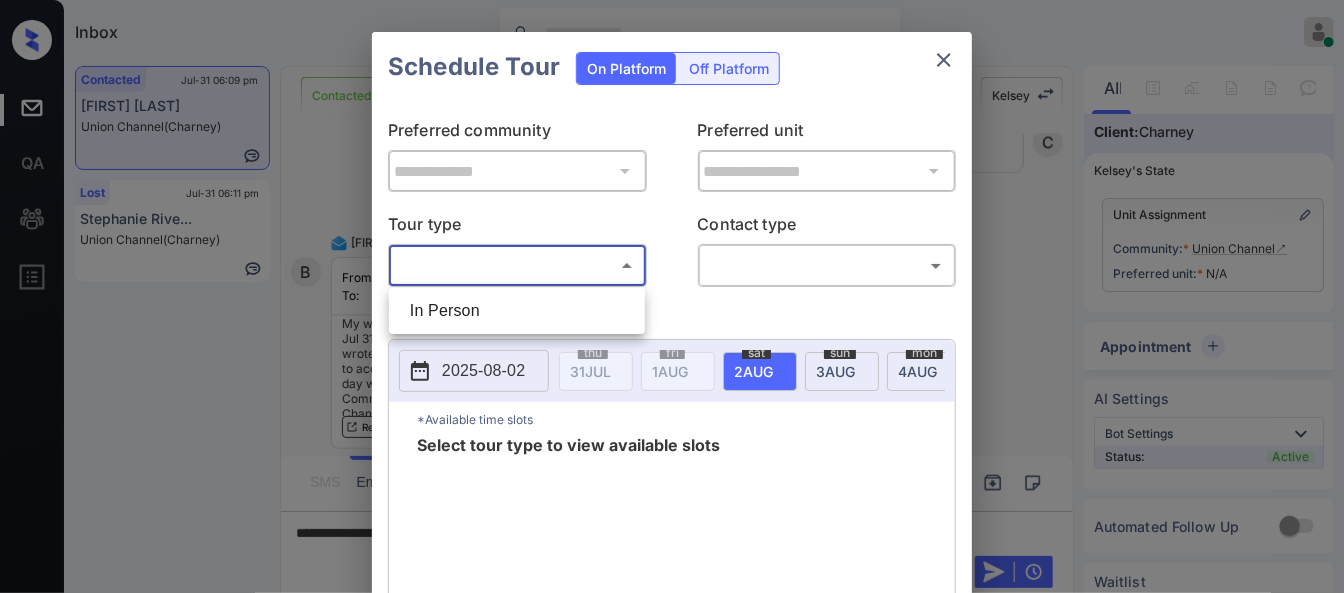 drag, startPoint x: 484, startPoint y: 313, endPoint x: 708, endPoint y: 273, distance: 227.5434 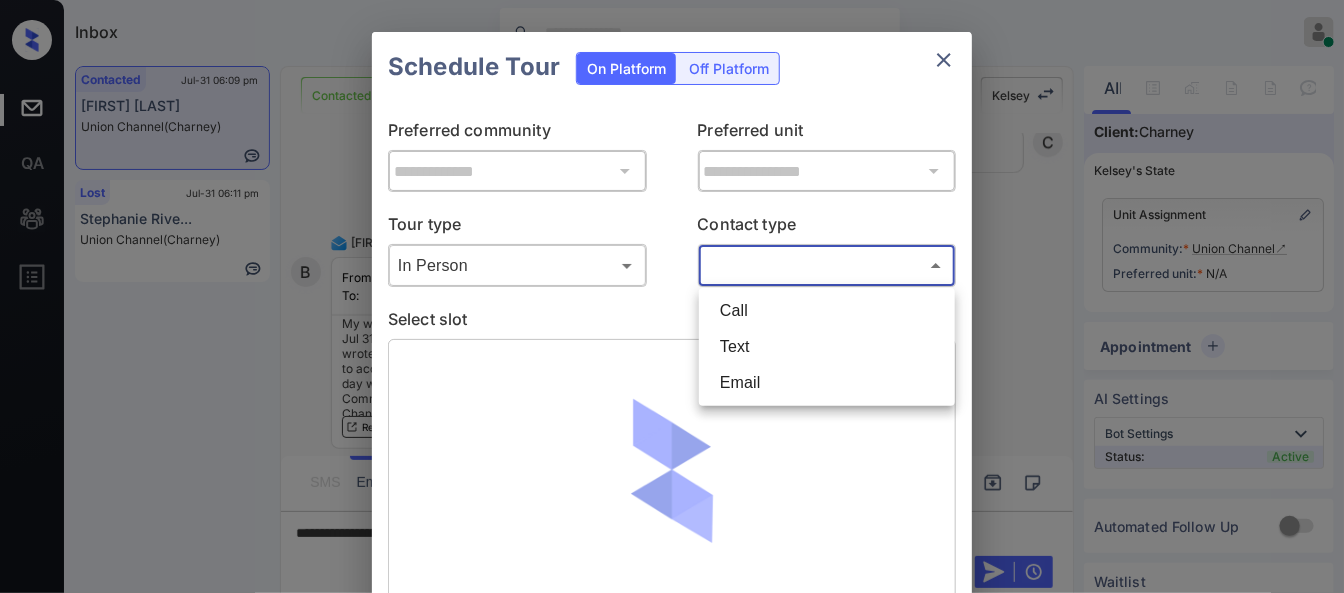click on "Inbox Paolo Gabriel  Online Set yourself   offline Set yourself   on break Profile Switch to  dark  mode Sign out Contacted Jul-31 06:09 pm   Brian Litke Union Channel  (Charney) Lost Jul-31 06:11 pm   Stephanie Rive... Union Channel  (Charney) Contacted Lost Lead Sentiment: Angry Upon sliding the acknowledgement:  Lead will move to lost stage. * ​ SMS and call option will be set to opt out. AFM will be turned off for the lead. Kelsey New Message Kelsey Notes Note: https://conversation.getzuma.com/688c10d6d85aed5da151c154 - Paste this link into your browser to view Kelsey’s conversation with the prospect Jul 31, 2025 05:56 pm  Sync'd w  yardi K New Message Agent Lead created via emailParser in Inbound stage. Jul 31, 2025 05:56 pm A New Message Zuma Lead transferred to leasing agent: kelsey Jul 31, 2025 05:56 pm  Sync'd w  yardi Z New Message Agent AFM Request sent to Kelsey. Jul 31, 2025 05:56 pm A New Message Agent Notes Note: Structured Note:
Move In Date: 2025-09-15
Bedroom: 1
Jul 31, 2025 05:56 pm A" at bounding box center [672, 296] 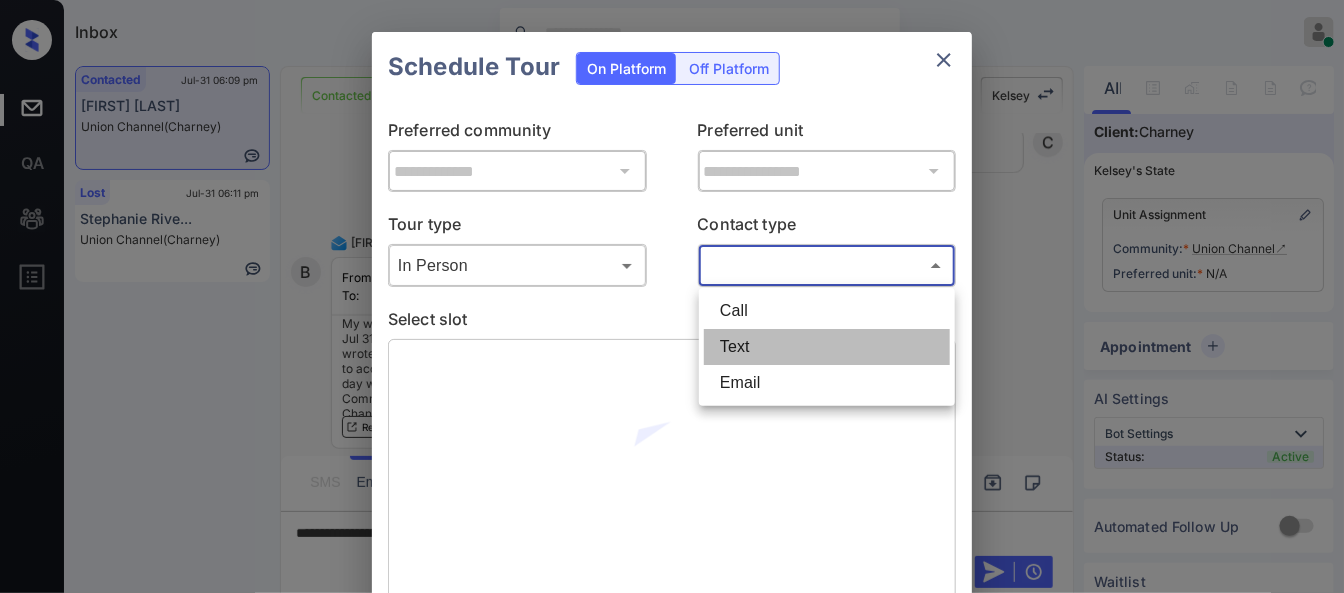 click on "Text" at bounding box center (827, 347) 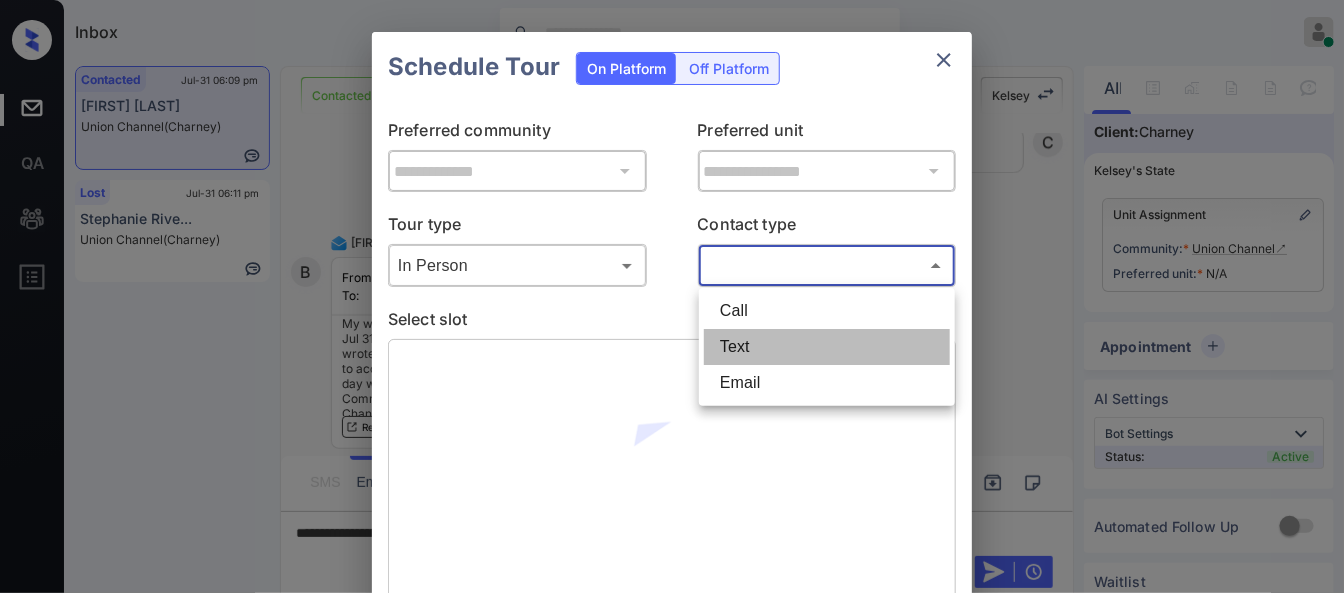 type on "****" 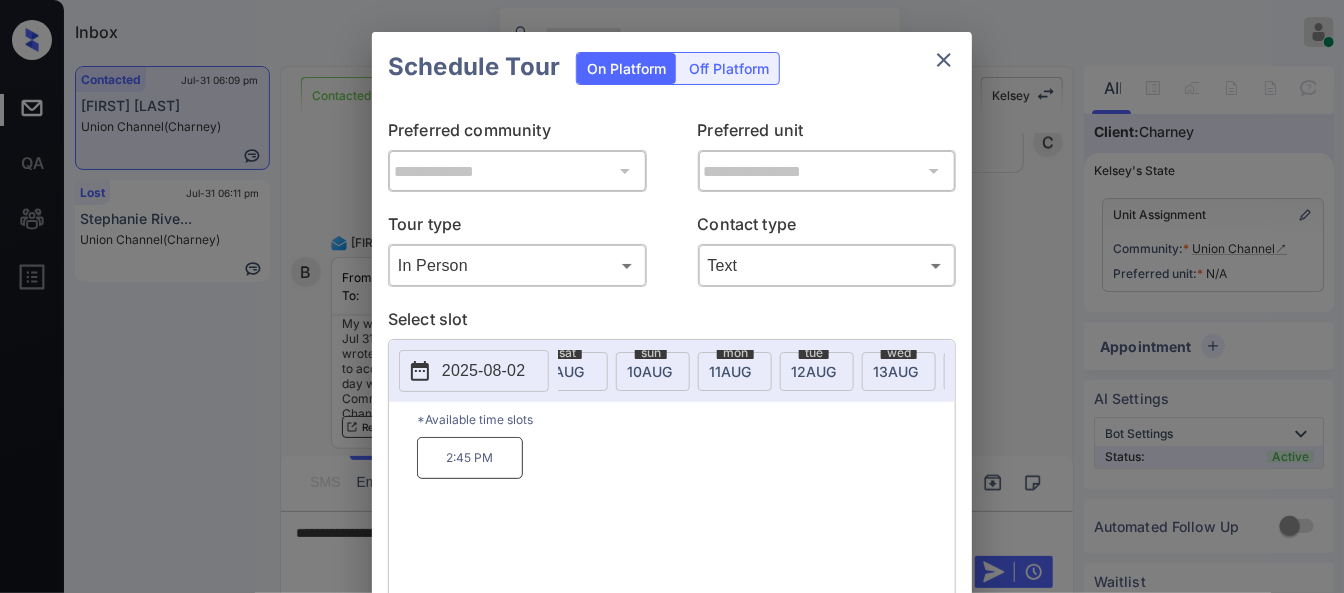 scroll, scrollTop: 0, scrollLeft: 780, axis: horizontal 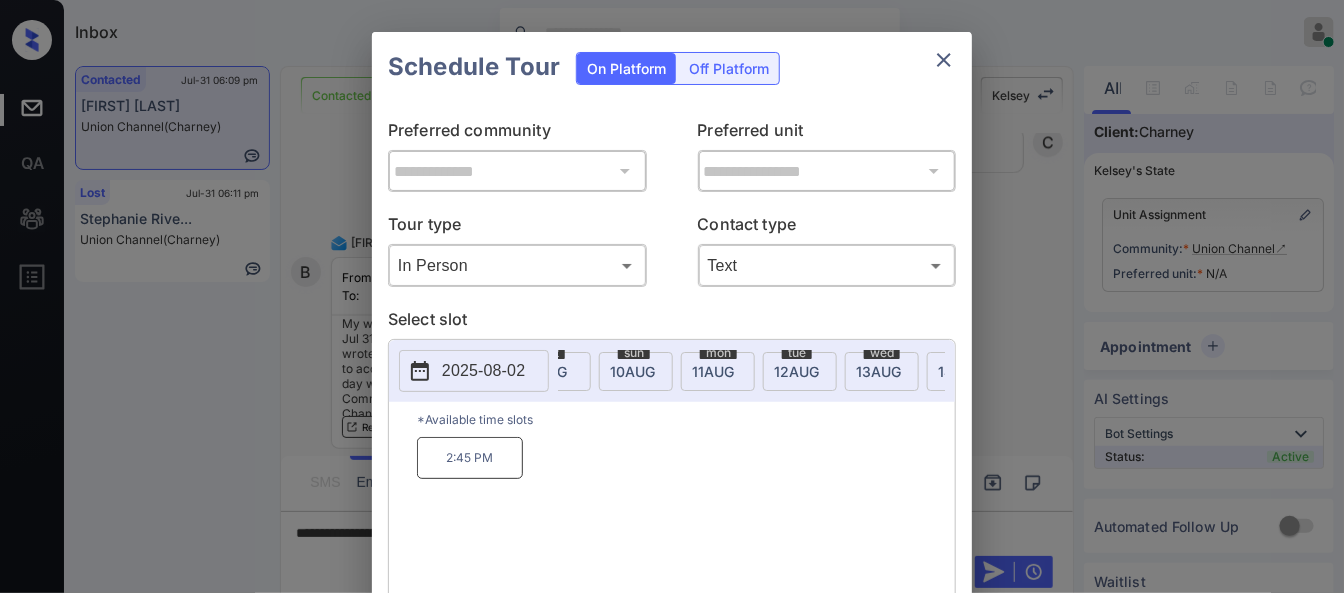 click on "12 AUG" at bounding box center [-190, 371] 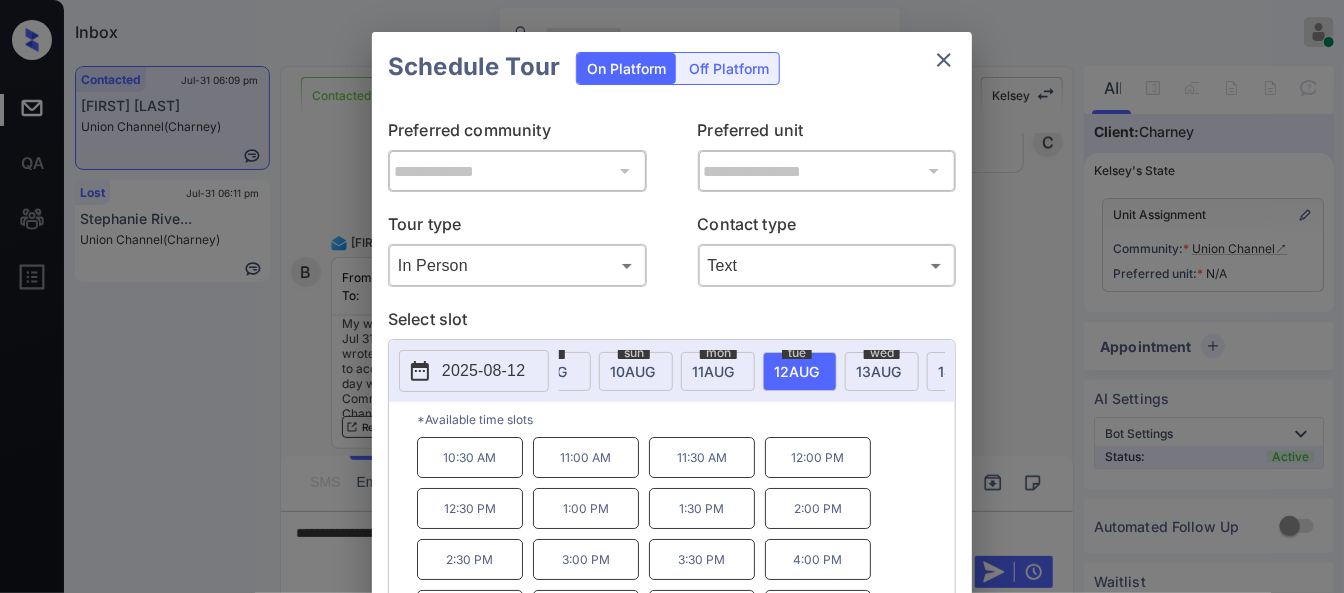 click on "11 AUG" at bounding box center [-190, 371] 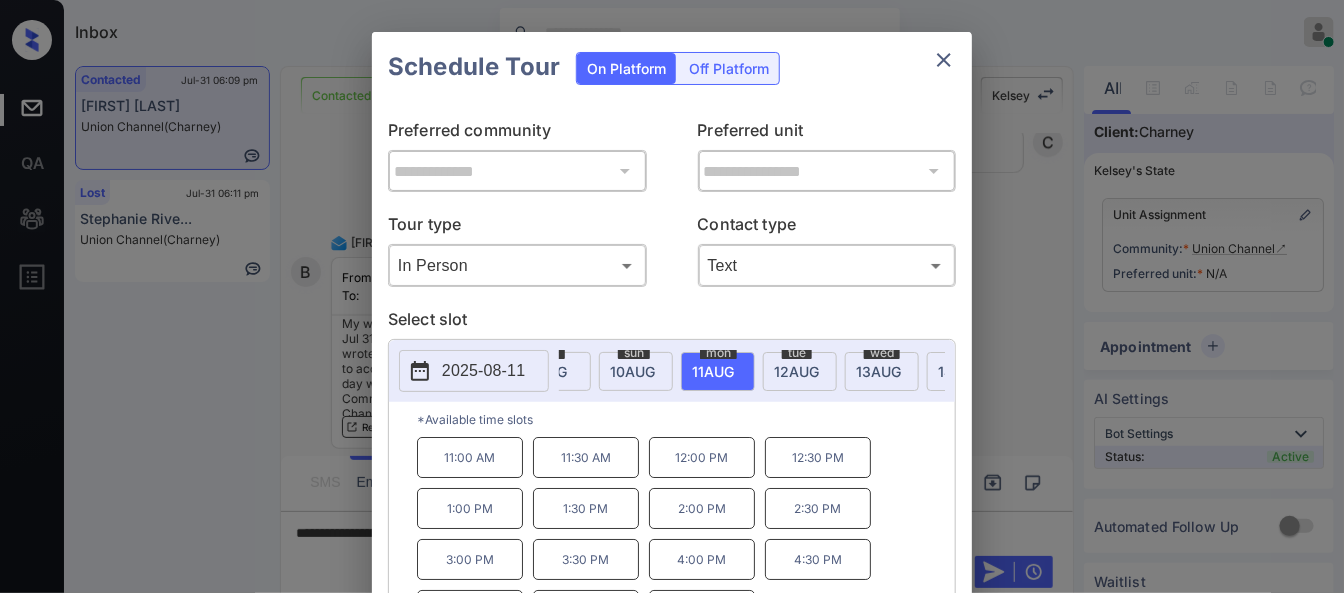 click on "12 AUG" at bounding box center (-190, 371) 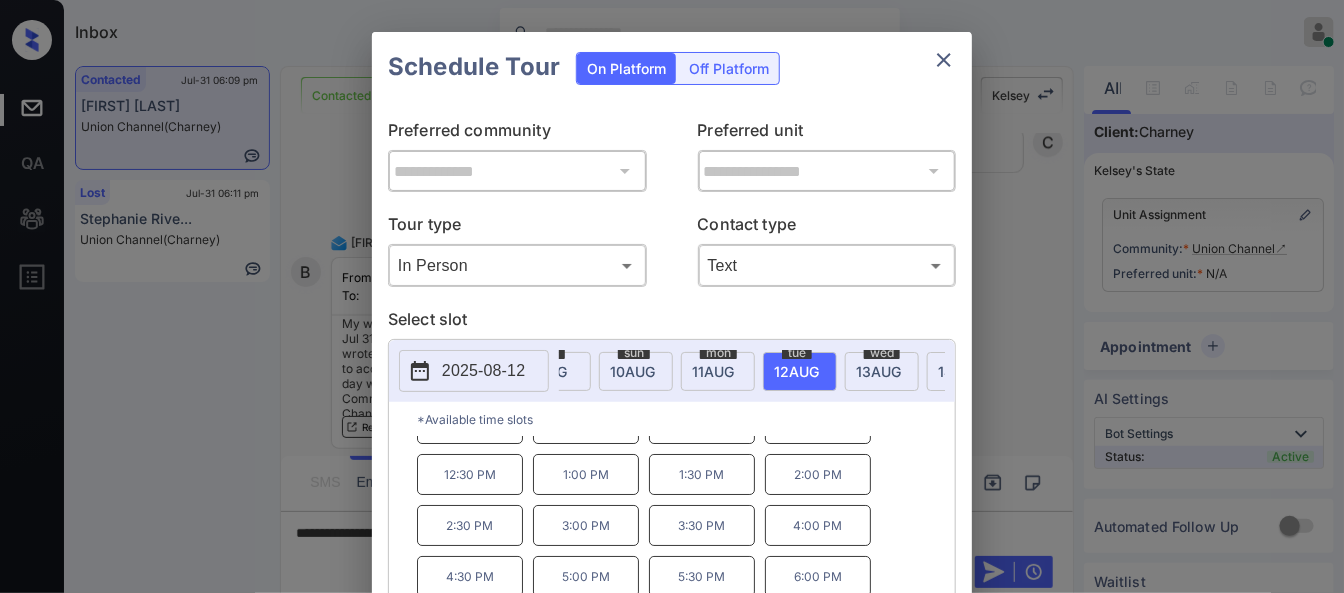 scroll, scrollTop: 0, scrollLeft: 0, axis: both 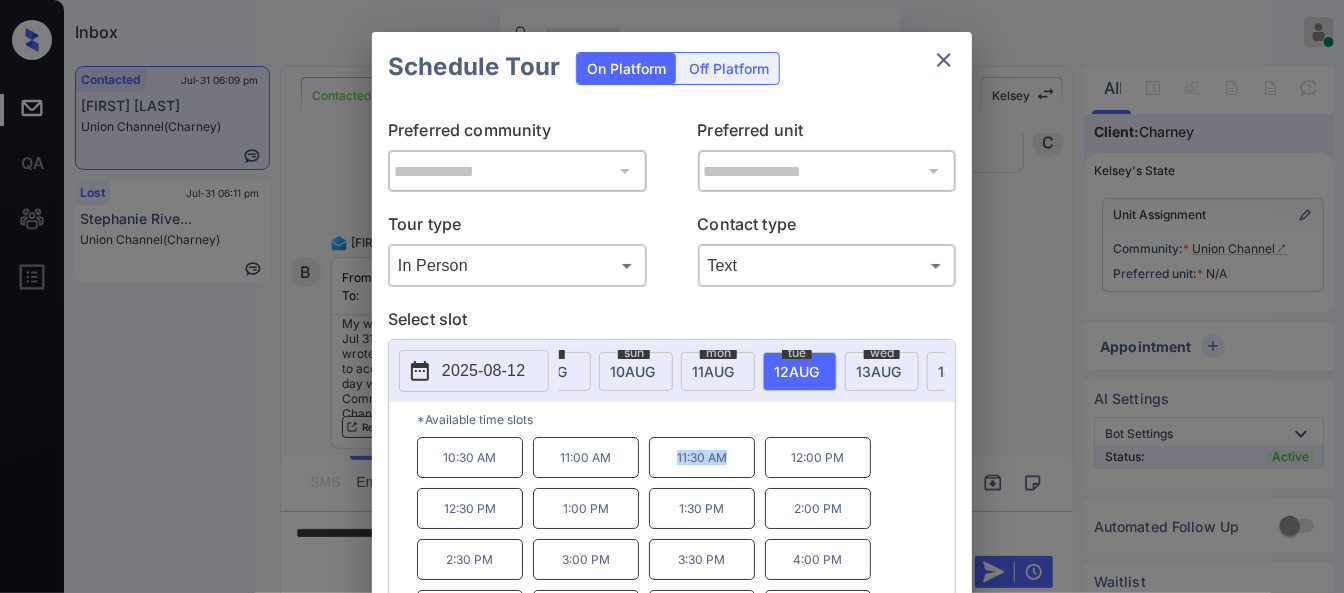 drag, startPoint x: 674, startPoint y: 462, endPoint x: 738, endPoint y: 464, distance: 64.03124 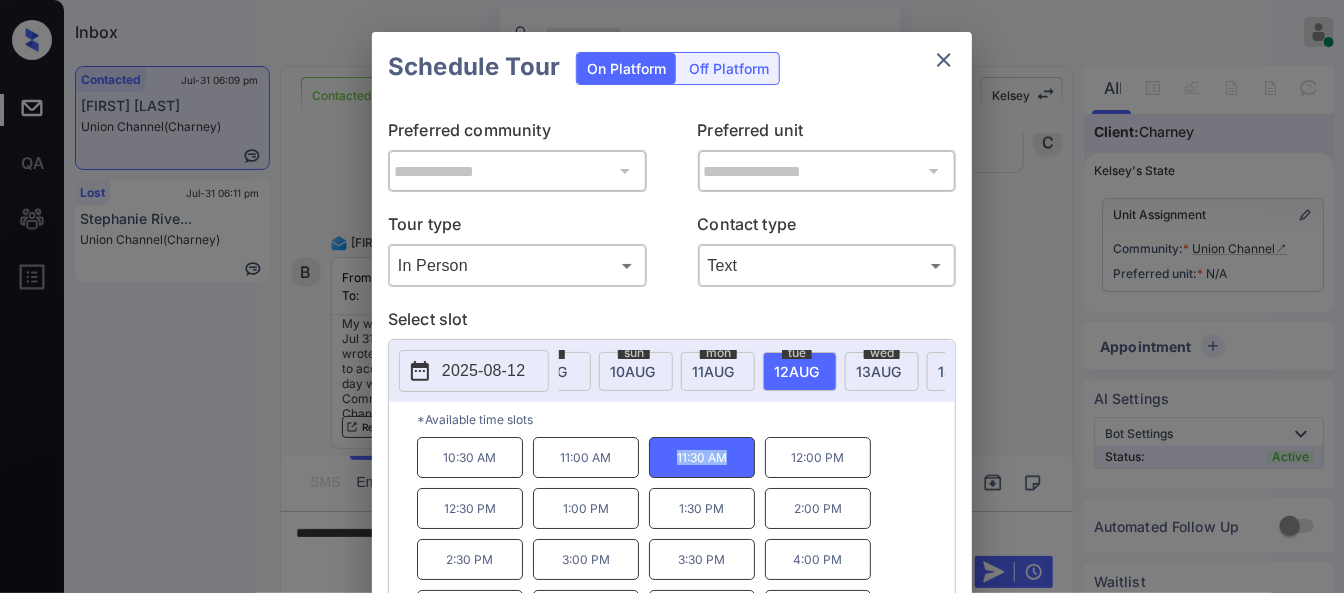 copy on "11:30 AM" 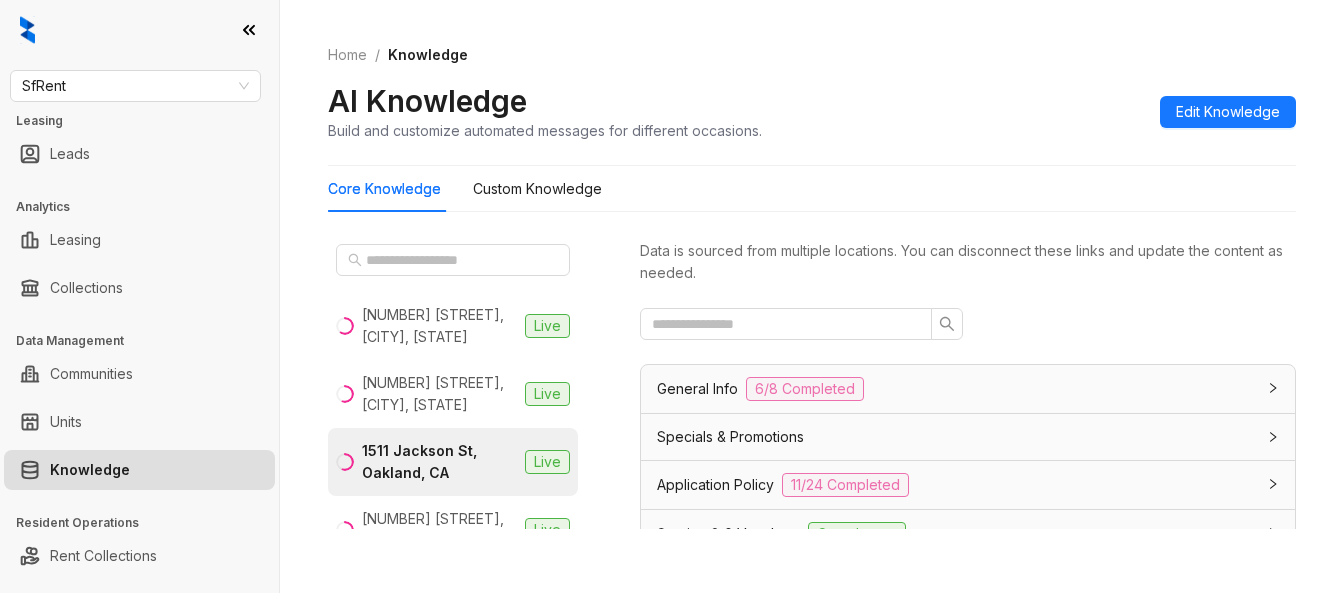 scroll, scrollTop: 0, scrollLeft: 0, axis: both 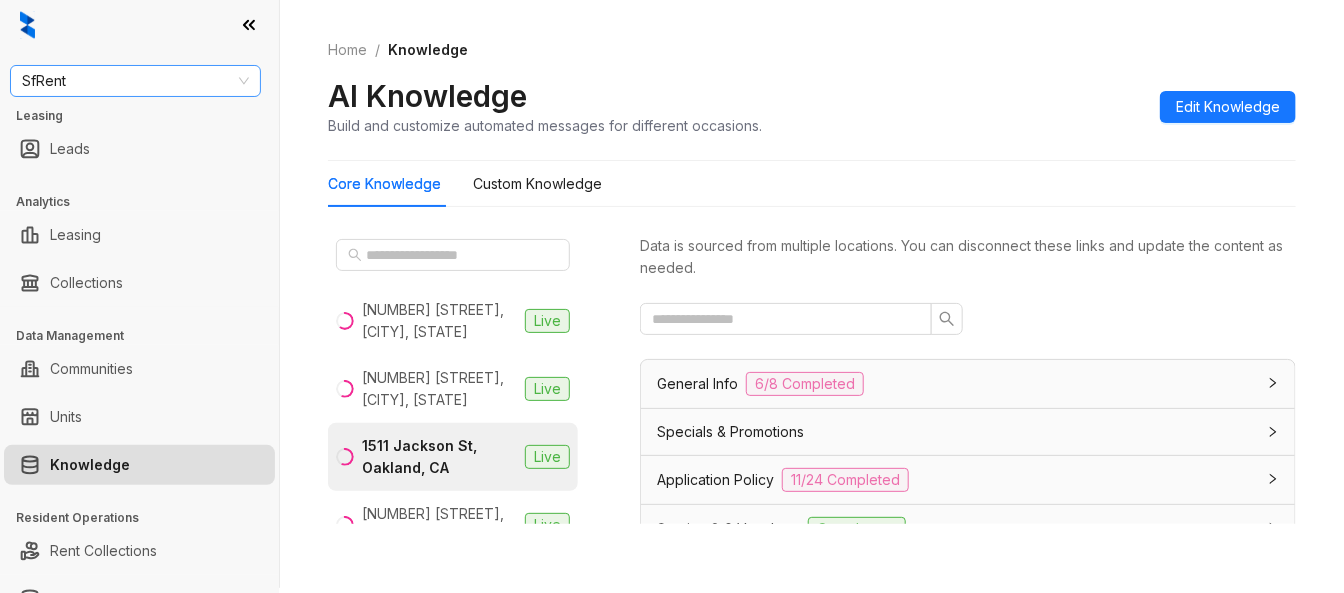 click on "SfRent" at bounding box center [135, 81] 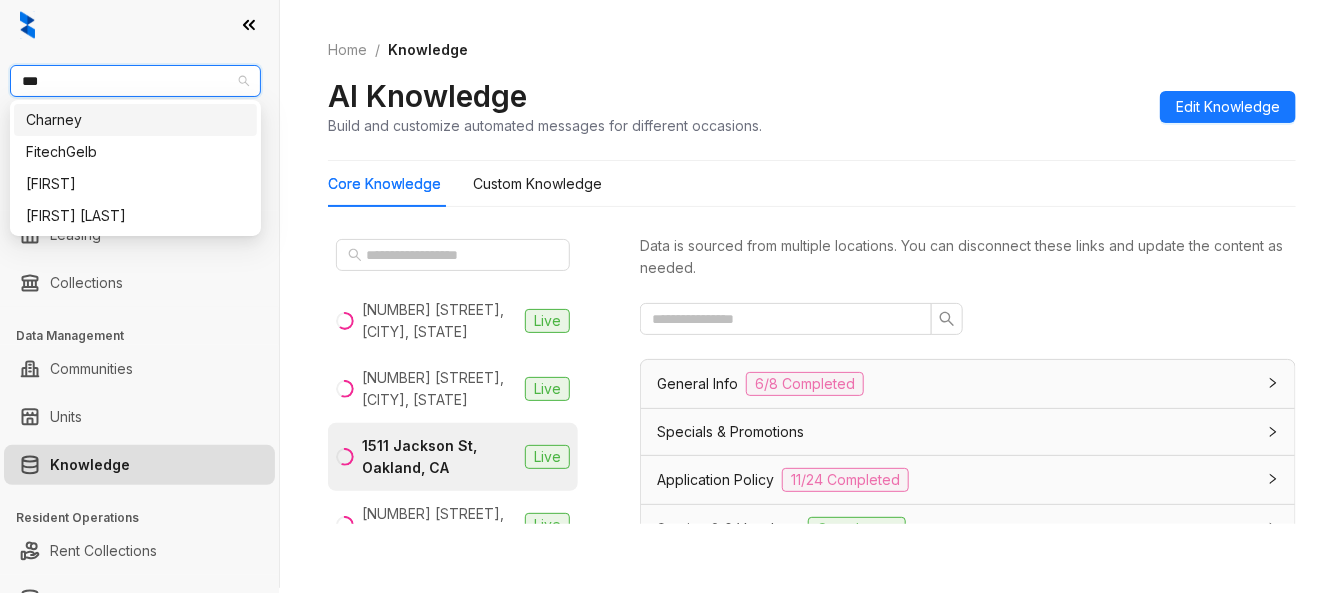 type on "****" 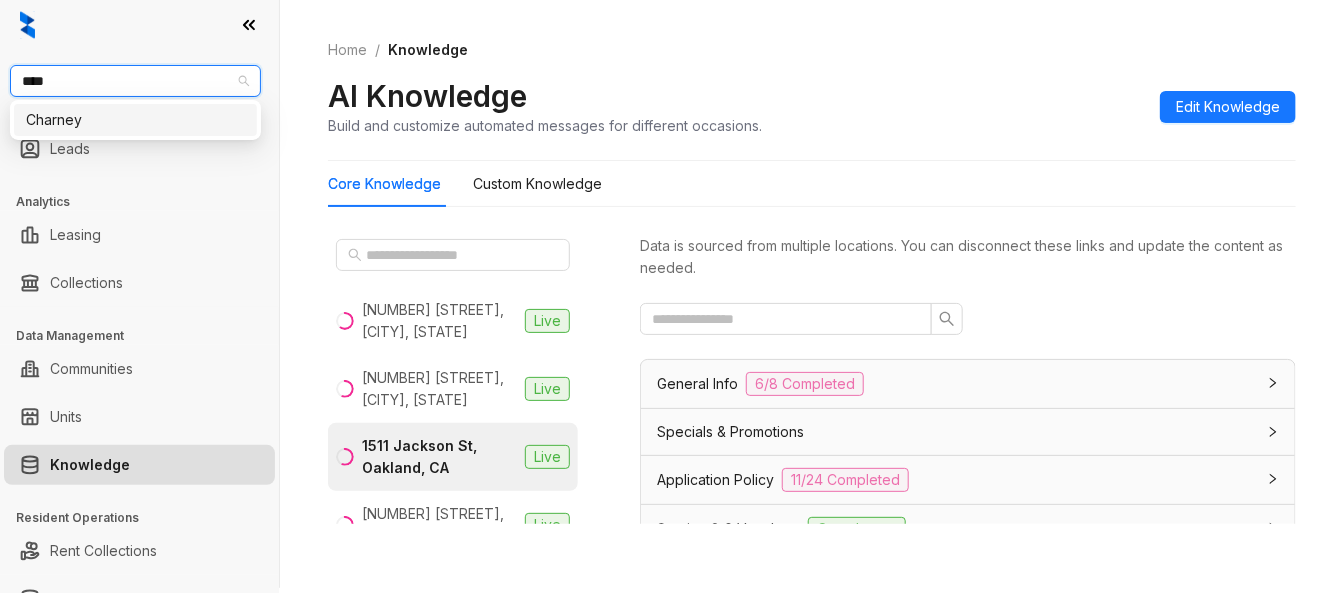 click on "Charney" at bounding box center [135, 120] 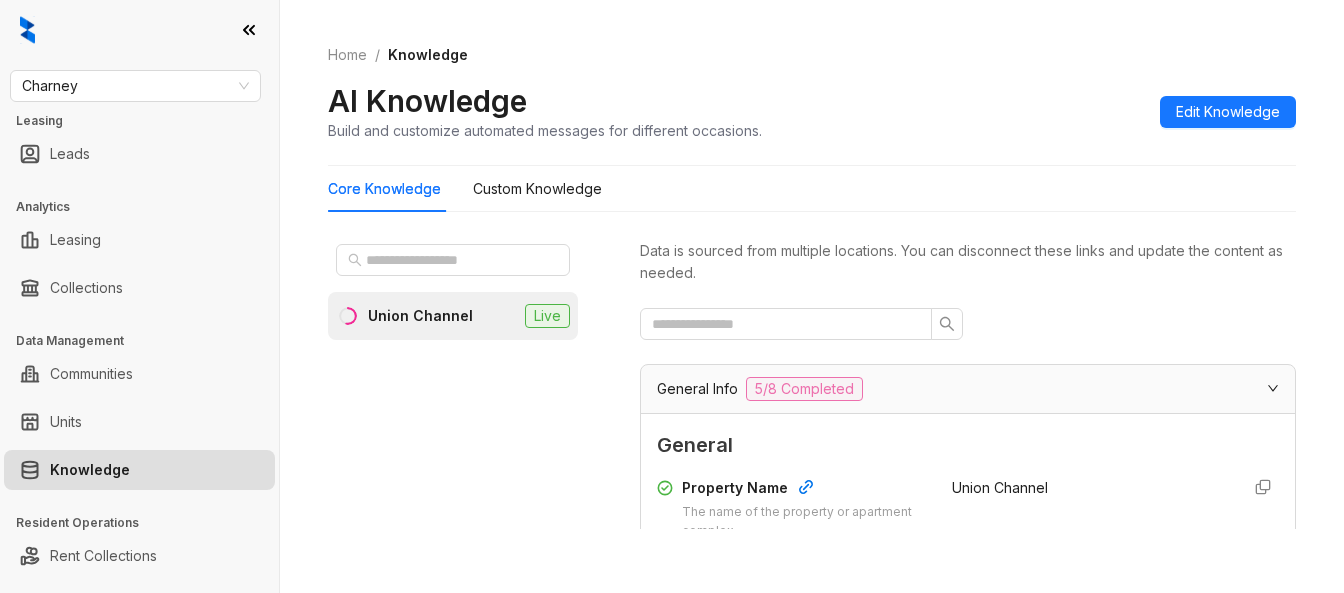 scroll, scrollTop: 0, scrollLeft: 0, axis: both 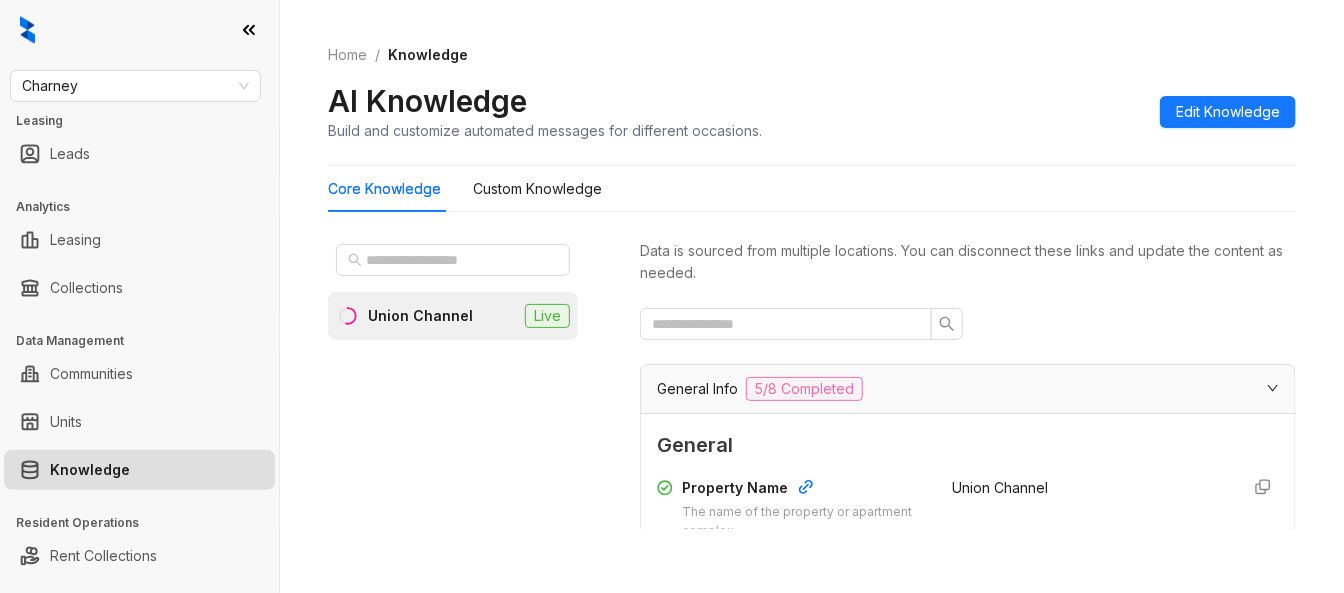 click on "Union Channel" at bounding box center (420, 316) 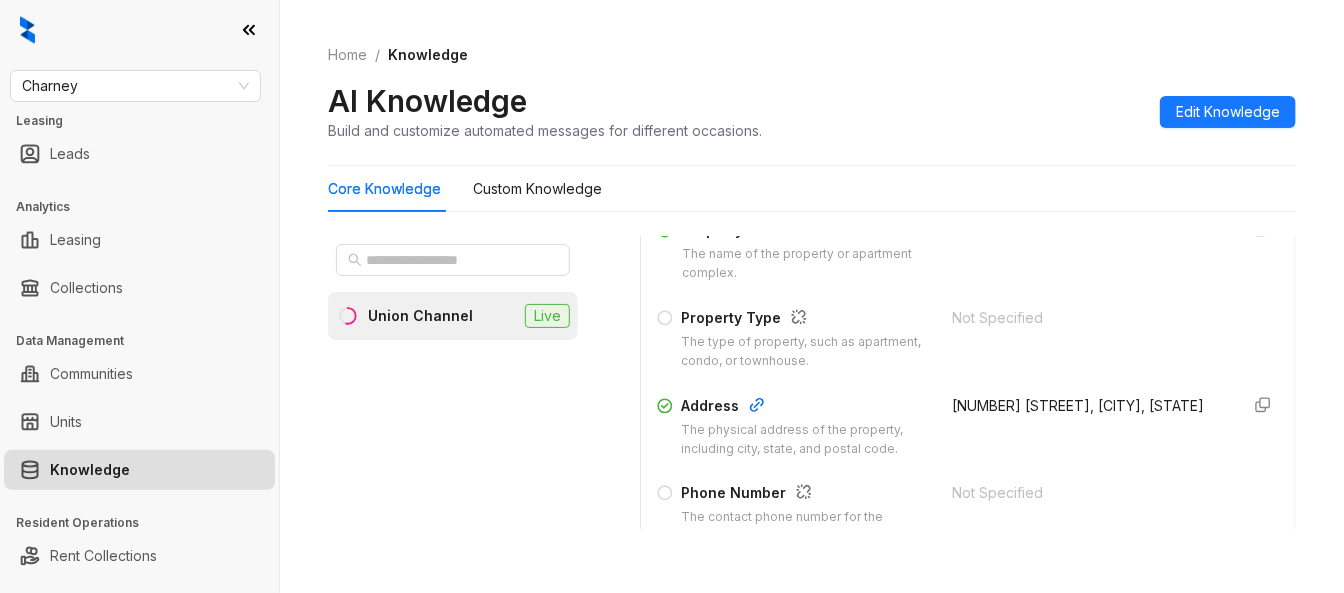 scroll, scrollTop: 36, scrollLeft: 0, axis: vertical 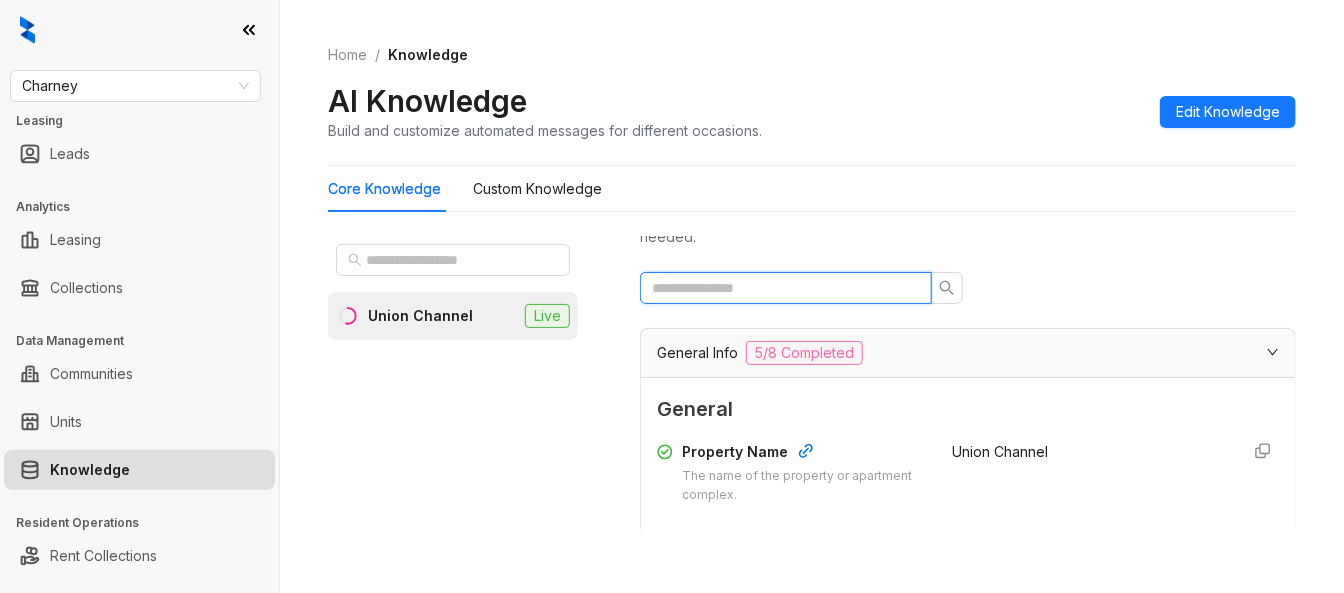 click at bounding box center (778, 288) 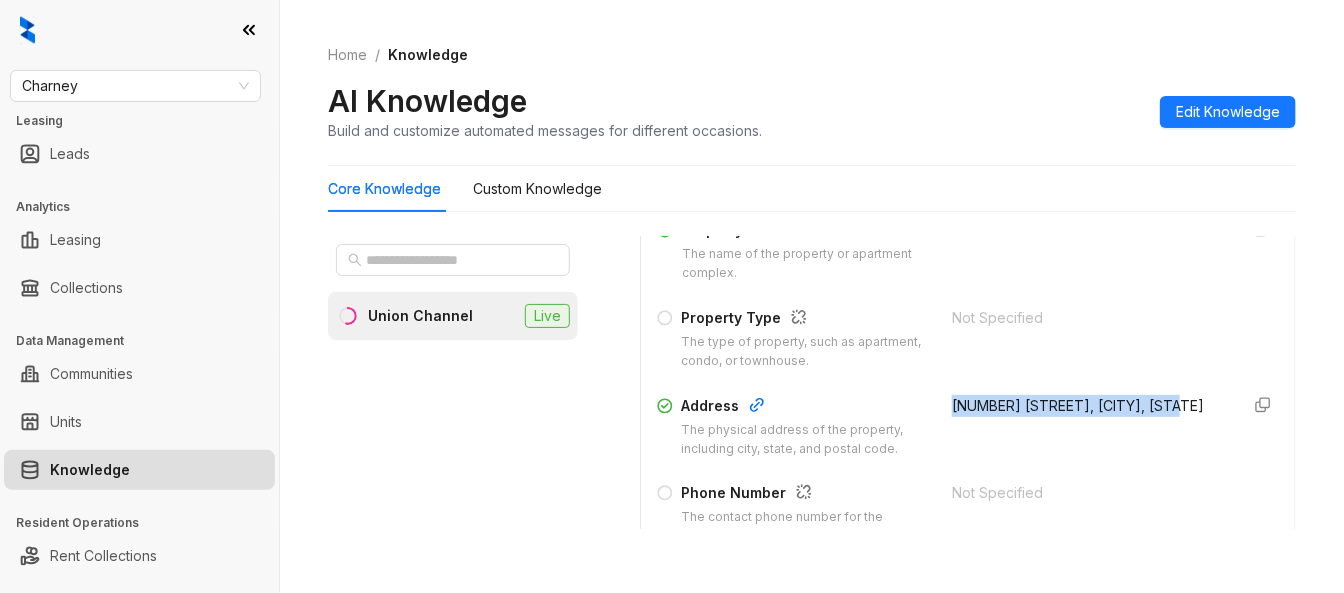 drag, startPoint x: 997, startPoint y: 401, endPoint x: 1158, endPoint y: 410, distance: 161.25136 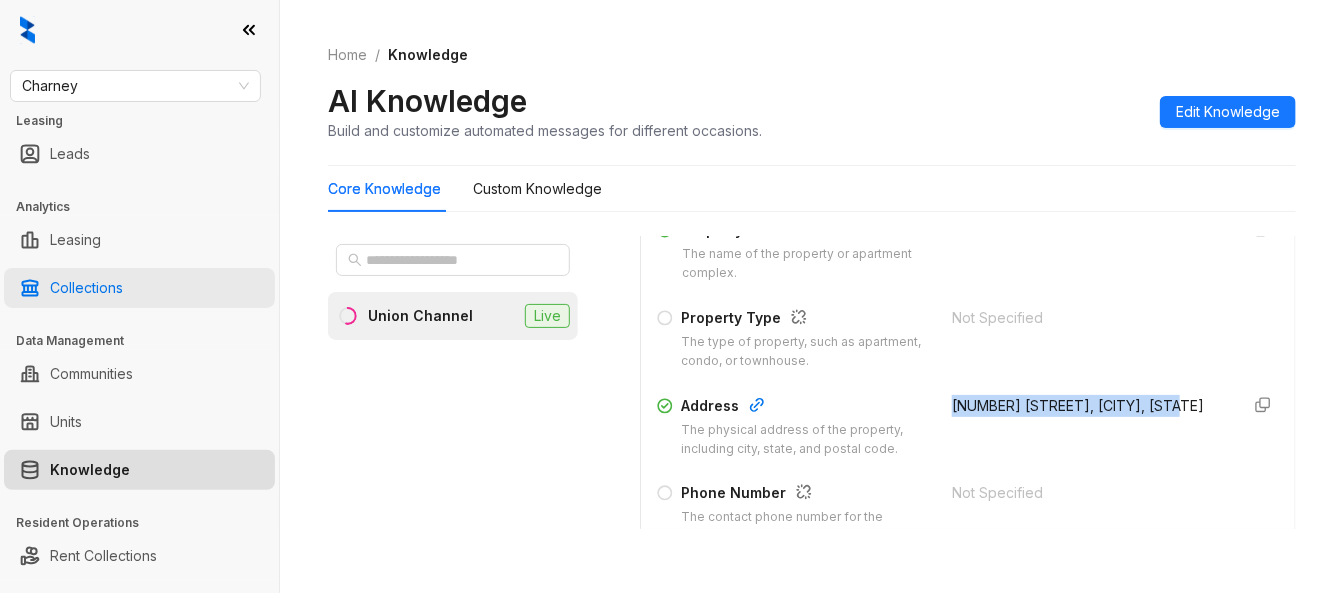copy on "240 3rd Avenue, Brooklyn, 11217" 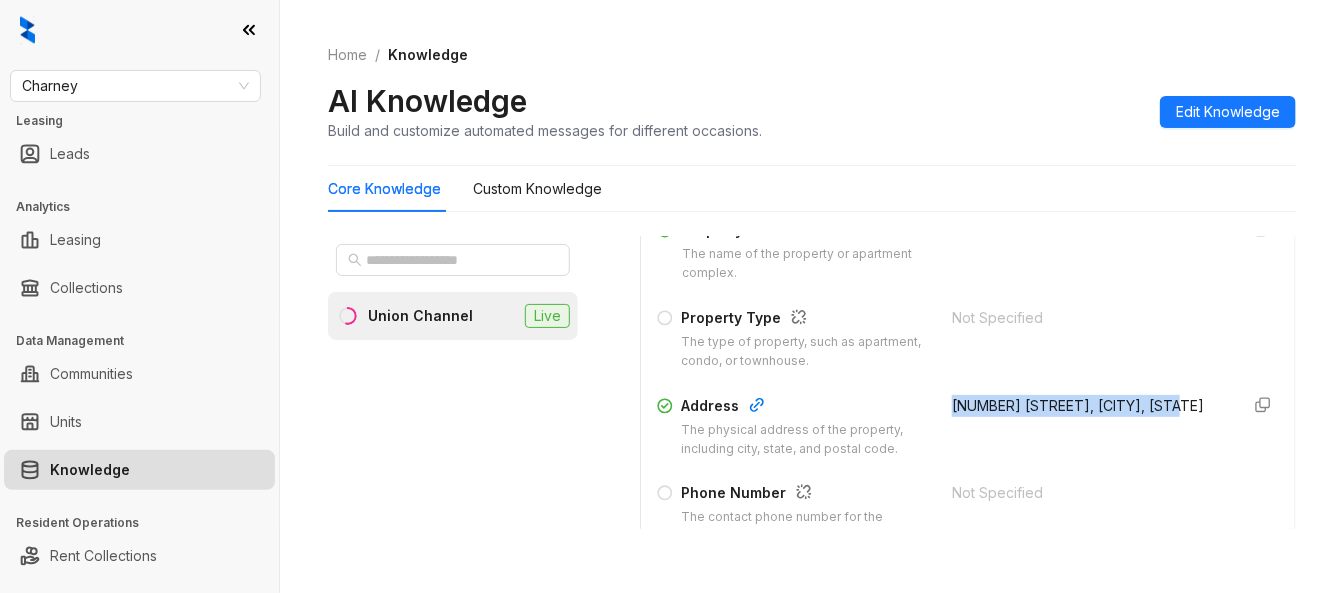 scroll, scrollTop: 370, scrollLeft: 0, axis: vertical 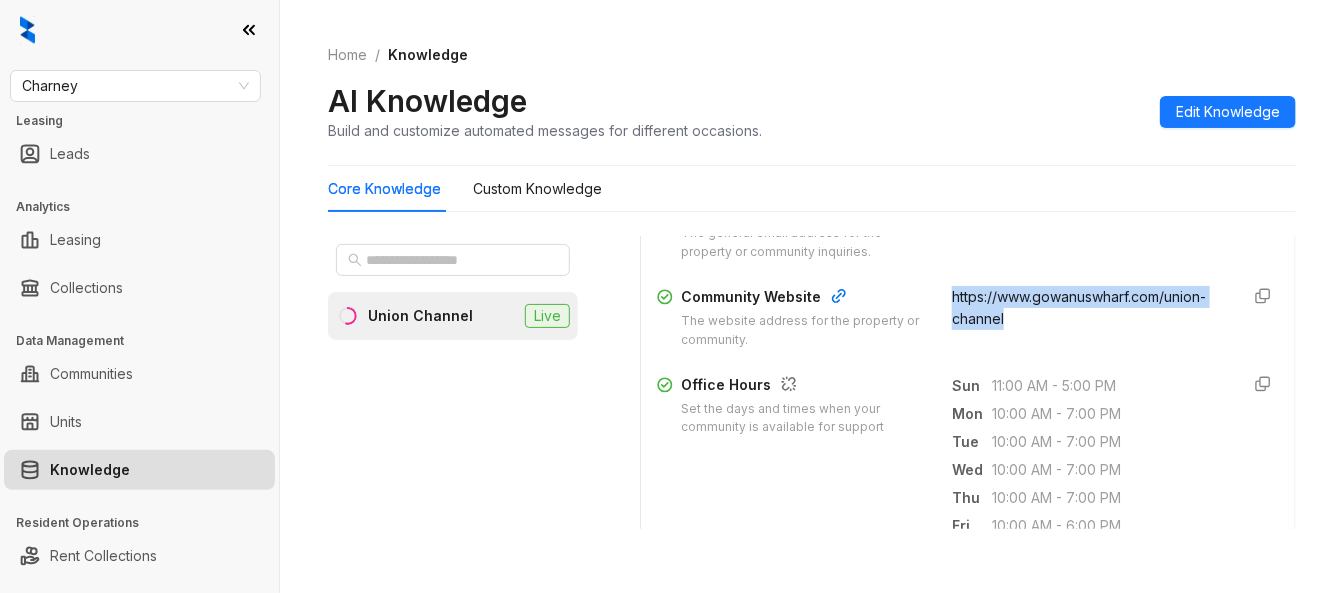 drag, startPoint x: 941, startPoint y: 300, endPoint x: 1017, endPoint y: 318, distance: 78.10249 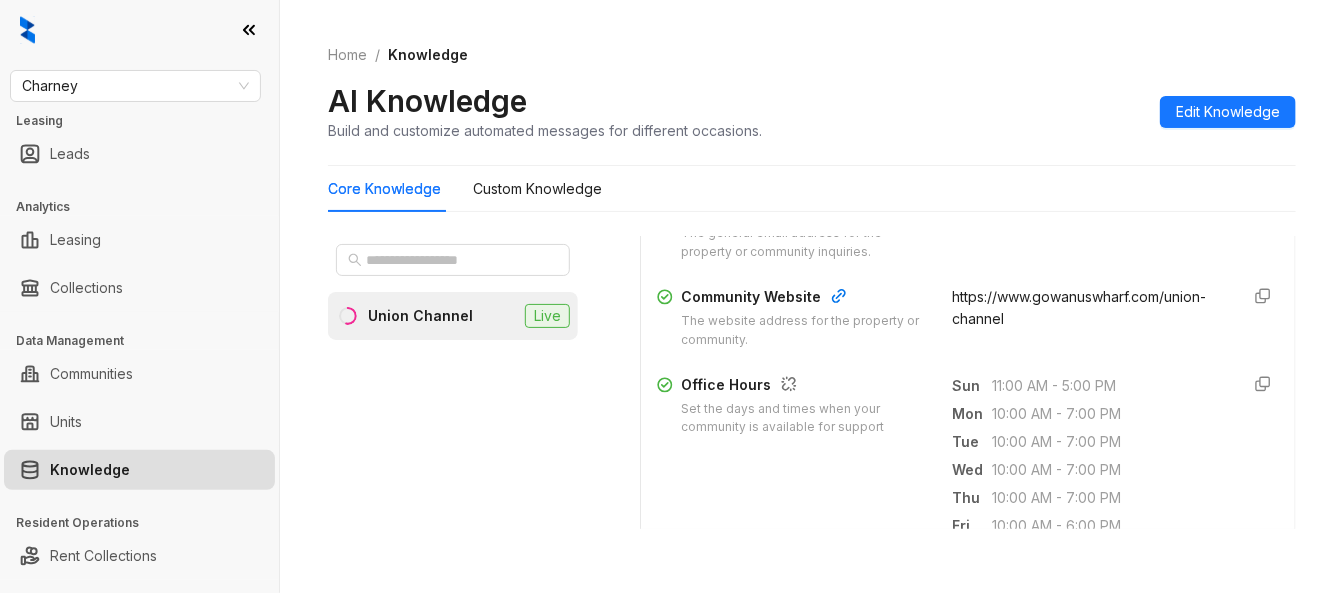 click on "Office Hours Set the days and times when your community is available for support Sun 11:00 AM - 5:00 PM Mon 10:00 AM - 7:00 PM Tue 10:00 AM - 7:00 PM Wed 10:00 AM - 7:00 PM Thu 10:00 AM - 7:00 PM Fri 10:00 AM - 6:00 PM Sat 10:00 AM - 6:00 PM" at bounding box center (968, 470) 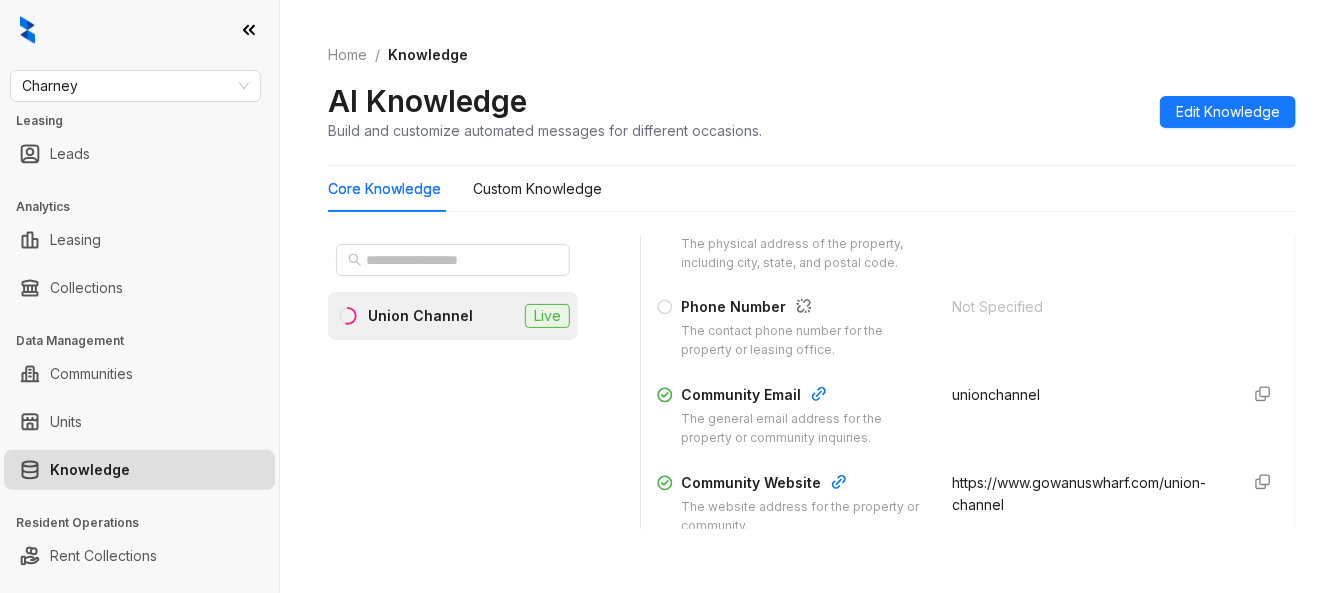 scroll, scrollTop: 296, scrollLeft: 0, axis: vertical 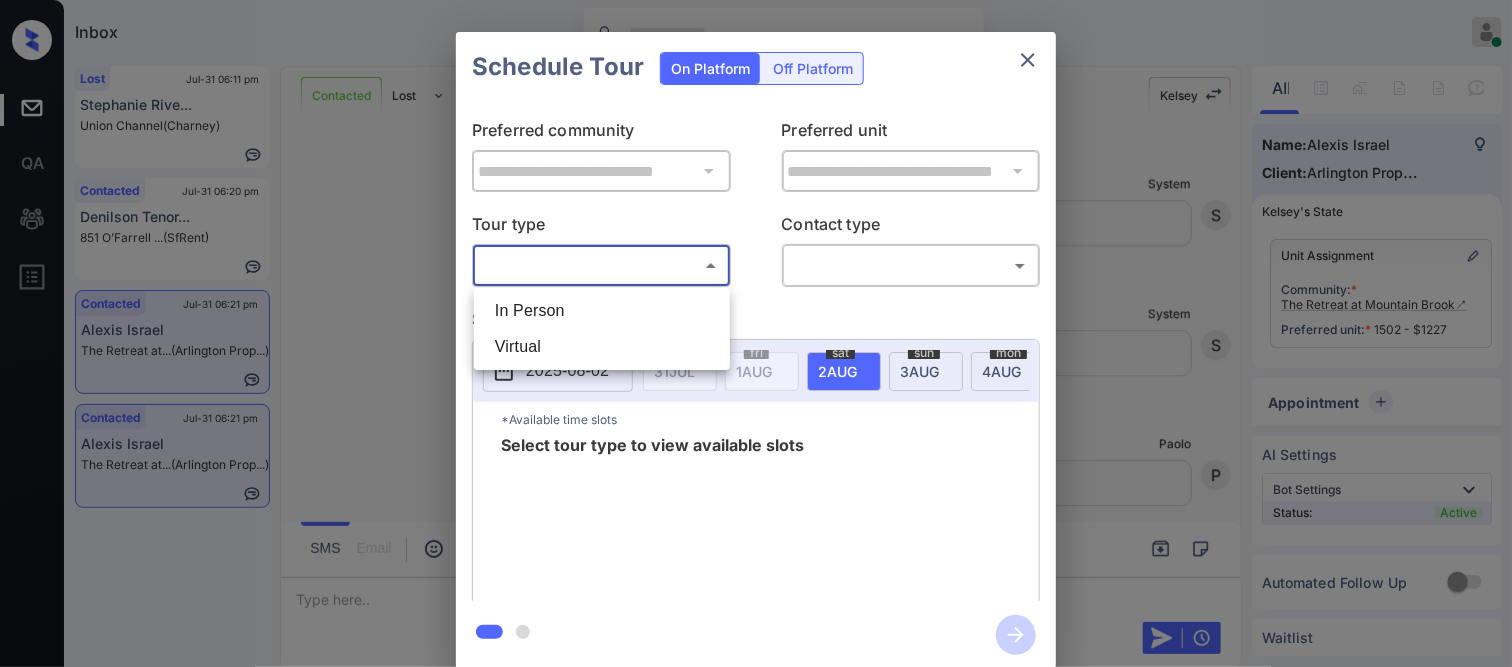 click on "Inbox Paolo Gabriel  Online Set yourself   offline Set yourself   on break Profile Switch to  dark  mode Sign out Lost Jul-31 06:11 pm   Stephanie Rive... Union Channel  (Charney) Contacted Jul-31 06:20 pm   Denilson Tenor... 851 O’Farrell ...  (SfRent) Contacted Jul-31 06:21 pm   Alexis Israel The Retreat at...  (Arlington Prop...) Contacted Jul-31 06:21 pm   Alexis Israel The Retreat at...  (Arlington Prop...) Contacted Lost Lead Sentiment: Angry Upon sliding the acknowledgement:  Lead will move to lost stage. * ​ SMS and call option will be set to opt out. AFM will be turned off for the lead. Kelsey New Message Zuma Lead transferred to leasing agent: kelsey Jul 29, 2025 11:37 pm  Sync'd w  knock Z New Message Agent Lead created via webhook in Inbound stage. Jul 29, 2025 11:37 pm A New Message Agent AFM Request sent to Kelsey. Jul 29, 2025 11:37 pm A New Message Kelsey From:   arlington@communications.getzuma.com To:   alexisisrael320@gmail.com Hi Alexis,
Best, Kelsey
Jul 29, 2025 11:37 pm   knock" at bounding box center [756, 333] 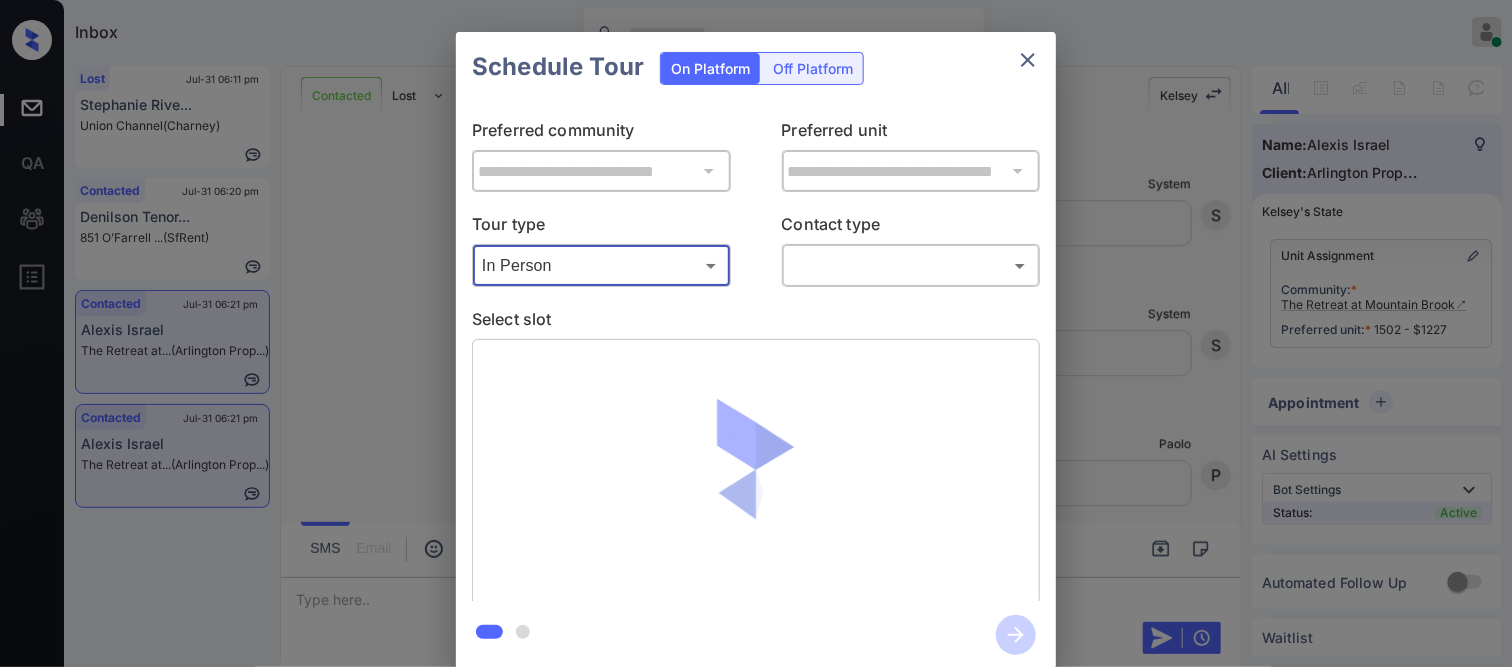 click 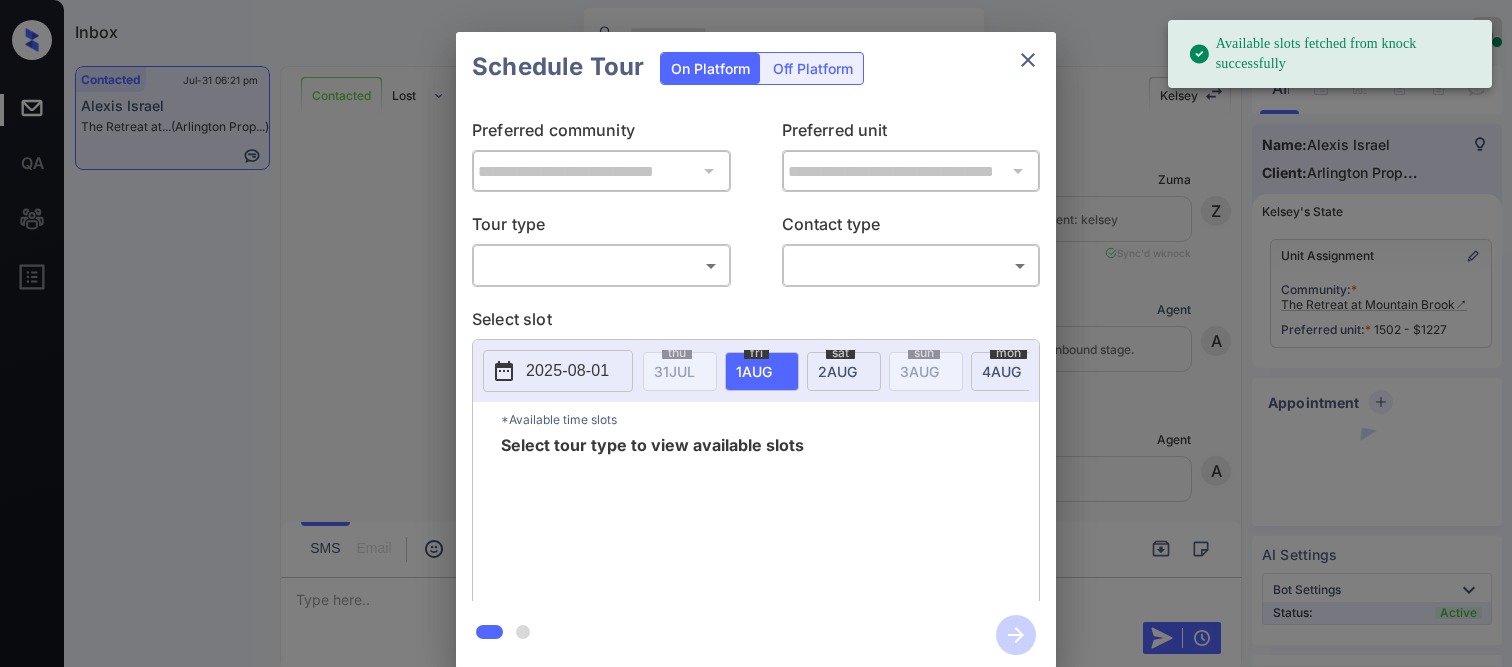 scroll, scrollTop: 0, scrollLeft: 0, axis: both 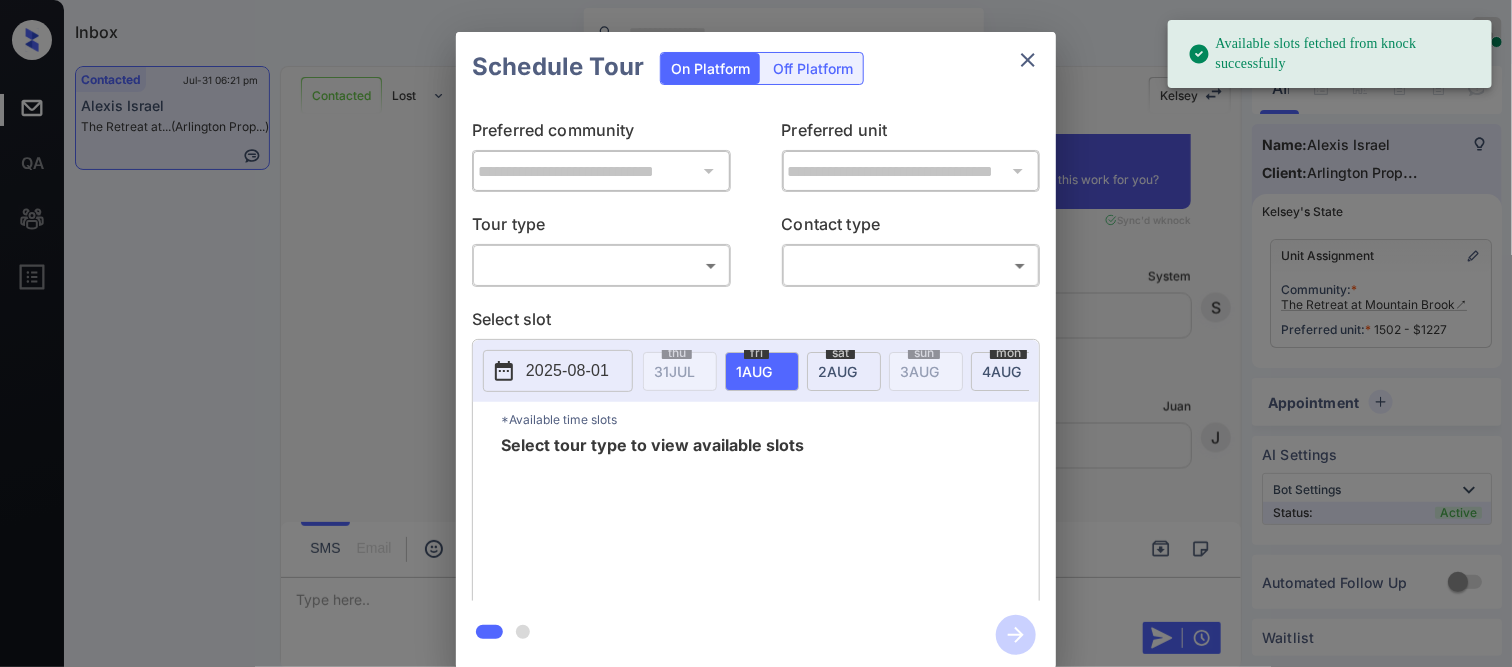 click on "Available slots fetched from knock successfully Inbox Paolo Gabriel Online Set yourself offline Set yourself on break Profile Switch to dark mode Sign out Contacted Jul-31 06:21 pm [FIRST] [LAST] The Retreat at... (Arlington Prop...) Contacted Lost Lead Sentiment: Angry Upon sliding the acknowledgement: Lead will move to lost stage. * ​ SMS and call option will be set to opt out. AFM will be turned off for the lead. Kelsey New Message Zuma Lead transferred to leasing agent: kelsey Jul 29, 2025 11:37 pm Sync'd w knock Z New Message Agent Lead created via webhook in Inbound stage. Jul 29, 2025 11:37 pm A New Message Agent AFM Request sent to Kelsey. Jul 29, 2025 11:37 pm A New Message Kelsey From: arlington@communications.getzuma.com To: [EMAIL] Hi [FIRST],
This is Kelsey with The Retreat at Mountain Brook. We’d love to have you come tour with us. What’s a good day and time for you?
Best, Kelsey
Jul 29, 2025 11:37 pm | TemplateAFMEmail Sync'd w knock K Kelsey K" at bounding box center [756, 333] 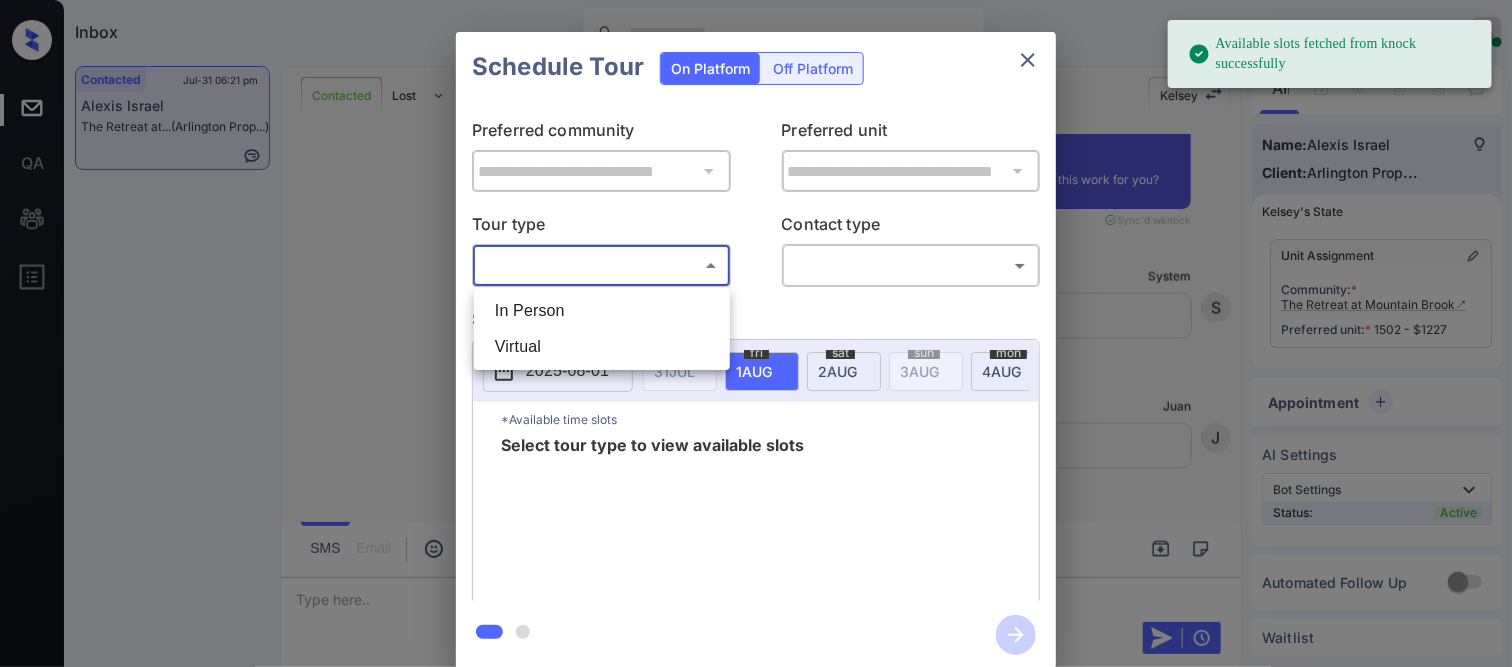click on "In Person" at bounding box center [602, 311] 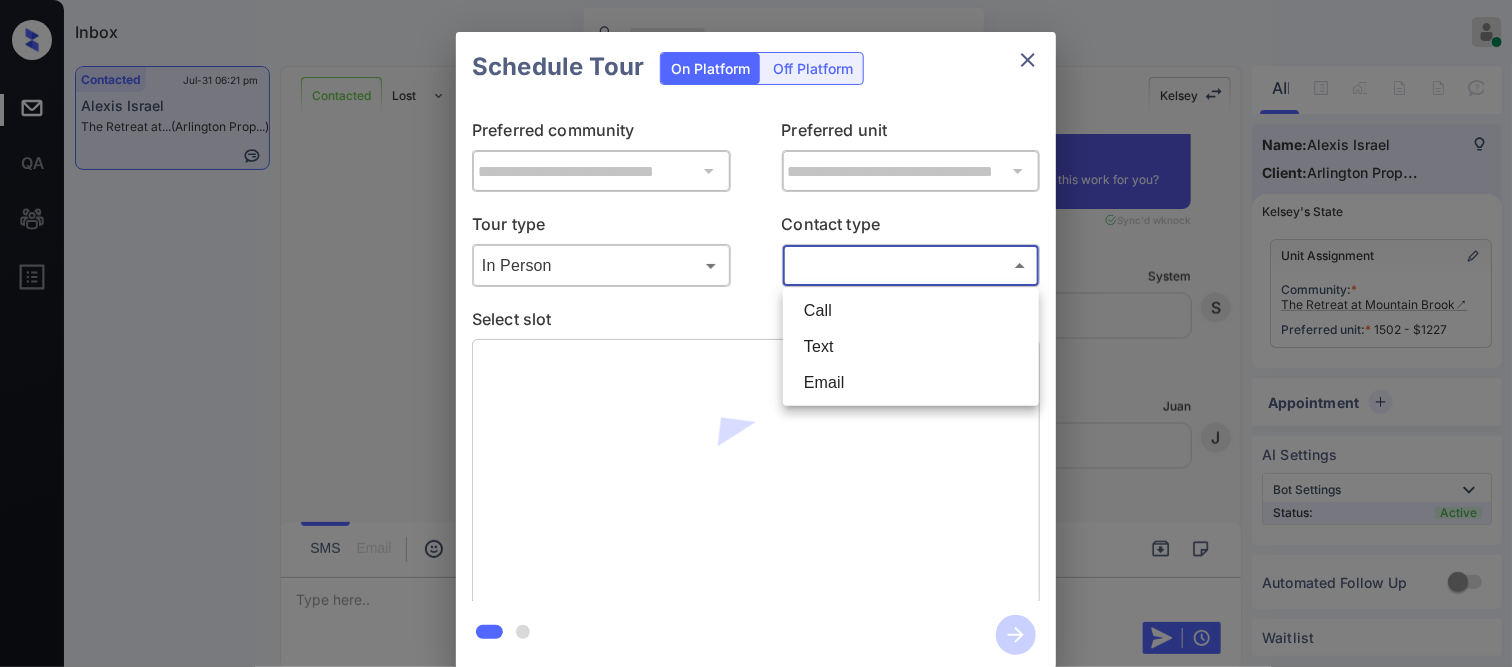 click on "Inbox Paolo Gabriel Online Set yourself offline Set yourself on break Profile Switch to dark mode Sign out Contacted Jul-31 06:21 pm [FIRST] [LAST] The Retreat at... (Arlington Prop...) Contacted Lost Lead Sentiment: Angry Upon sliding the acknowledgement: Lead will move to lost stage. * ​ SMS and call option will be set to opt out. AFM will be turned off for the lead. Kelsey New Message Zuma Lead transferred to leasing agent: kelsey Jul 29, 2025 11:37 pm Sync'd w knock Z New Message Agent Lead created via webhook in Inbound stage. Jul 29, 2025 11:37 pm A New Message Agent AFM Request sent to Kelsey. Jul 29, 2025 11:37 pm A New Message Kelsey From: arlington@communications.getzuma.com To: [EMAIL] Hi [FIRST],
This is Kelsey with The Retreat at Mountain Brook. We’d love to have you come tour with us. What’s a good day and time for you?
Best, Kelsey
Jul 29, 2025 11:37 pm | TemplateAFMEmail Sync'd w knock K New Message Kelsey Lead archived by Kelsey! K New Message" at bounding box center [756, 333] 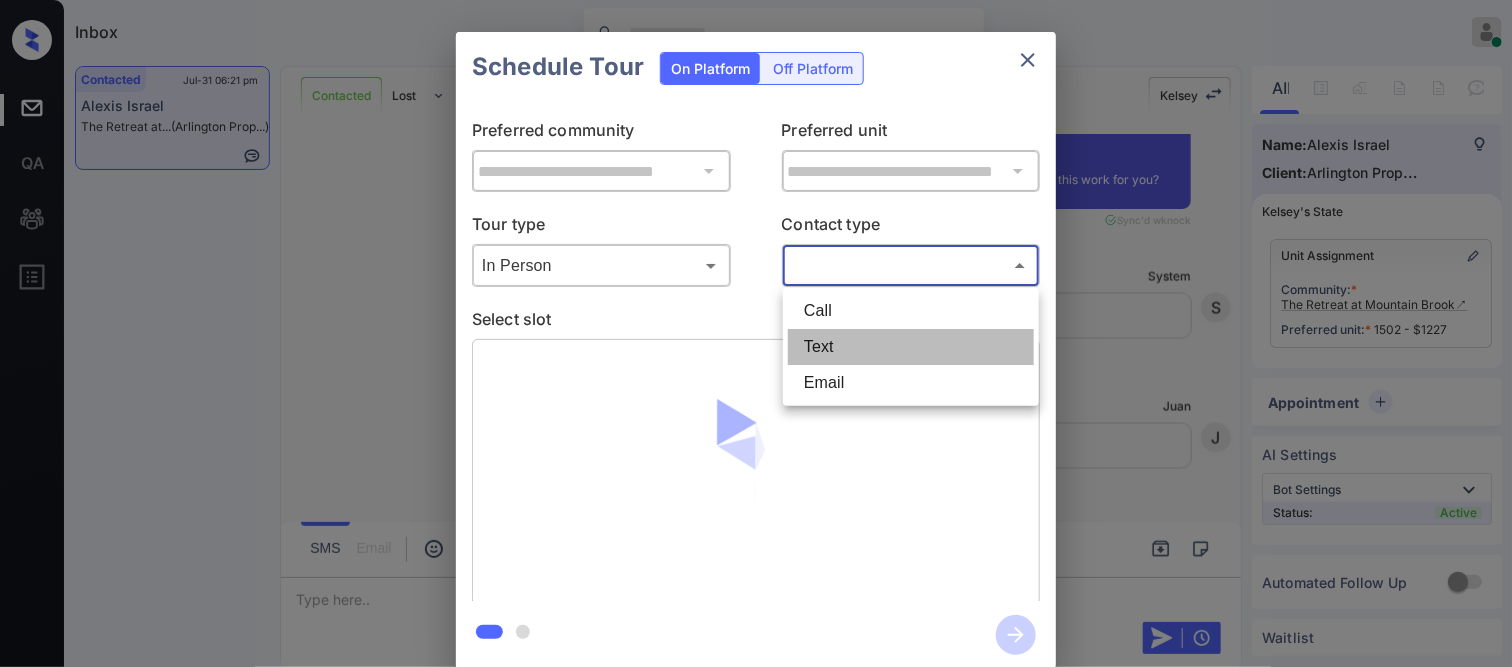 click on "Text" at bounding box center (911, 347) 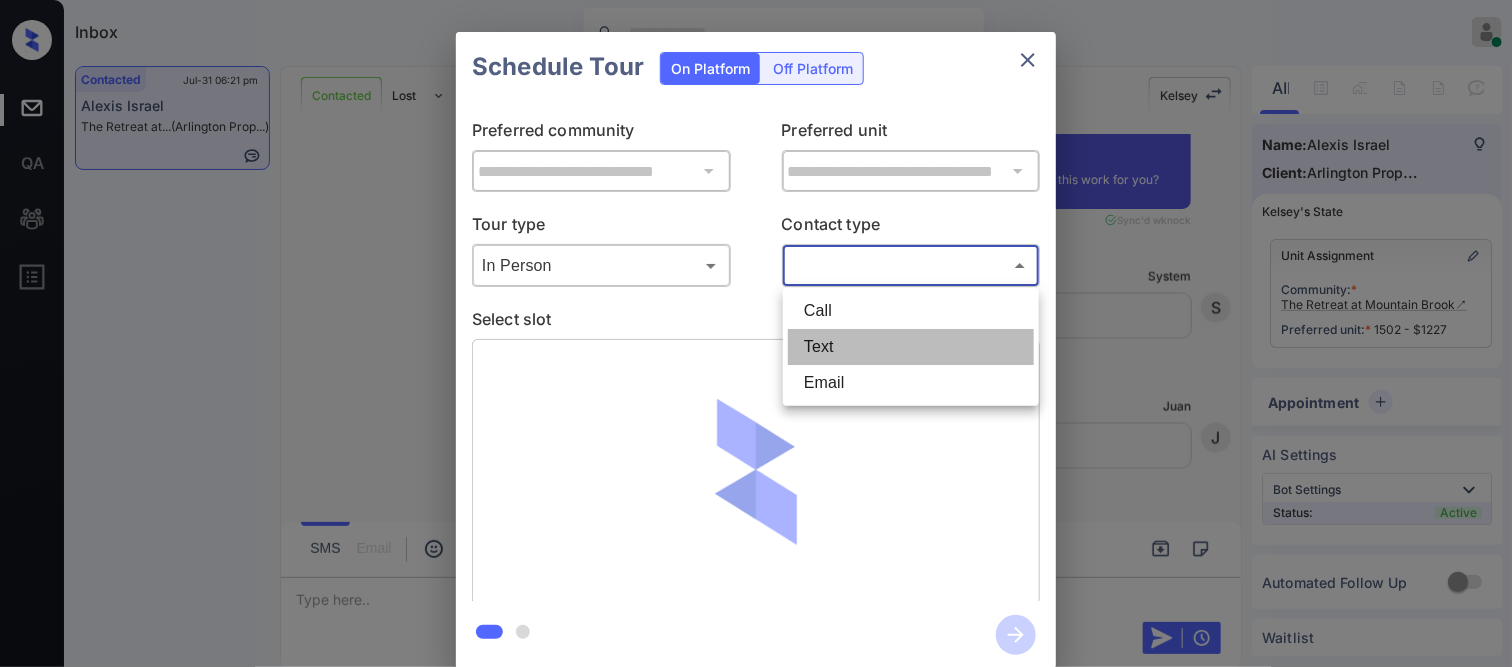 type on "****" 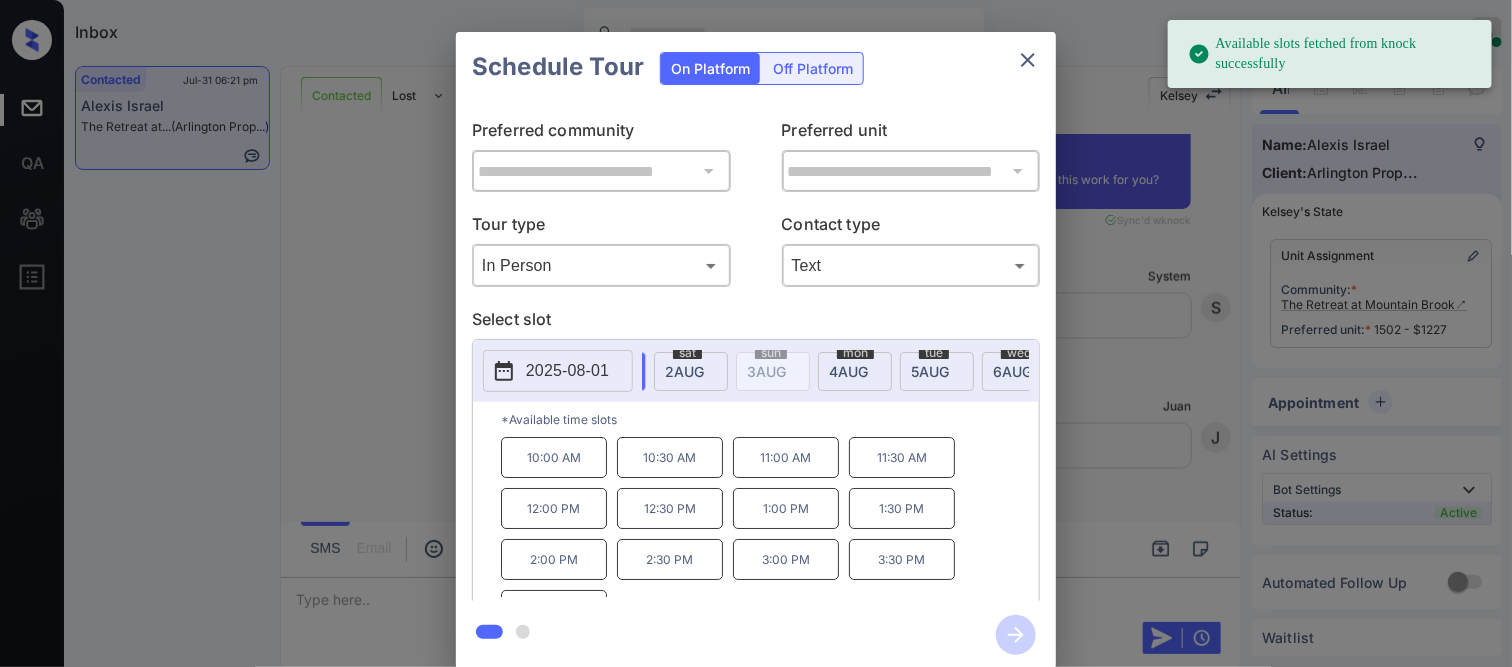 scroll, scrollTop: 0, scrollLeft: 192, axis: horizontal 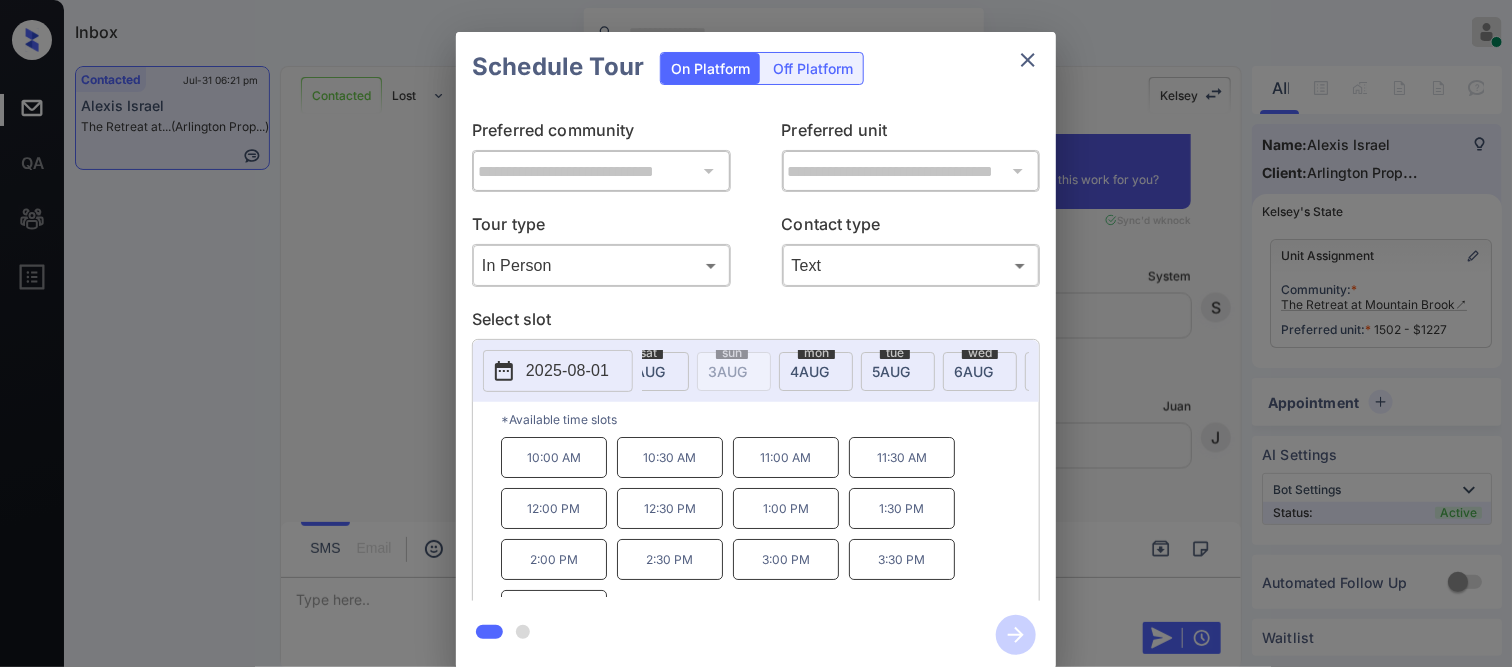 click on "tue" at bounding box center (485, 353) 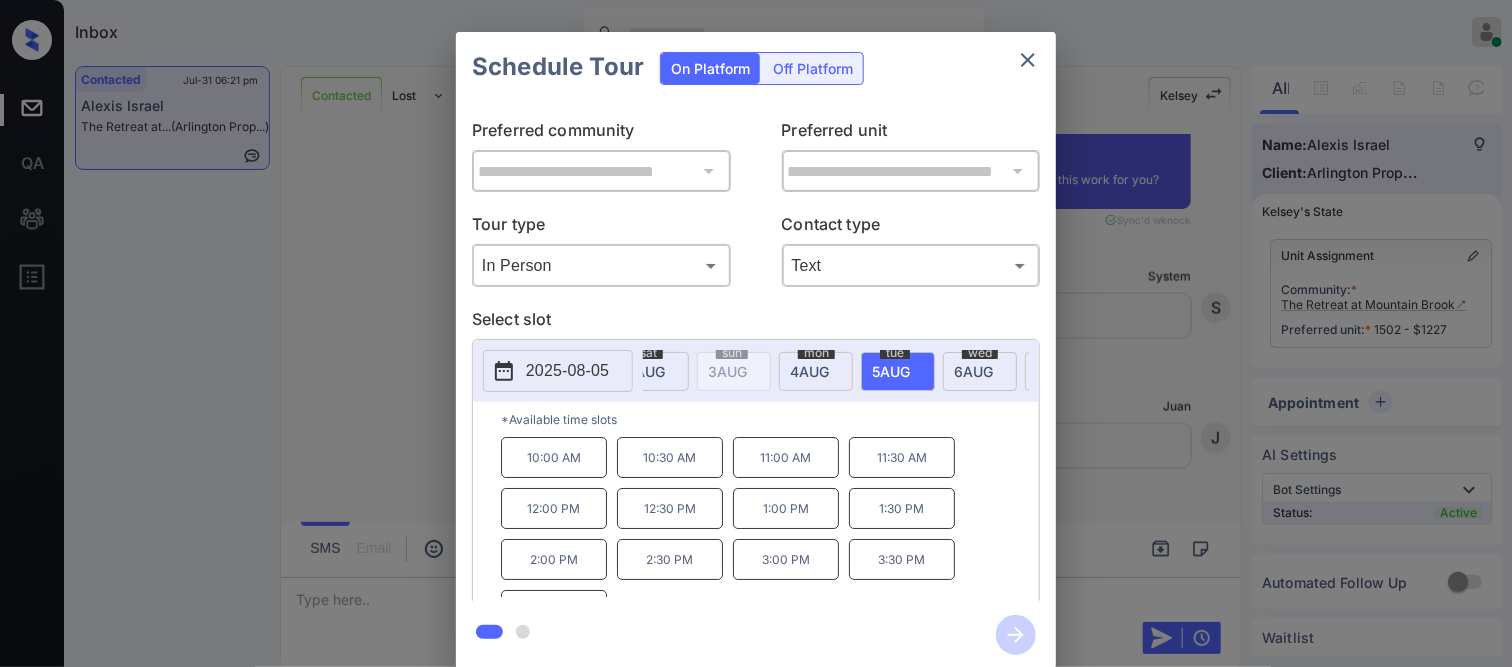 click 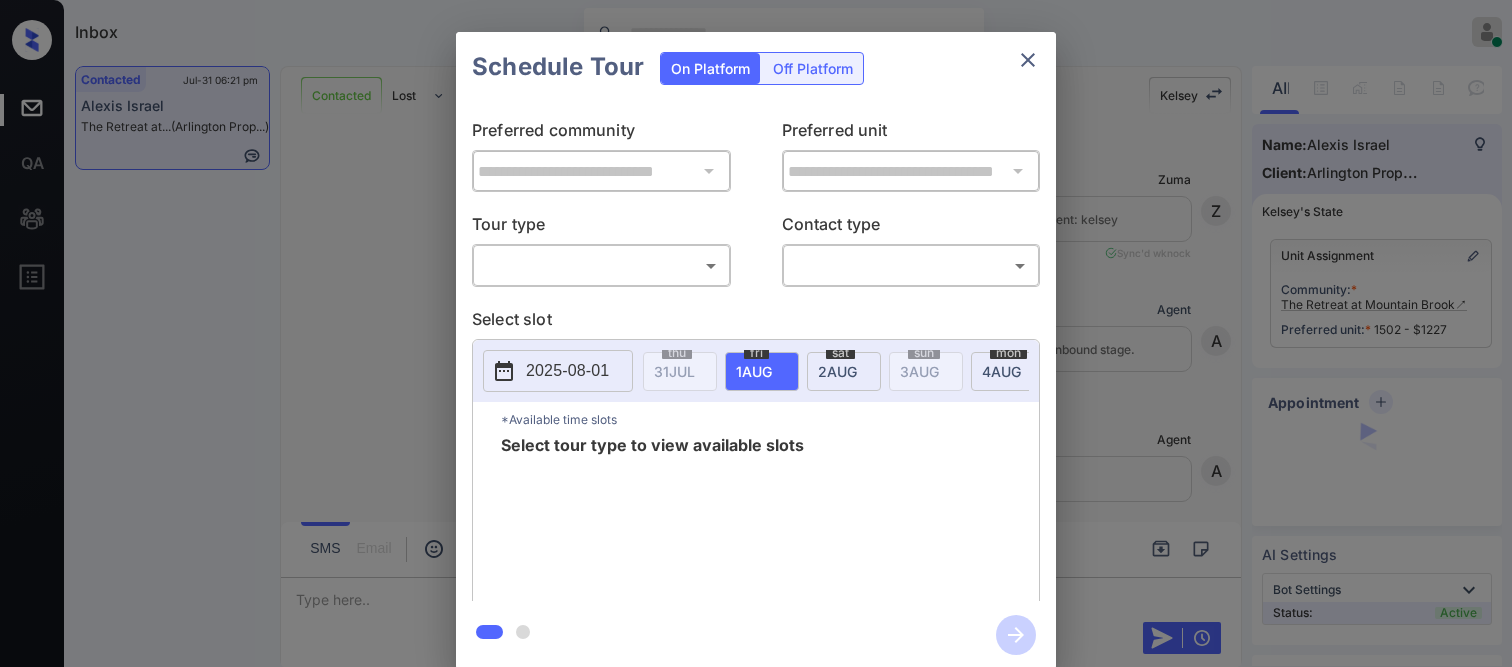 scroll, scrollTop: 0, scrollLeft: 0, axis: both 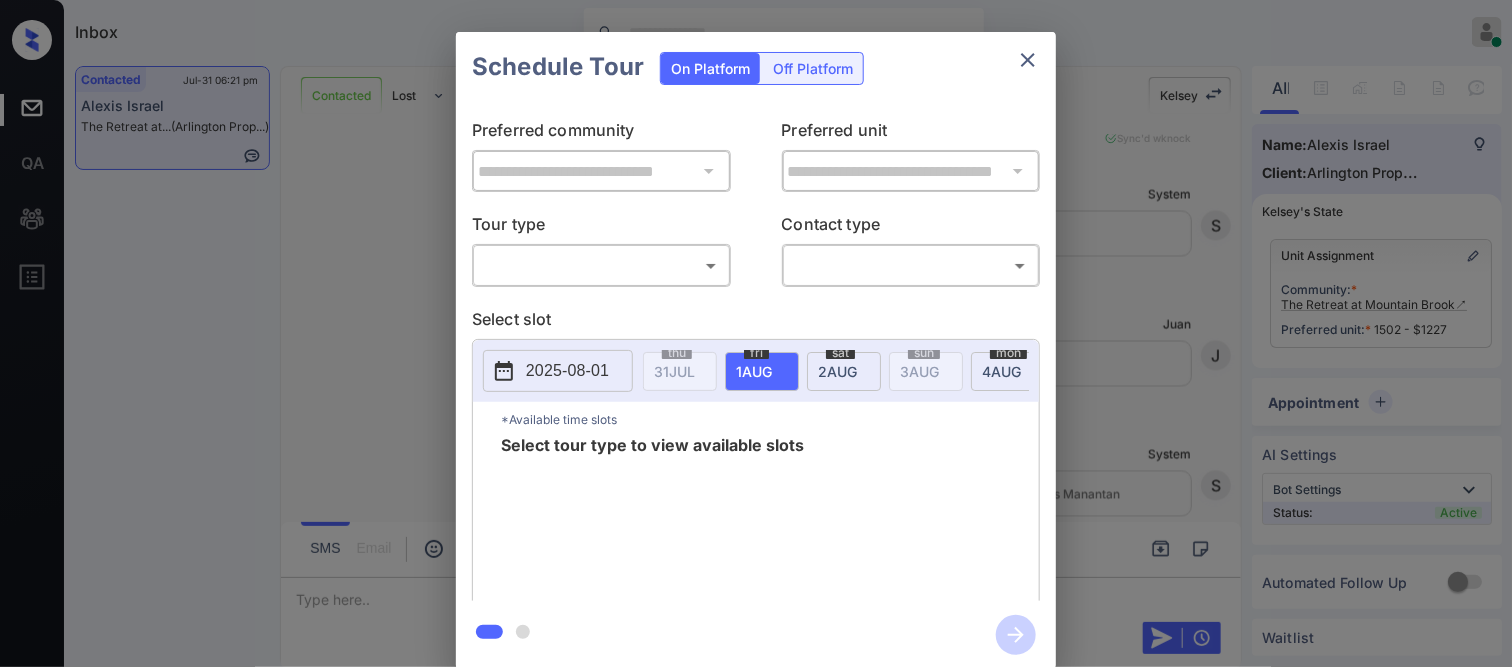 click on "Inbox Paolo Gabriel  Online Set yourself   offline Set yourself   on break Profile Switch to  dark  mode Sign out Contacted Jul-31 06:21 pm   Alexis Israel The Retreat at...  (Arlington Prop...) Contacted Lost Lead Sentiment: Angry Upon sliding the acknowledgement:  Lead will move to lost stage. * ​ SMS and call option will be set to opt out. AFM will be turned off for the lead. Kelsey New Message Zuma Lead transferred to leasing agent: kelsey Jul 29, 2025 11:37 pm  Sync'd w  knock Z New Message Agent Lead created via webhook in Inbound stage. Jul 29, 2025 11:37 pm A New Message Agent AFM Request sent to Kelsey. Jul 29, 2025 11:37 pm A New Message Kelsey From:   arlington@communications.getzuma.com To:   alexisisrael320@gmail.com Hi Alexis,
This is Kelsey with The Retreat at Mountain Brook. We’d love to have you come tour with us. What’s a good day and time for you?
Best, Kelsey
Jul 29, 2025 11:37 pm   | TemplateAFMEmail  Sync'd w  knock K New Message Kelsey Lead archived by Kelsey! K New Message" at bounding box center (756, 333) 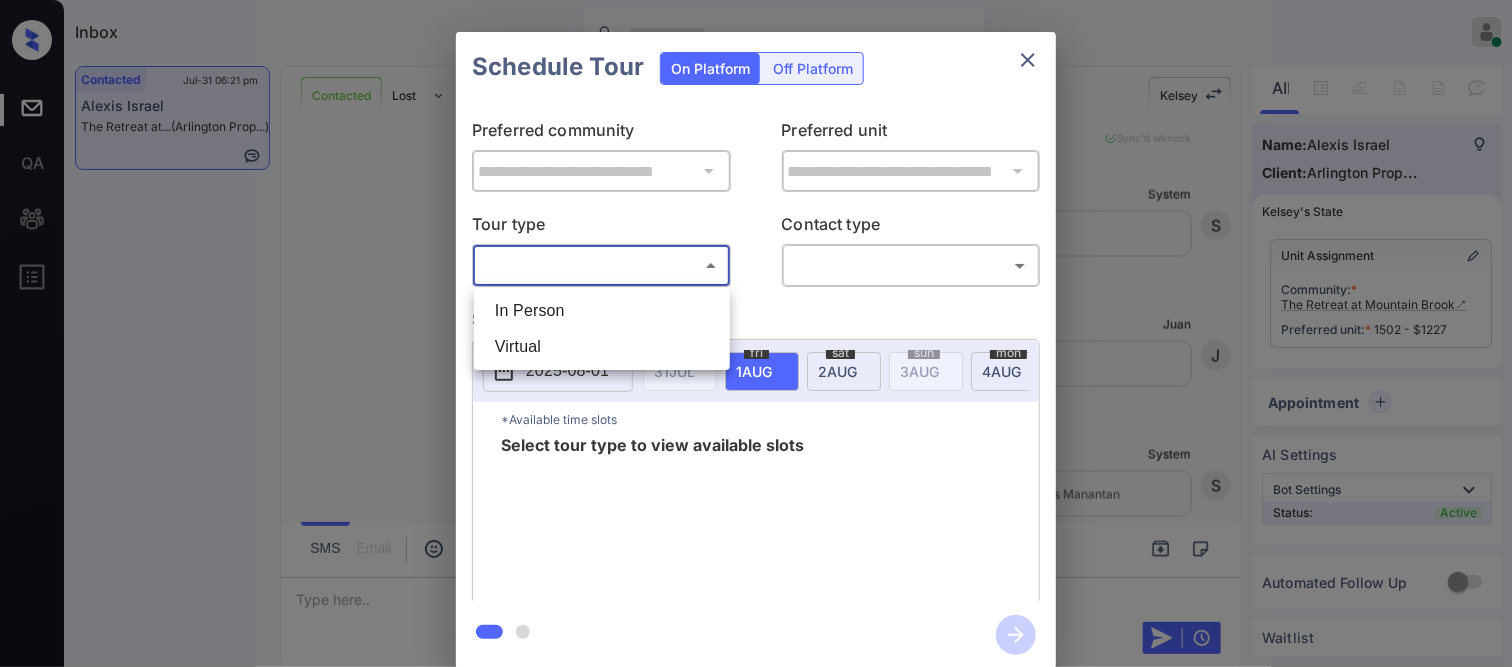 click on "In Person" at bounding box center [602, 311] 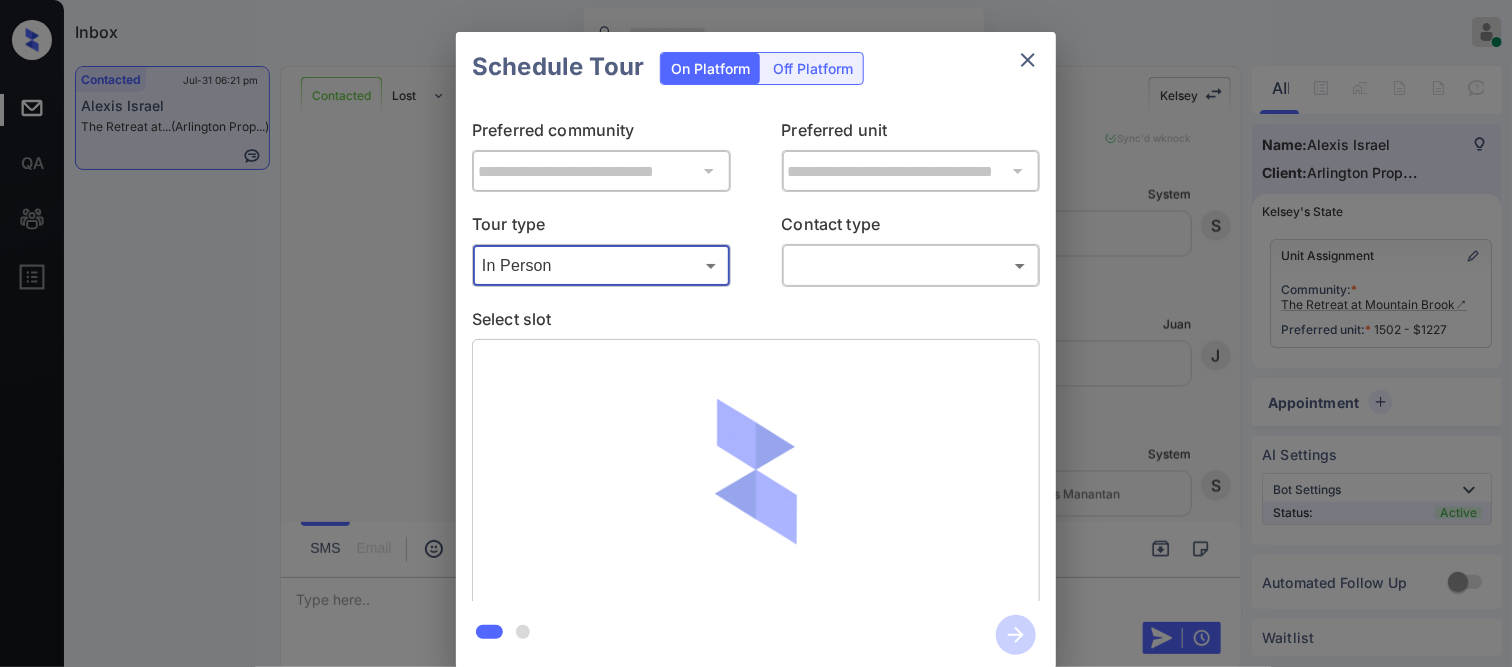 click on "Contact type" at bounding box center [911, 228] 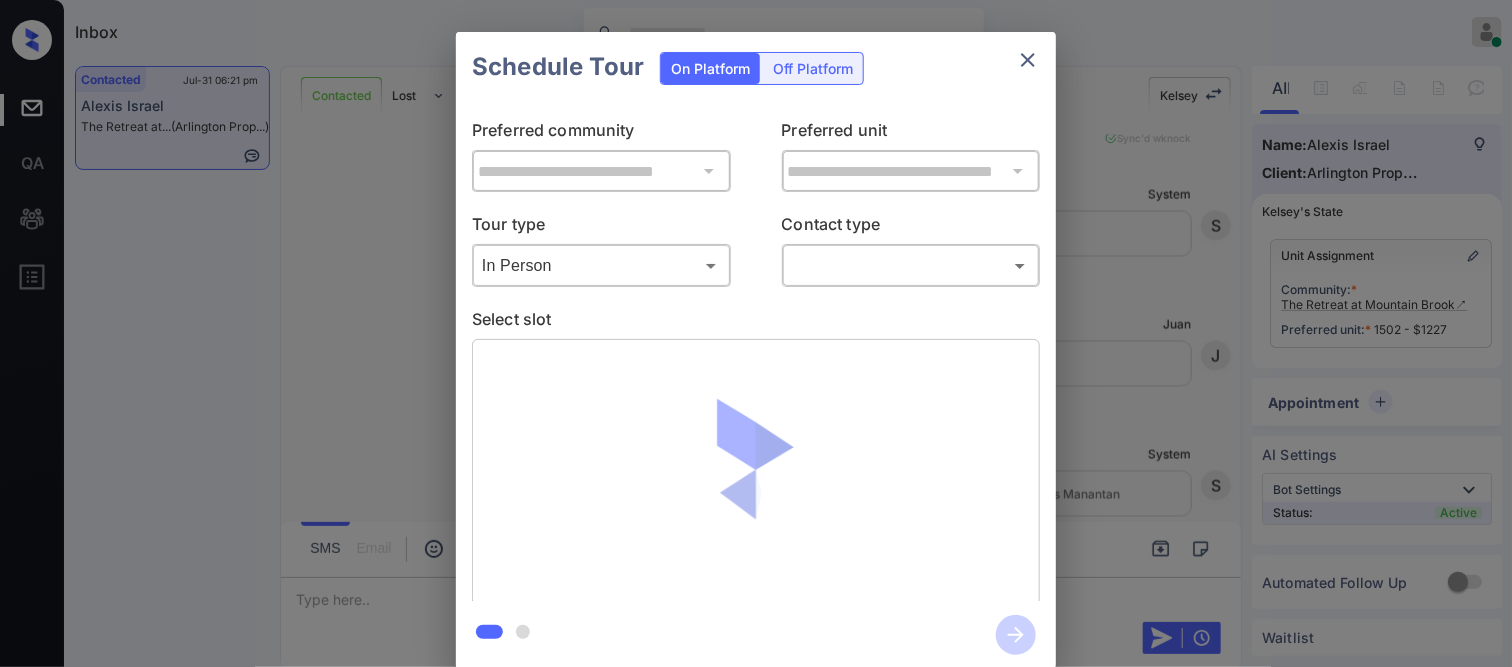 click on "Inbox Paolo Gabriel  Online Set yourself   offline Set yourself   on break Profile Switch to  dark  mode Sign out Contacted Jul-31 06:21 pm   Alexis Israel The Retreat at...  (Arlington Prop...) Contacted Lost Lead Sentiment: Angry Upon sliding the acknowledgement:  Lead will move to lost stage. * ​ SMS and call option will be set to opt out. AFM will be turned off for the lead. Kelsey New Message Zuma Lead transferred to leasing agent: kelsey Jul 29, 2025 11:37 pm  Sync'd w  knock Z New Message Agent Lead created via webhook in Inbound stage. Jul 29, 2025 11:37 pm A New Message Agent AFM Request sent to Kelsey. Jul 29, 2025 11:37 pm A New Message Kelsey From:   arlington@communications.getzuma.com To:   alexisisrael320@gmail.com Hi Alexis,
This is Kelsey with The Retreat at Mountain Brook. We’d love to have you come tour with us. What’s a good day and time for you?
Best, Kelsey
Jul 29, 2025 11:37 pm   | TemplateAFMEmail  Sync'd w  knock K New Message Kelsey Lead archived by Kelsey! K New Message" at bounding box center [756, 333] 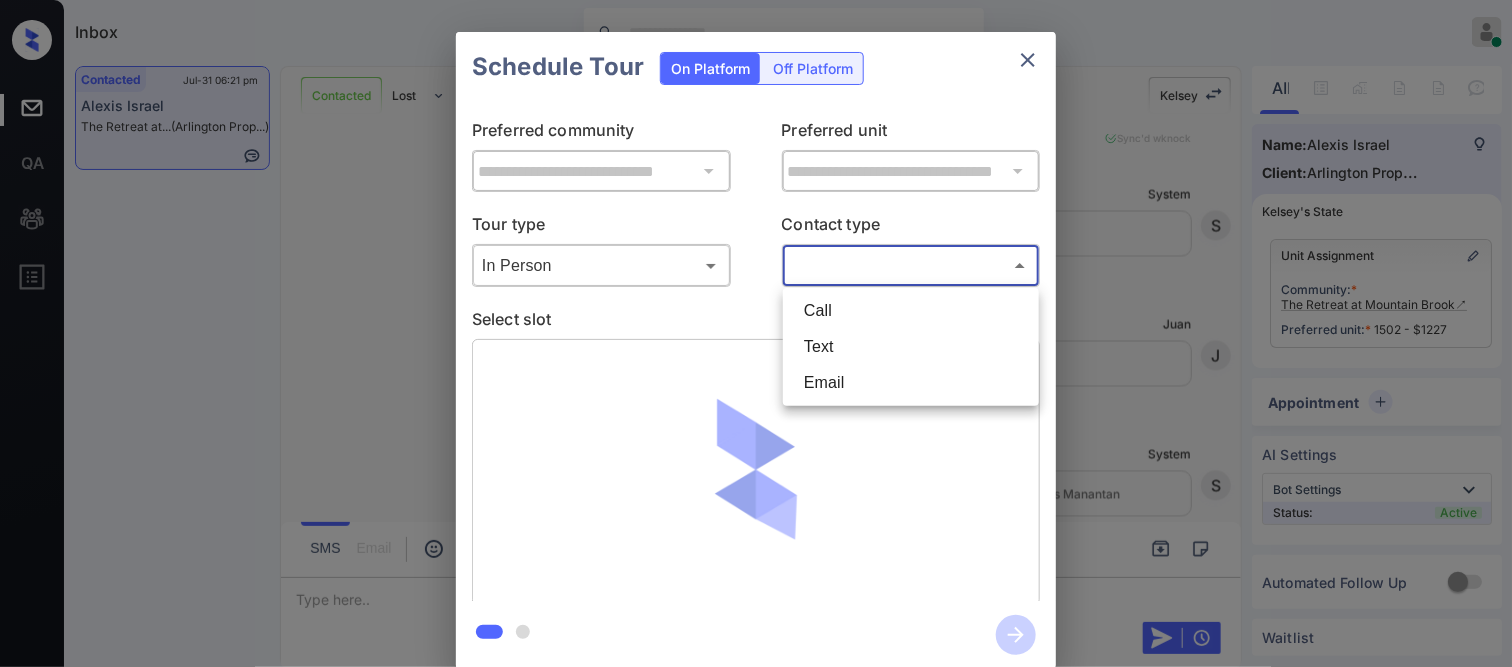 drag, startPoint x: 837, startPoint y: 345, endPoint x: 847, endPoint y: 340, distance: 11.18034 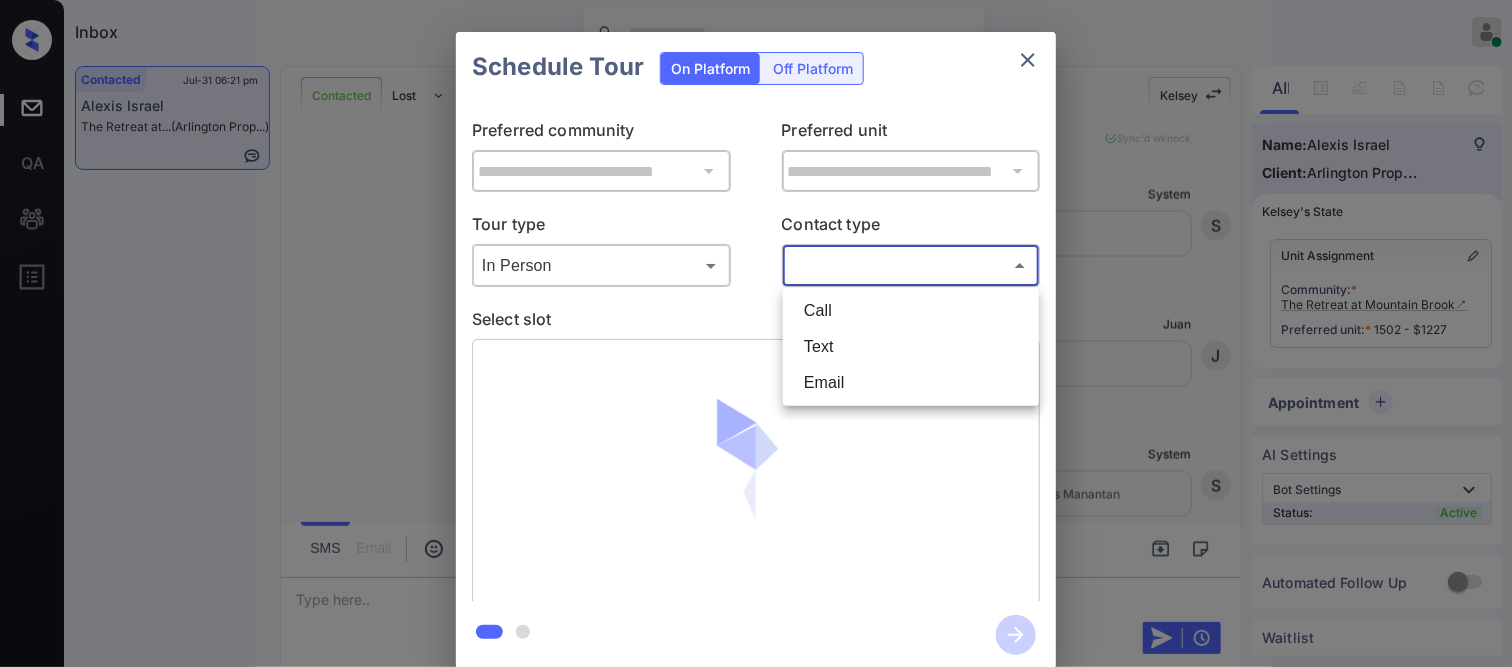 click on "Text" at bounding box center (911, 347) 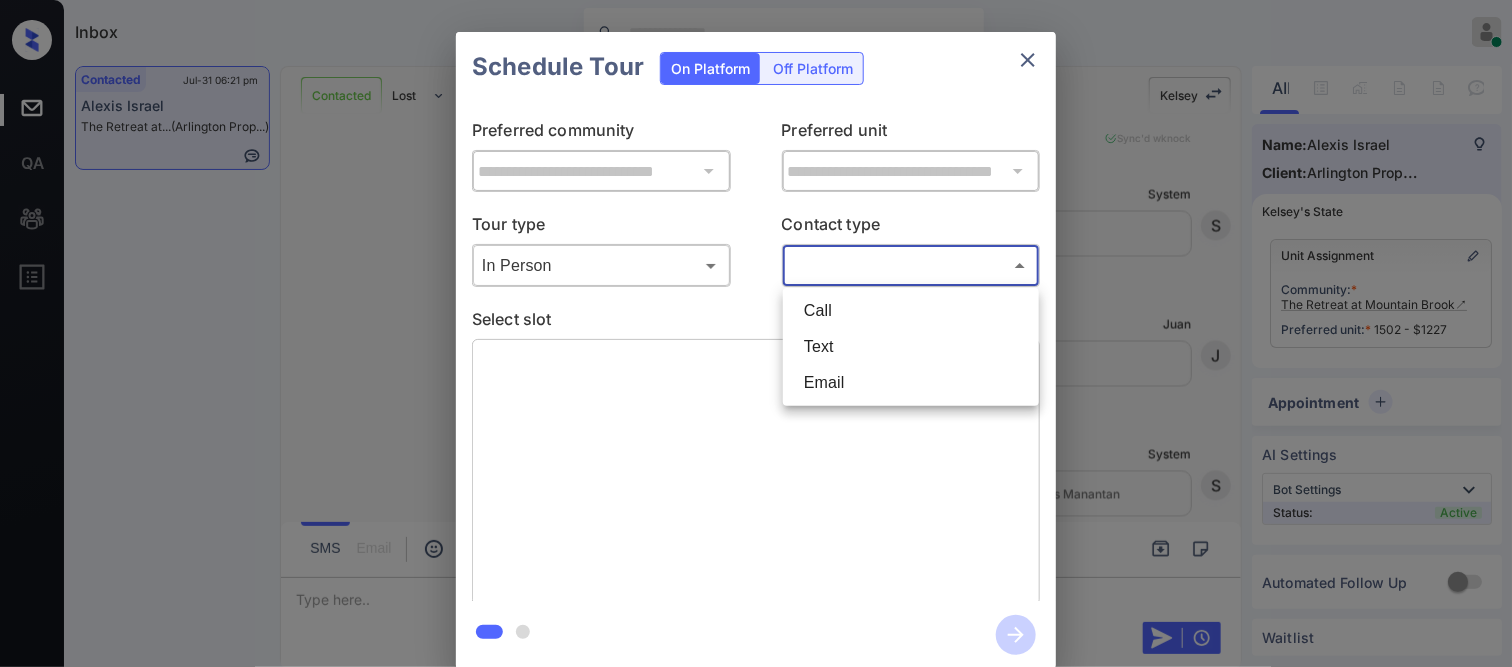 type on "****" 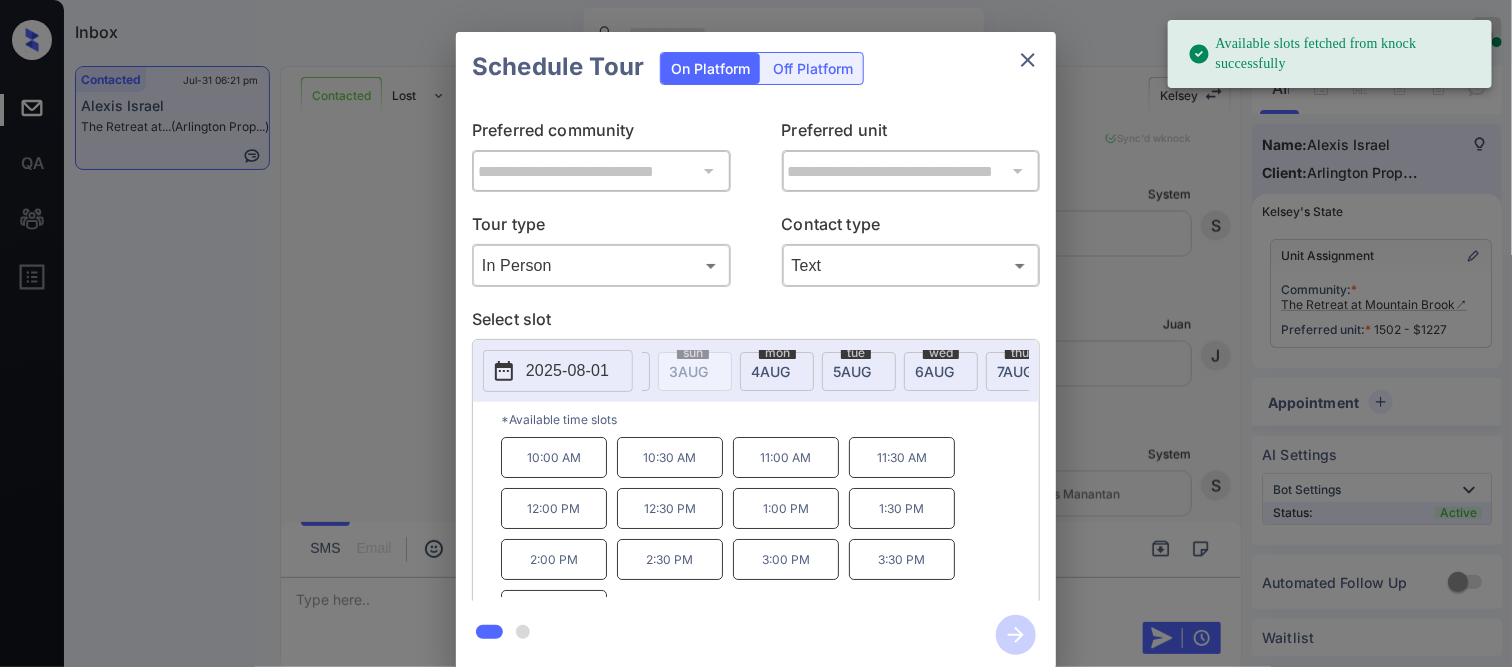 scroll, scrollTop: 0, scrollLeft: 270, axis: horizontal 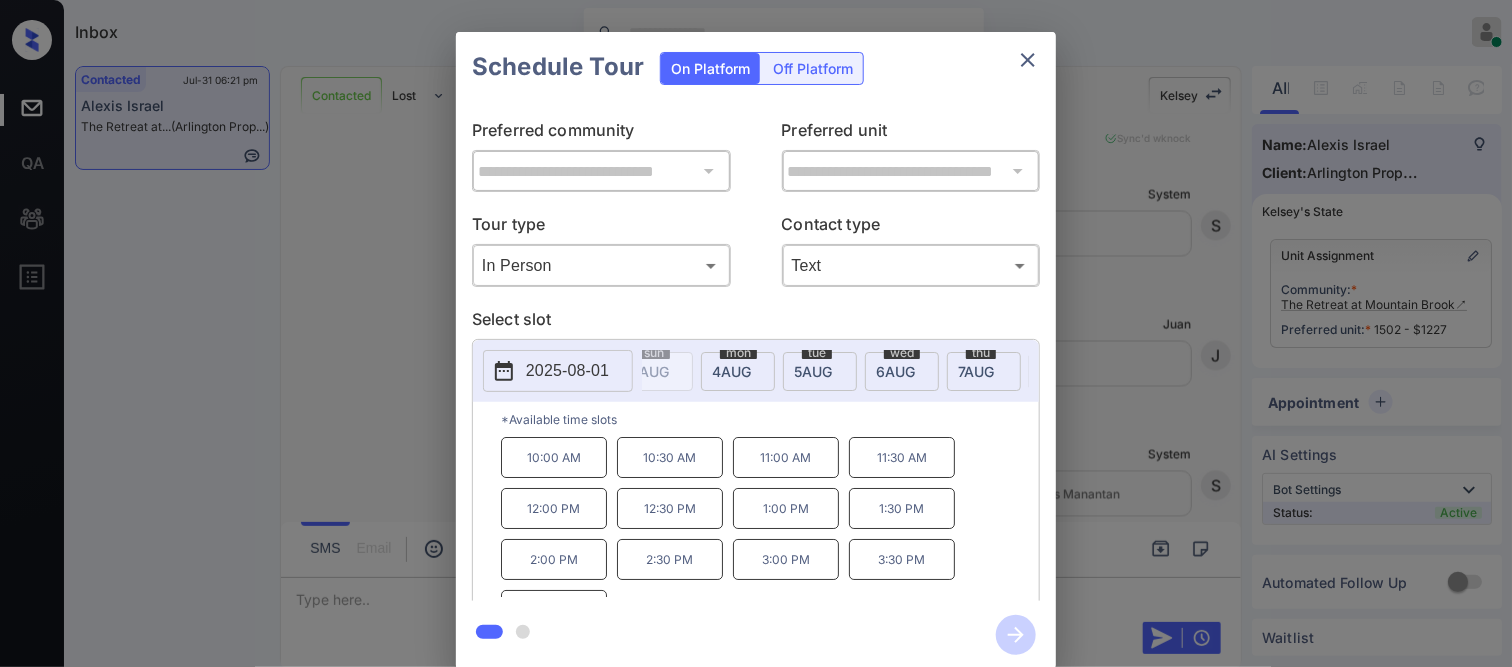 click on "tue" at bounding box center (407, 353) 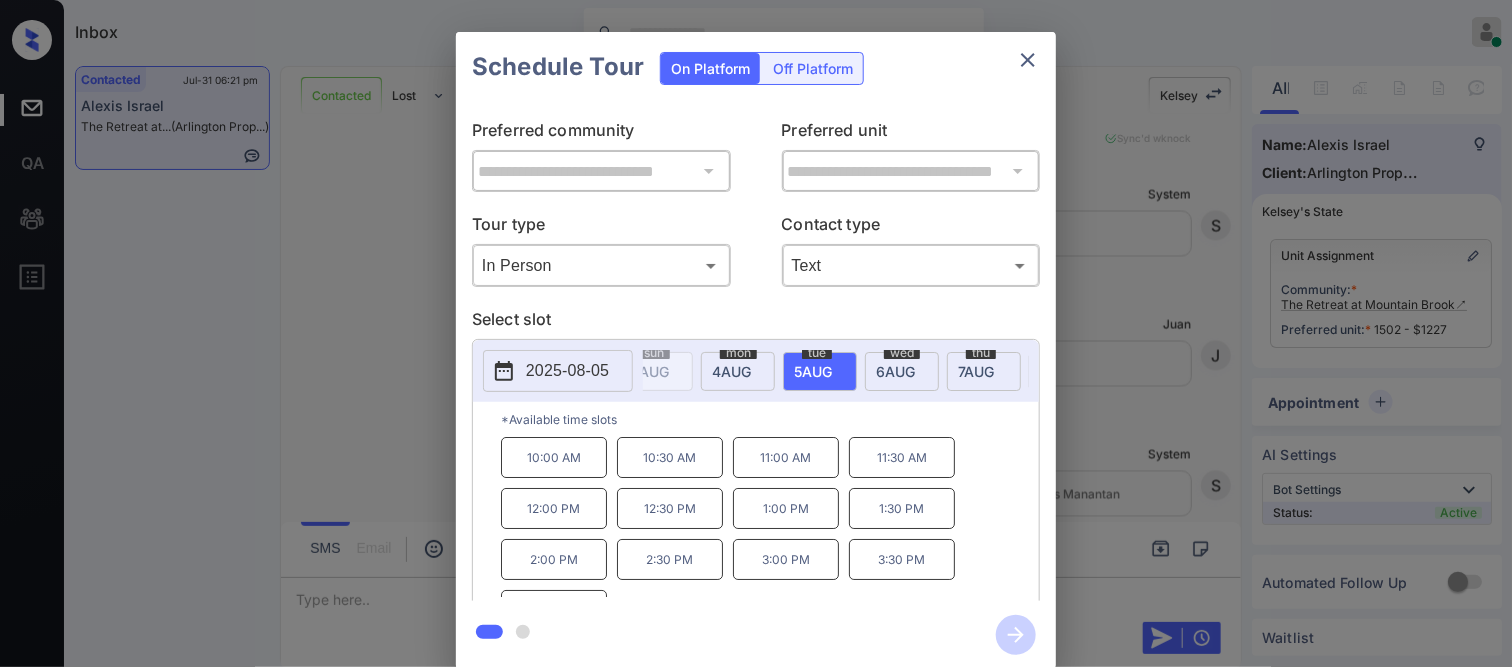 click on "12:00 PM" at bounding box center (554, 508) 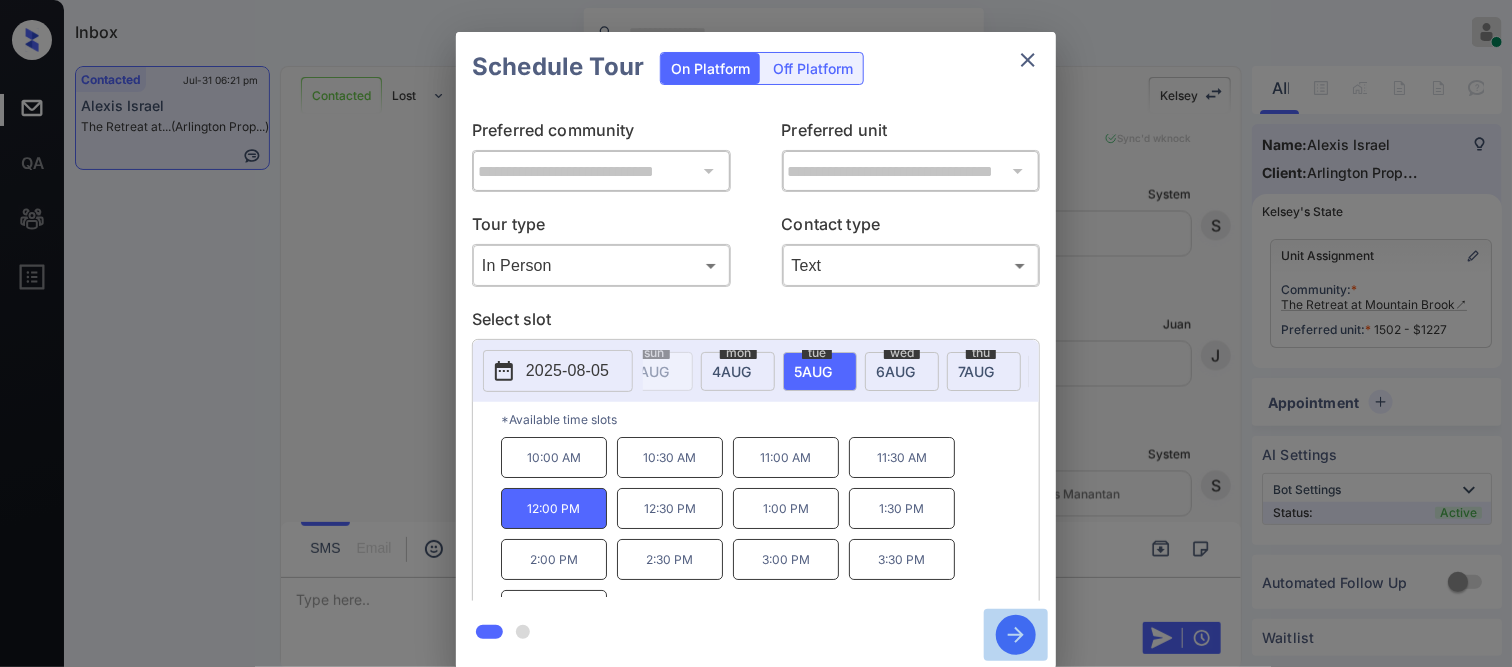 click 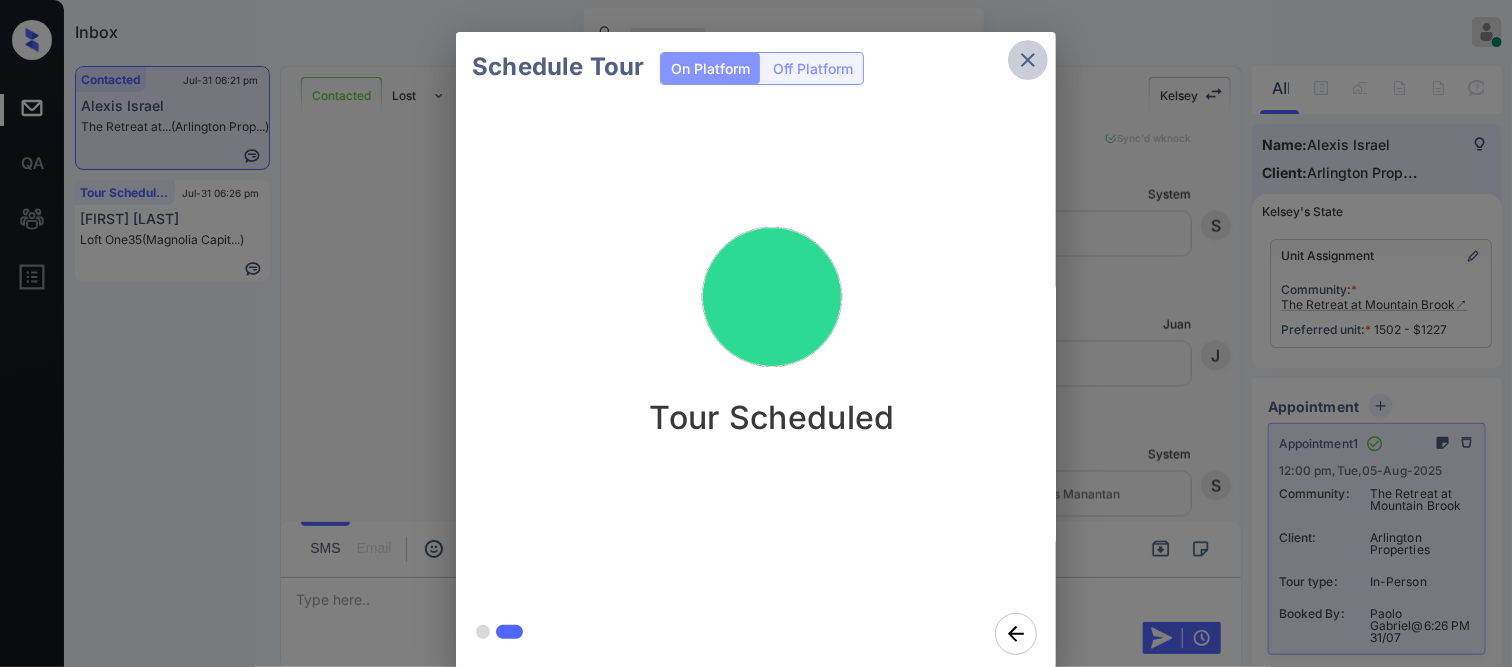 click 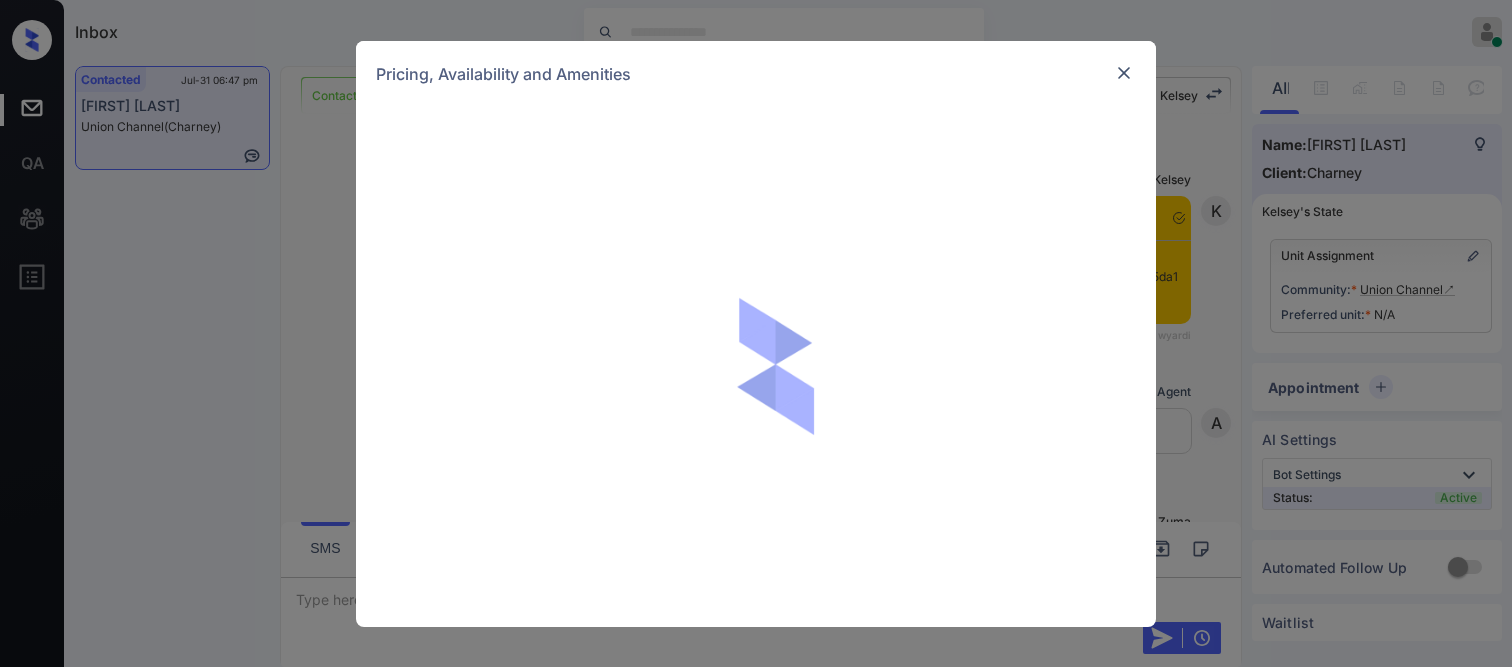 scroll, scrollTop: 0, scrollLeft: 0, axis: both 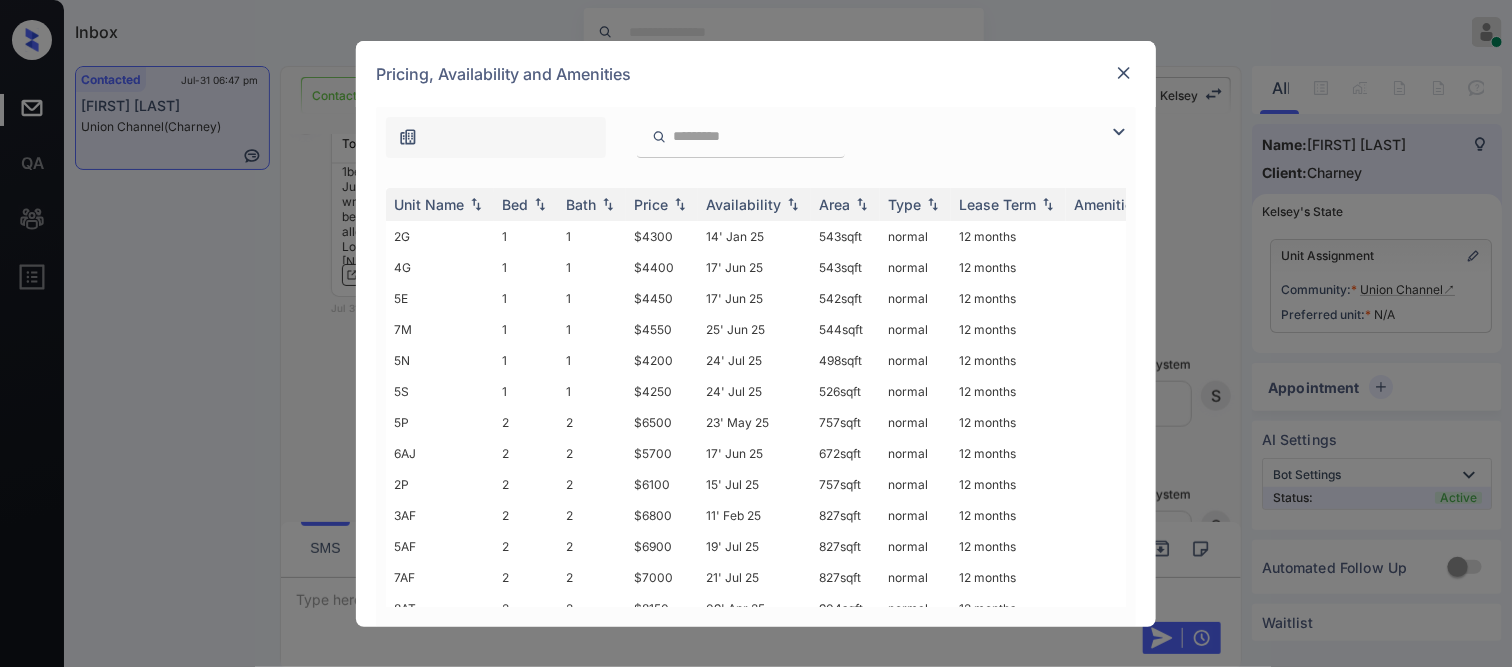 click at bounding box center (1119, 132) 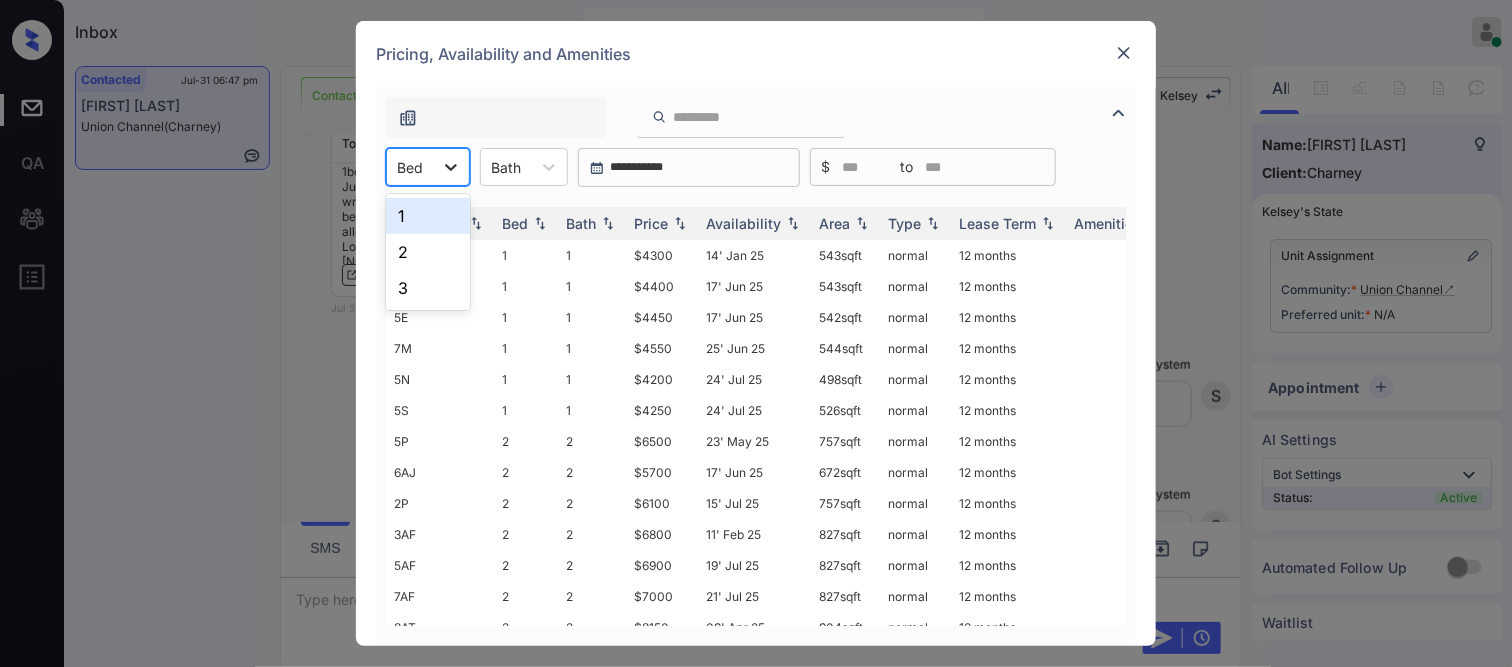 click 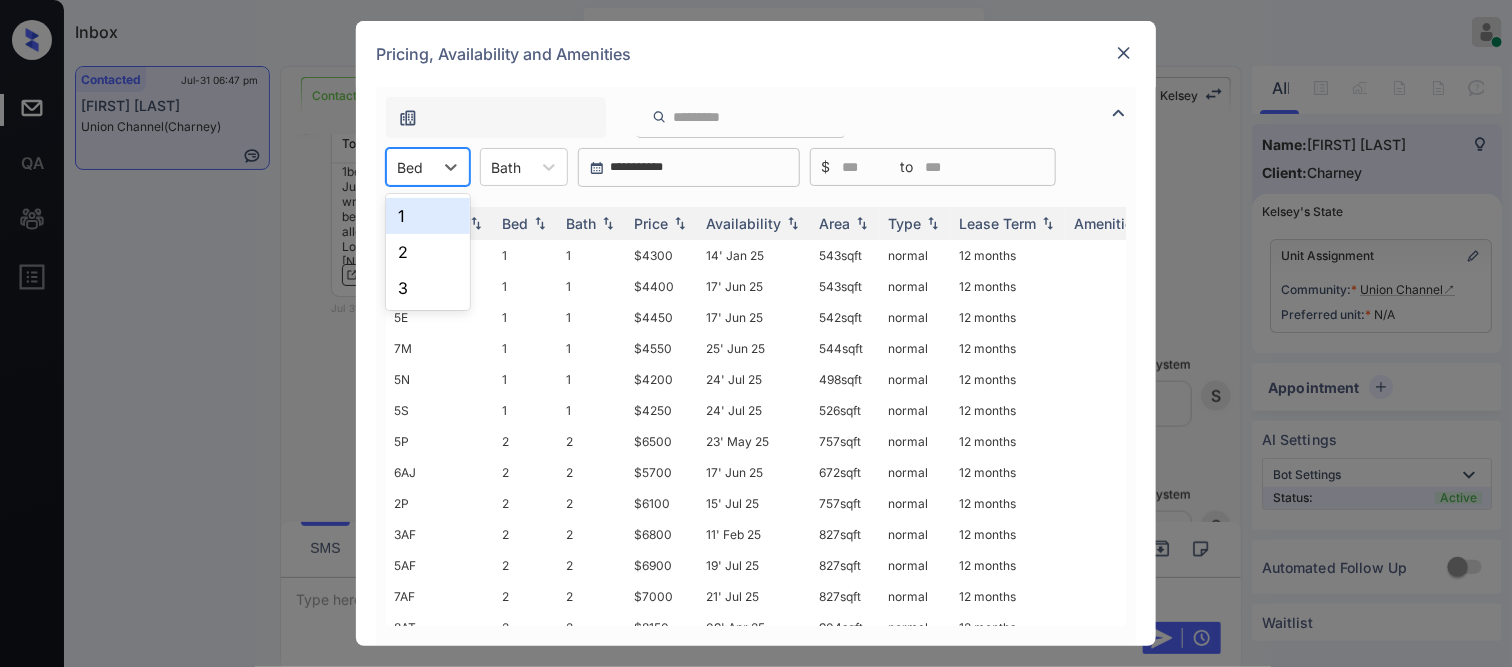 click on "1" at bounding box center (428, 216) 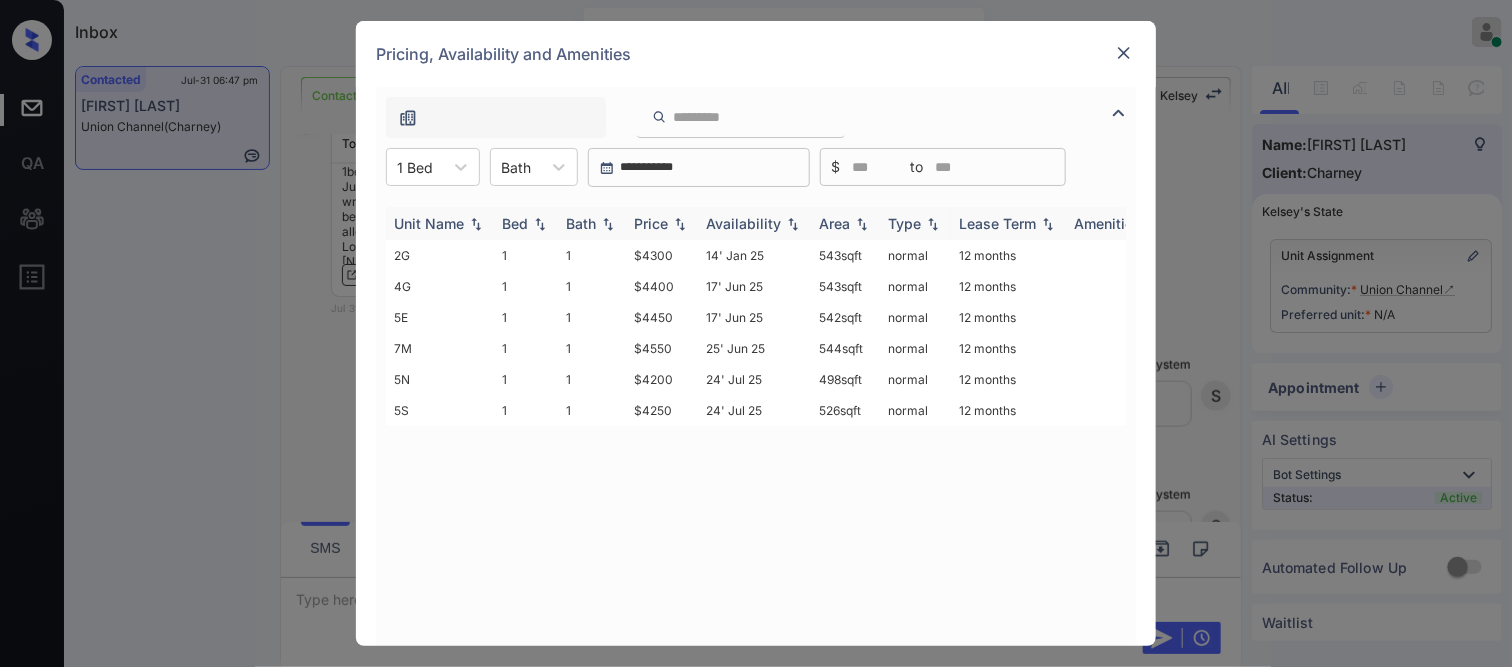 click on "Price" at bounding box center [651, 223] 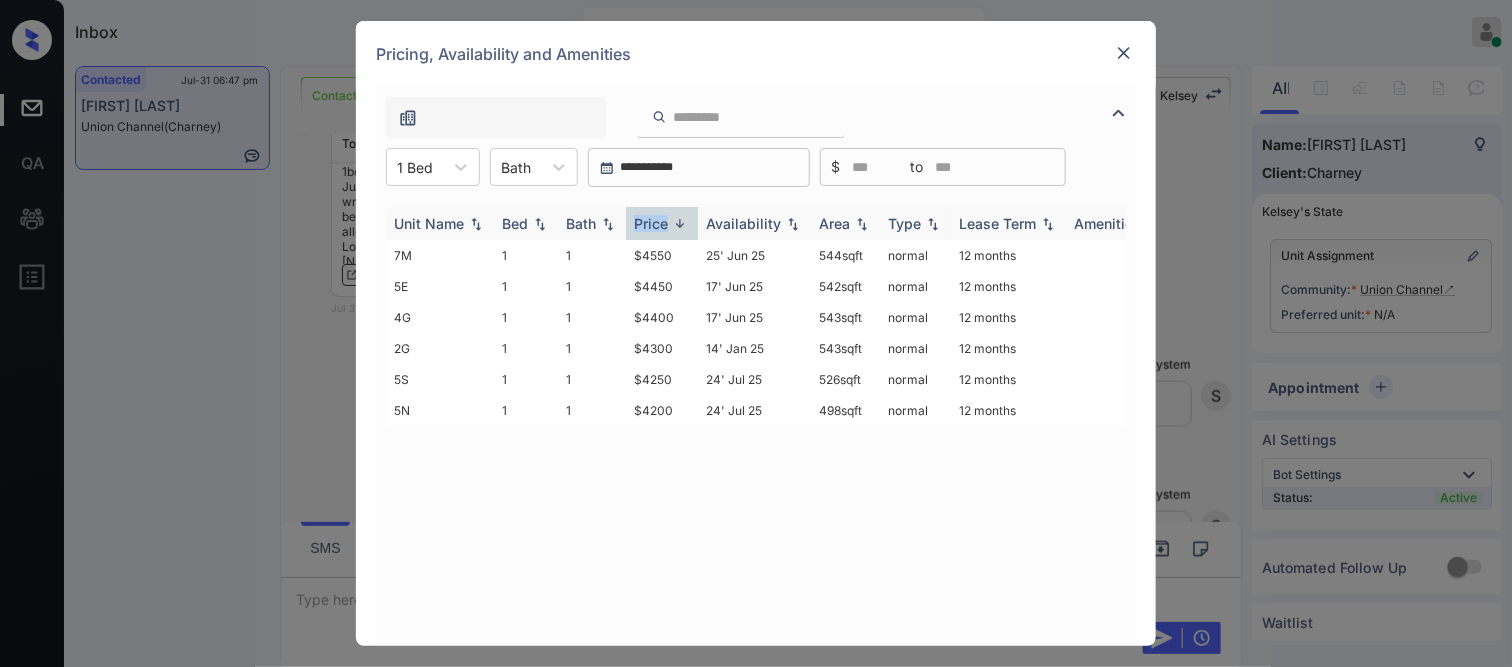 click on "Price" at bounding box center (651, 223) 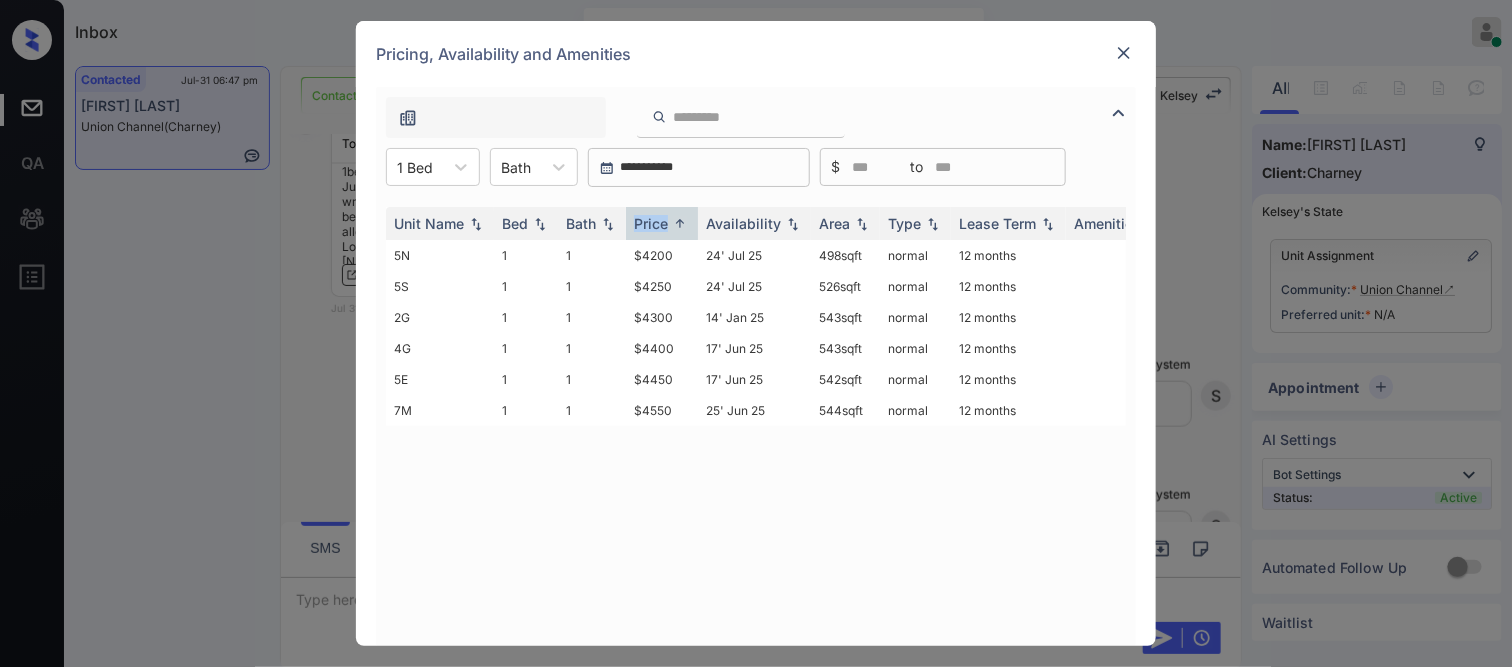 click at bounding box center (1124, 53) 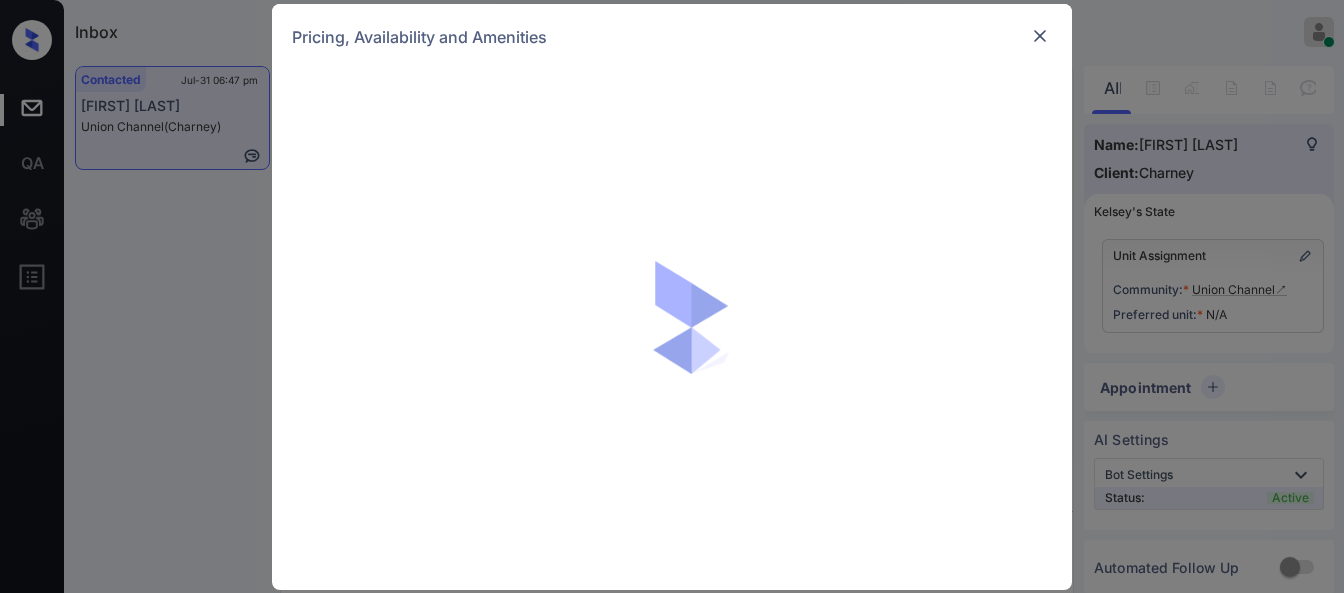 scroll, scrollTop: 0, scrollLeft: 0, axis: both 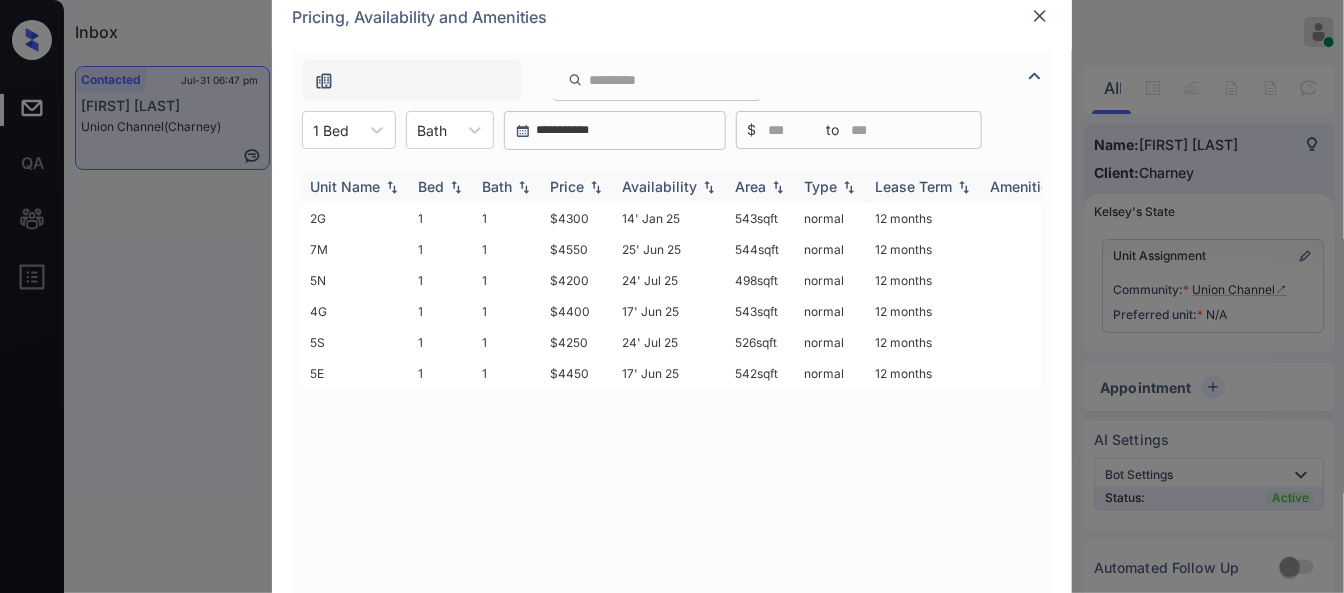 click on "Price" at bounding box center [567, 186] 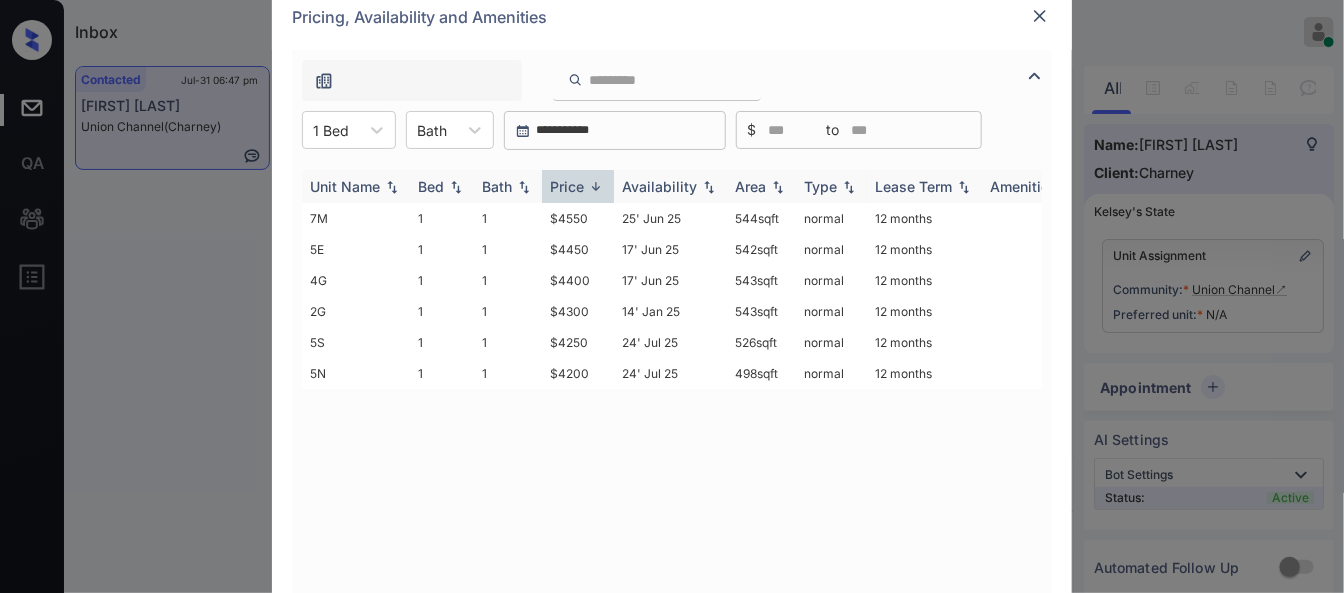 click on "Price" at bounding box center (567, 186) 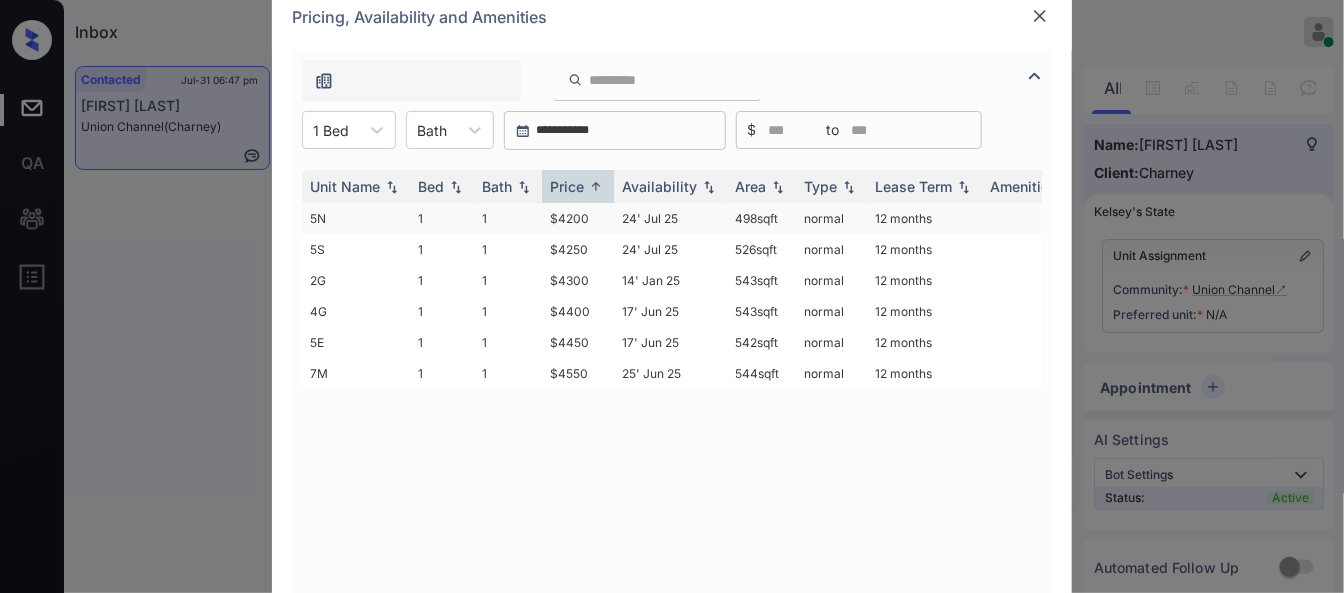 click on "$4200" at bounding box center (578, 218) 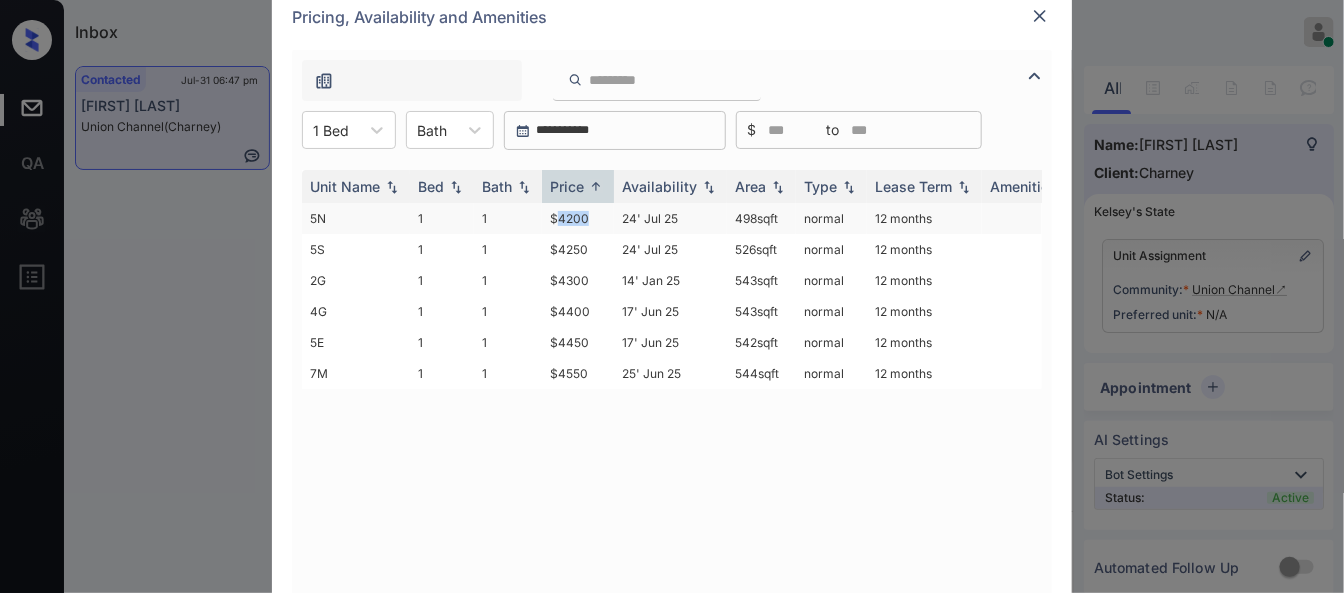 drag, startPoint x: 566, startPoint y: 212, endPoint x: 603, endPoint y: 210, distance: 37.054016 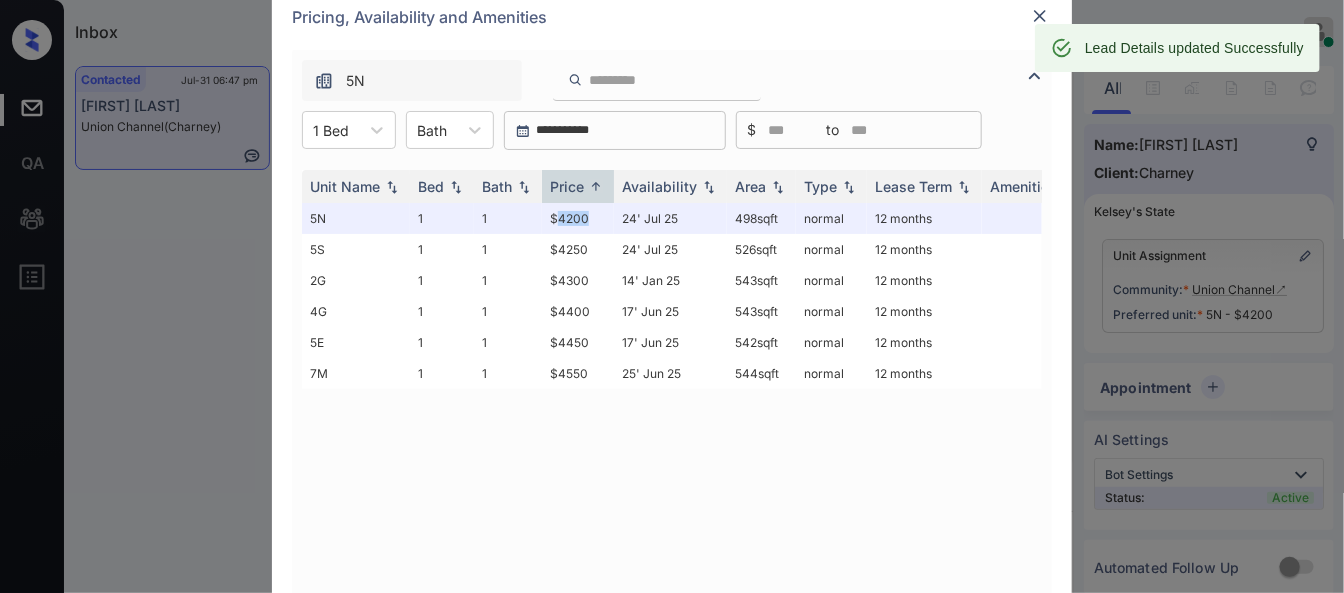 click at bounding box center [1040, 16] 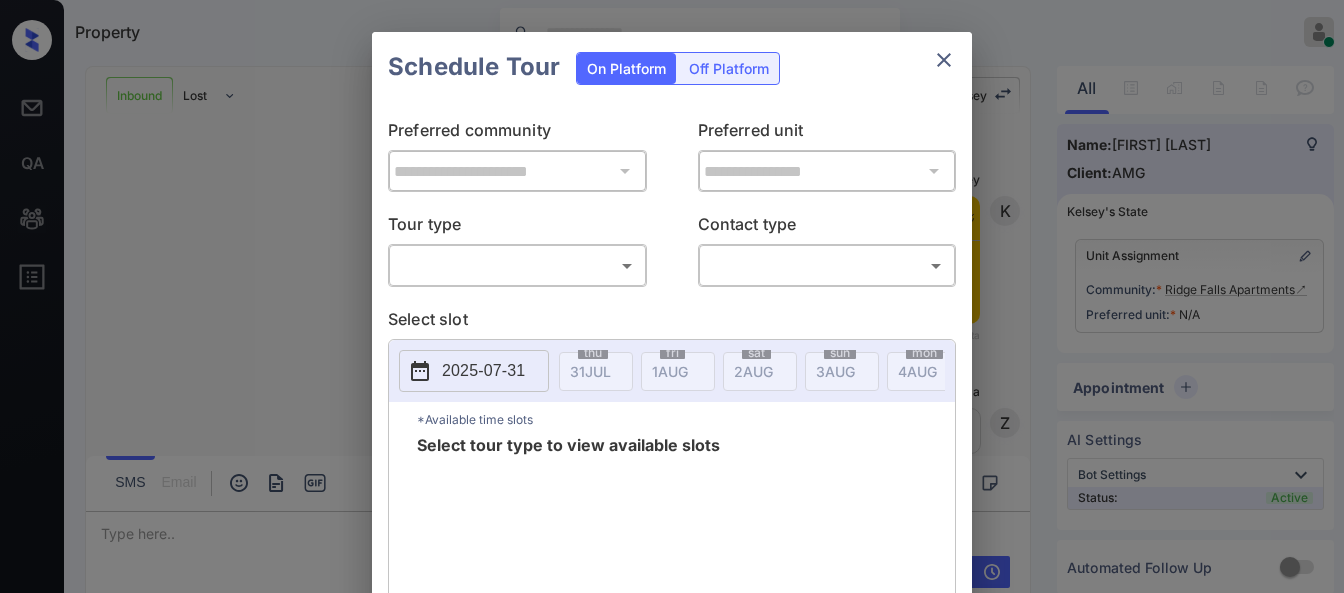 scroll, scrollTop: 0, scrollLeft: 0, axis: both 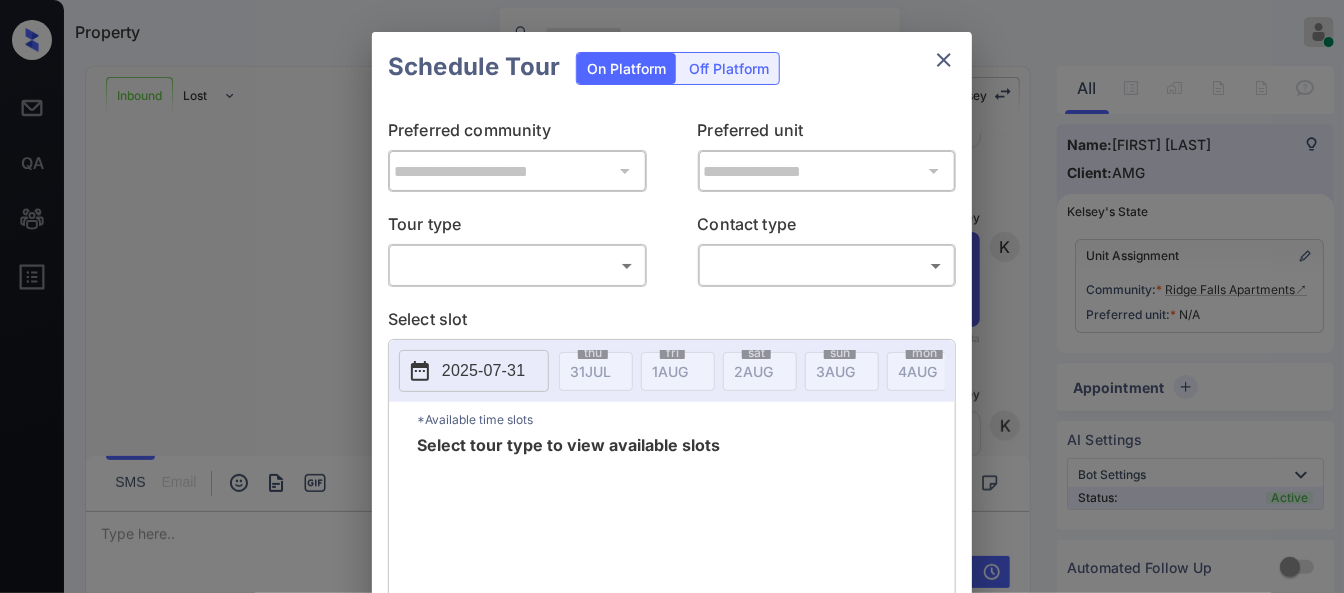 click on "Property [FIRST] [LAST]  Online Set yourself   offline Set yourself   on break Profile Switch to  dark  mode Sign out Inbound Lost Lead Sentiment: Angry Upon sliding the acknowledgement:  Lead will move to lost stage. * ​ SMS and call option will be set to opt out. AFM will be turned off for the lead. [FIRST] New Message [FIRST] Notes Note: [URL] - Paste this link into your browser to view [FIRST]’s conversation with the prospect Jul 31, [YEAR] 11:58 am  Sync'd w  entrata K New Message Zuma Lead transferred to leasing agent: [FIRST] Jul 31, [YEAR] 11:58 am  Sync'd w  entrata Z New Message Agent Lead created via leadPoller in Inbound stage. Jul 31, [YEAR] 11:58 am A New Message Agent AFM Request sent to [FIRST]. Jul 31, [YEAR] 11:58 am A New Message Agent Notes Note: Structured Note:
Move In Date: 2025-07-31
Jul 31, [YEAR] 11:58 am A New Message [FIRST] Jul 31, [YEAR] 11:58 am K New Message [FIRST]" at bounding box center [672, 296] 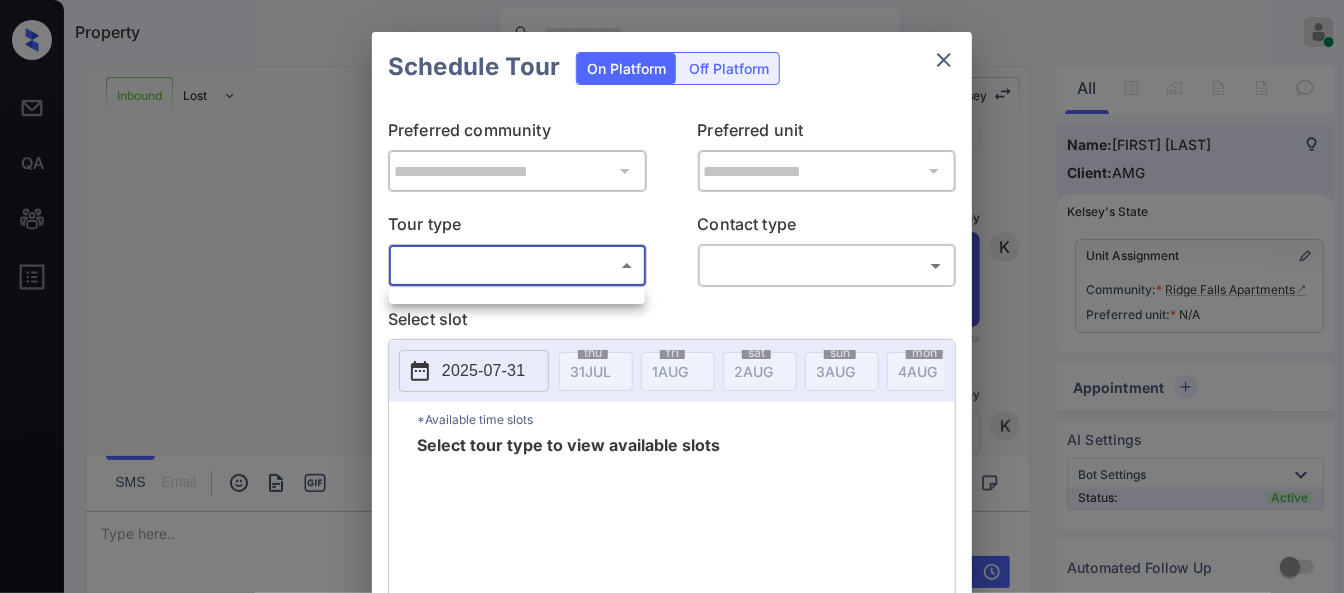 click at bounding box center (672, 296) 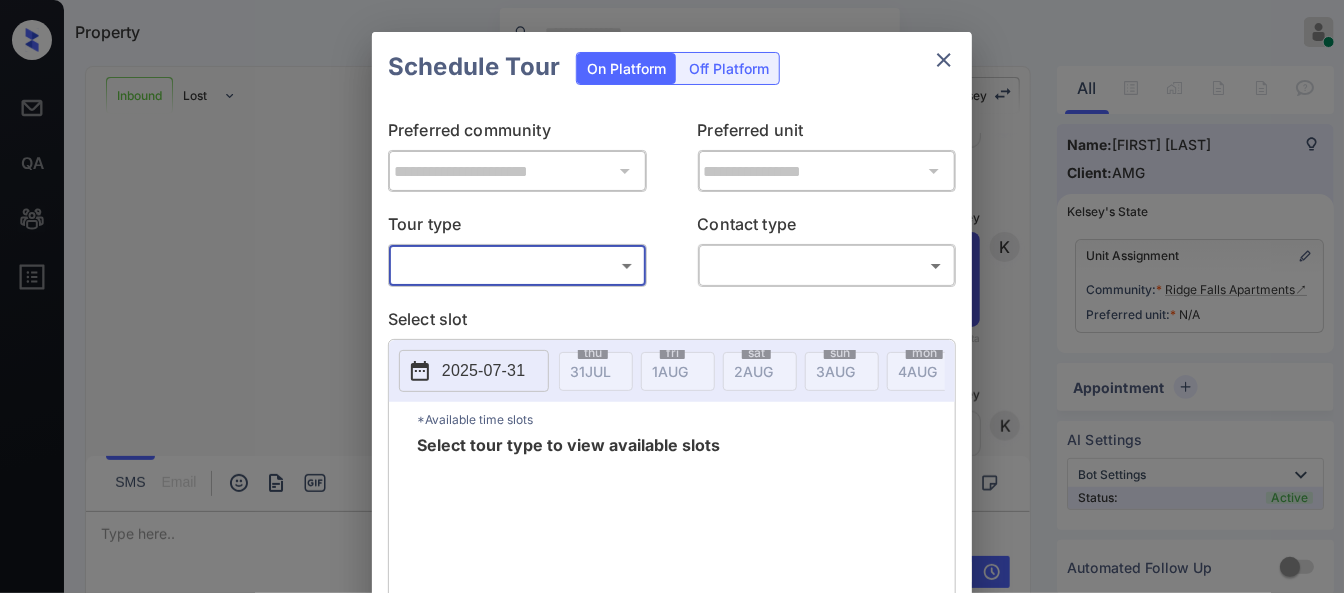 click on "Property [FIRST] [LAST]  Online Set yourself   offline Set yourself   on break Profile Switch to  dark  mode Sign out Inbound Lost Lead Sentiment: Angry Upon sliding the acknowledgement:  Lead will move to lost stage. * ​ SMS and call option will be set to opt out. AFM will be turned off for the lead. [FIRST] New Message [FIRST] Notes Note: [URL] - Paste this link into your browser to view [FIRST]’s conversation with the prospect Jul 31, [YEAR] 11:58 am  Sync'd w  entrata K New Message Zuma Lead transferred to leasing agent: [FIRST] Jul 31, [YEAR] 11:58 am  Sync'd w  entrata Z New Message Agent Lead created via leadPoller in Inbound stage. Jul 31, [YEAR] 11:58 am A New Message Agent AFM Request sent to [FIRST]. Jul 31, [YEAR] 11:58 am A New Message Agent Notes Note: Structured Note:
Move In Date: 2025-07-31
Jul 31, [YEAR] 11:58 am A New Message [FIRST] Jul 31, [YEAR] 11:58 am K New Message [FIRST]" at bounding box center [672, 296] 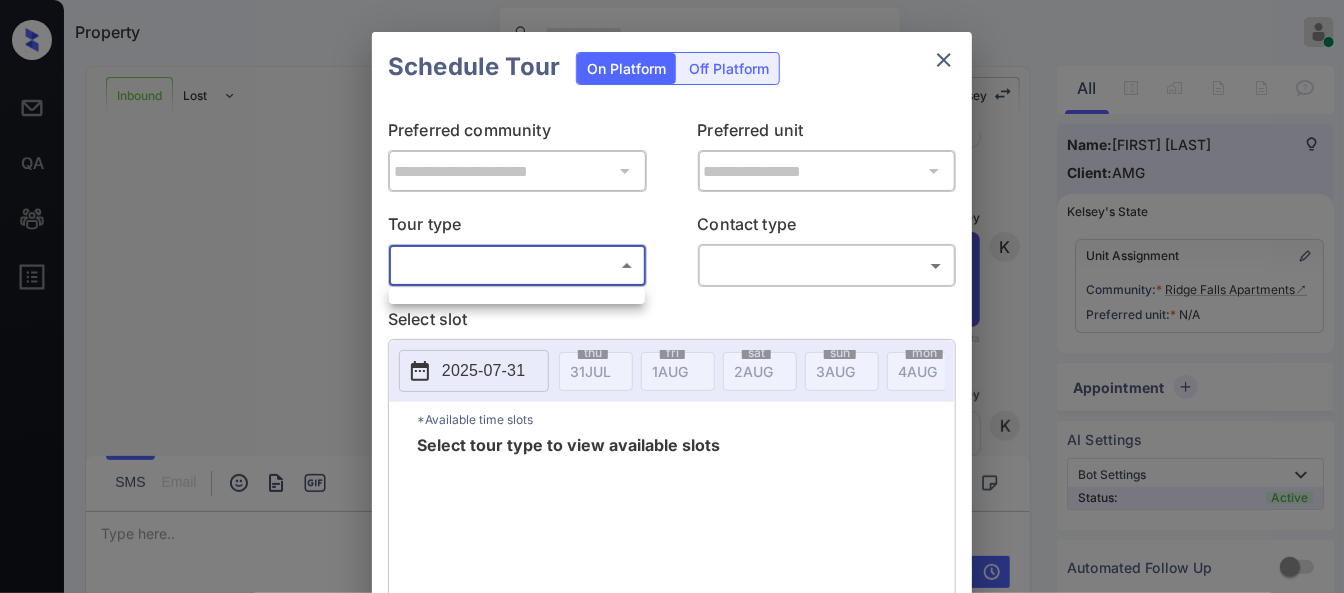 drag, startPoint x: 947, startPoint y: 57, endPoint x: 946, endPoint y: 80, distance: 23.021729 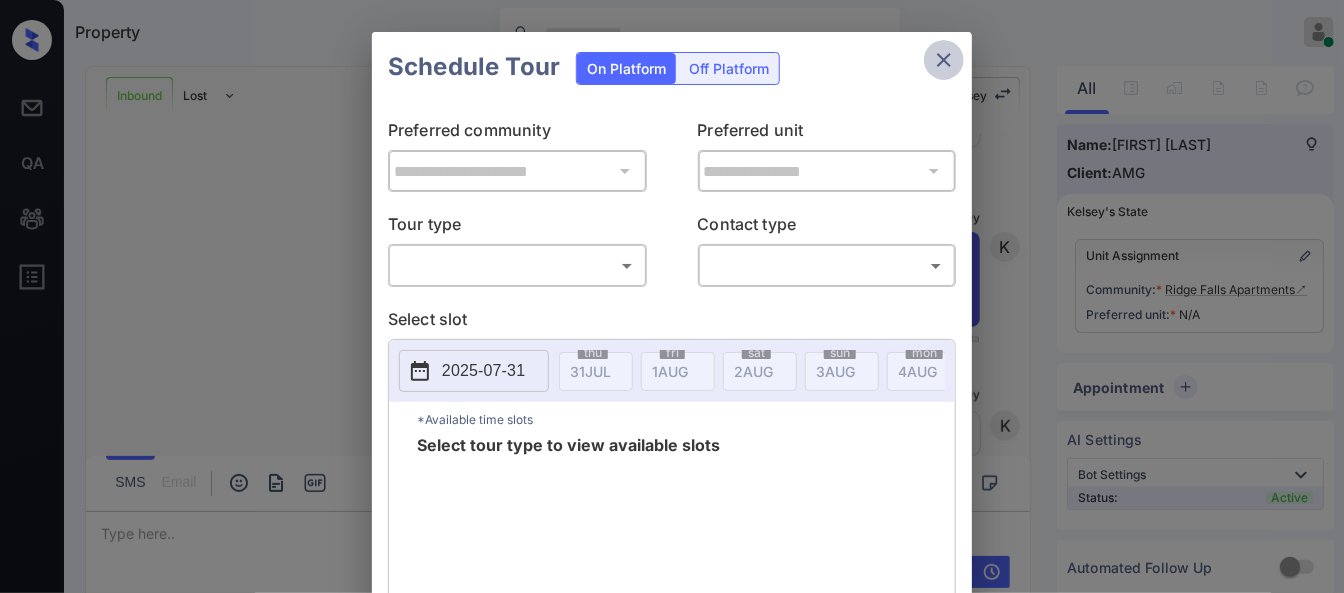 click 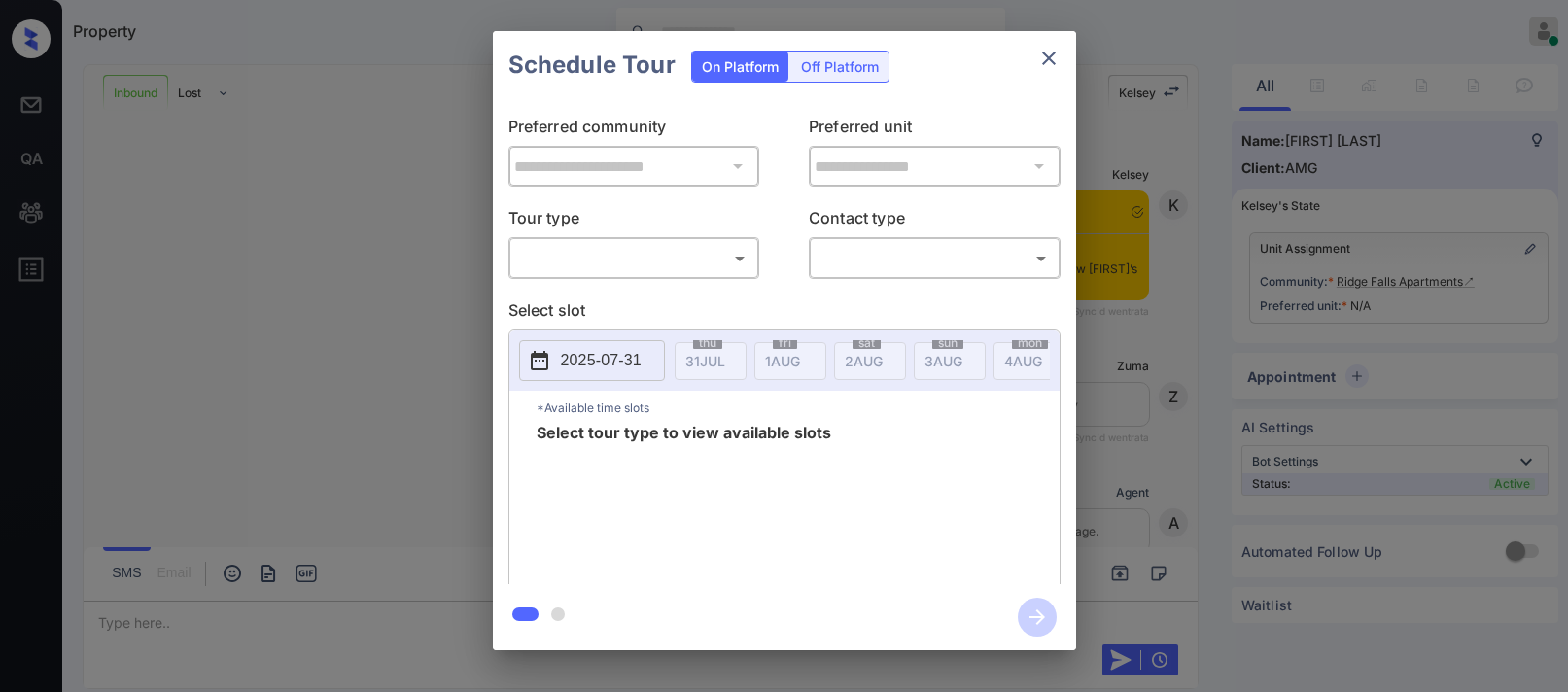 scroll, scrollTop: 0, scrollLeft: 0, axis: both 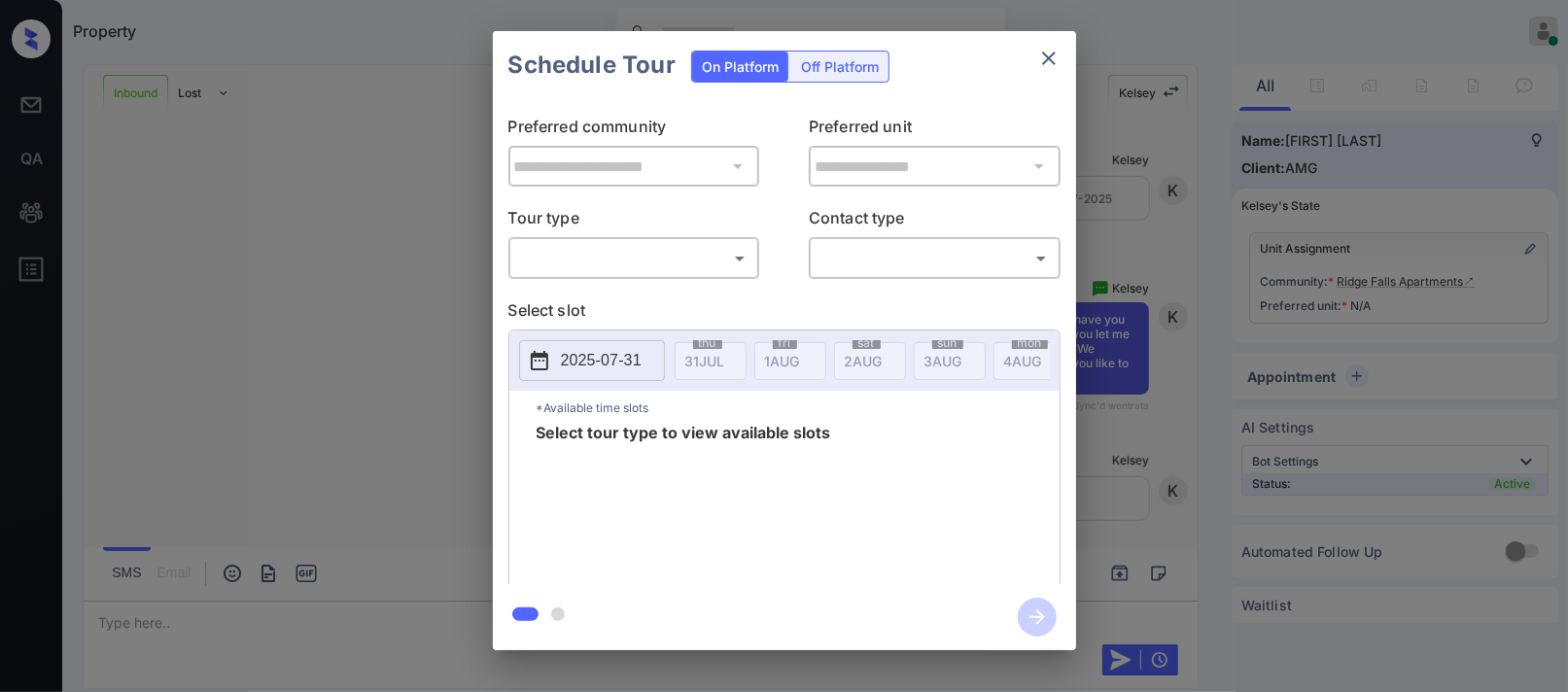 click on "Property [FIRST] [LAST]  Online Set yourself   offline Set yourself   on break Profile Switch to  dark  mode Sign out Inbound Lost Lead Sentiment: Angry Upon sliding the acknowledgement:  Lead will move to lost stage. * ​ SMS and call option will be set to opt out. AFM will be turned off for the lead. [FIRST] New Message [FIRST] Notes Note: [URL] - Paste this link into your browser to view [FIRST]’s conversation with the prospect Jul 31, [YEAR] 11:58 am  Sync'd w  entrata K New Message Zuma Lead transferred to leasing agent: [FIRST] Jul 31, [YEAR] 11:58 am  Sync'd w  entrata Z New Message Agent Lead created via leadPoller in Inbound stage. Jul 31, [YEAR] 11:58 am A New Message Agent AFM Request sent to [FIRST]. Jul 31, [YEAR] 11:58 am A New Message Agent Notes Note: Structured Note:
Move In Date: 2025-07-31
Jul 31, [YEAR] 11:58 am A New Message [FIRST] Jul 31, [YEAR] 11:58 am K New Message [FIRST]" at bounding box center [784, 346] 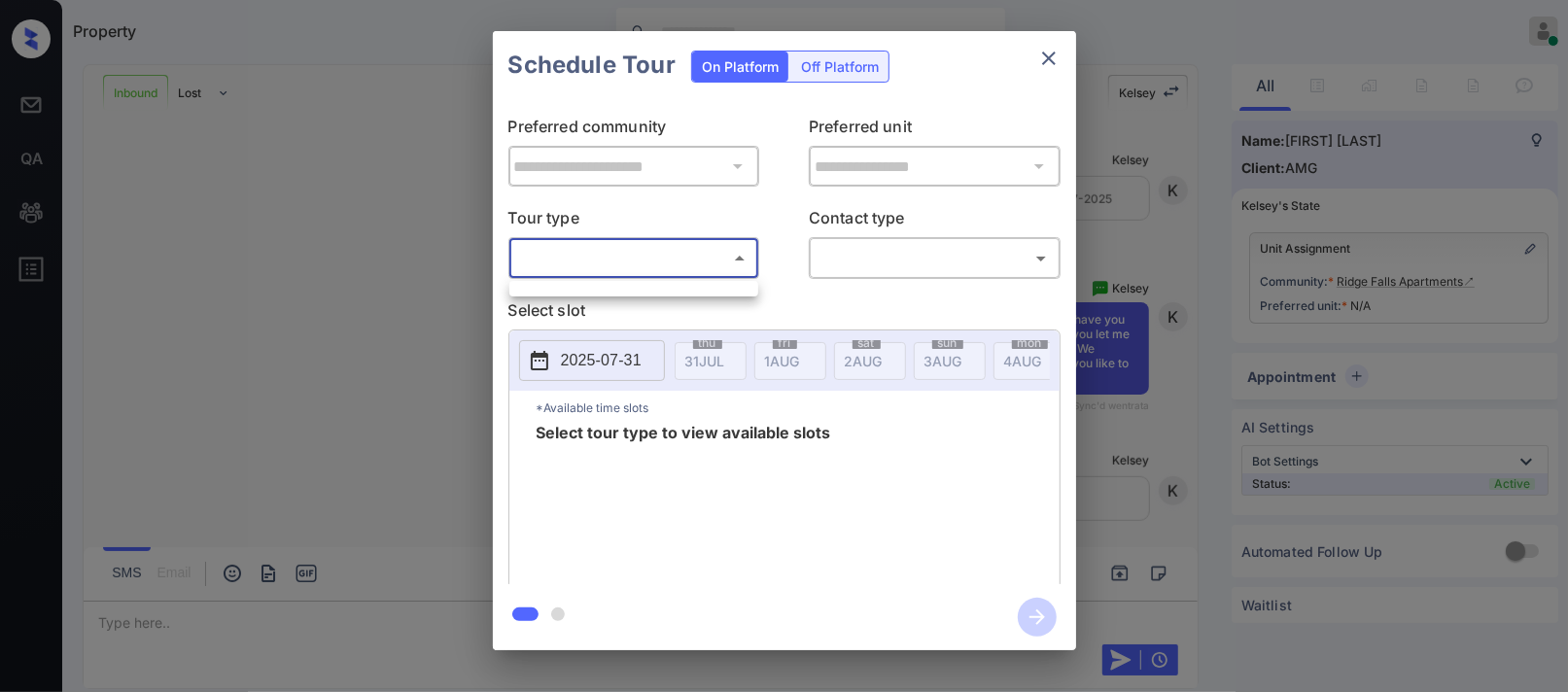 click at bounding box center [784, 346] 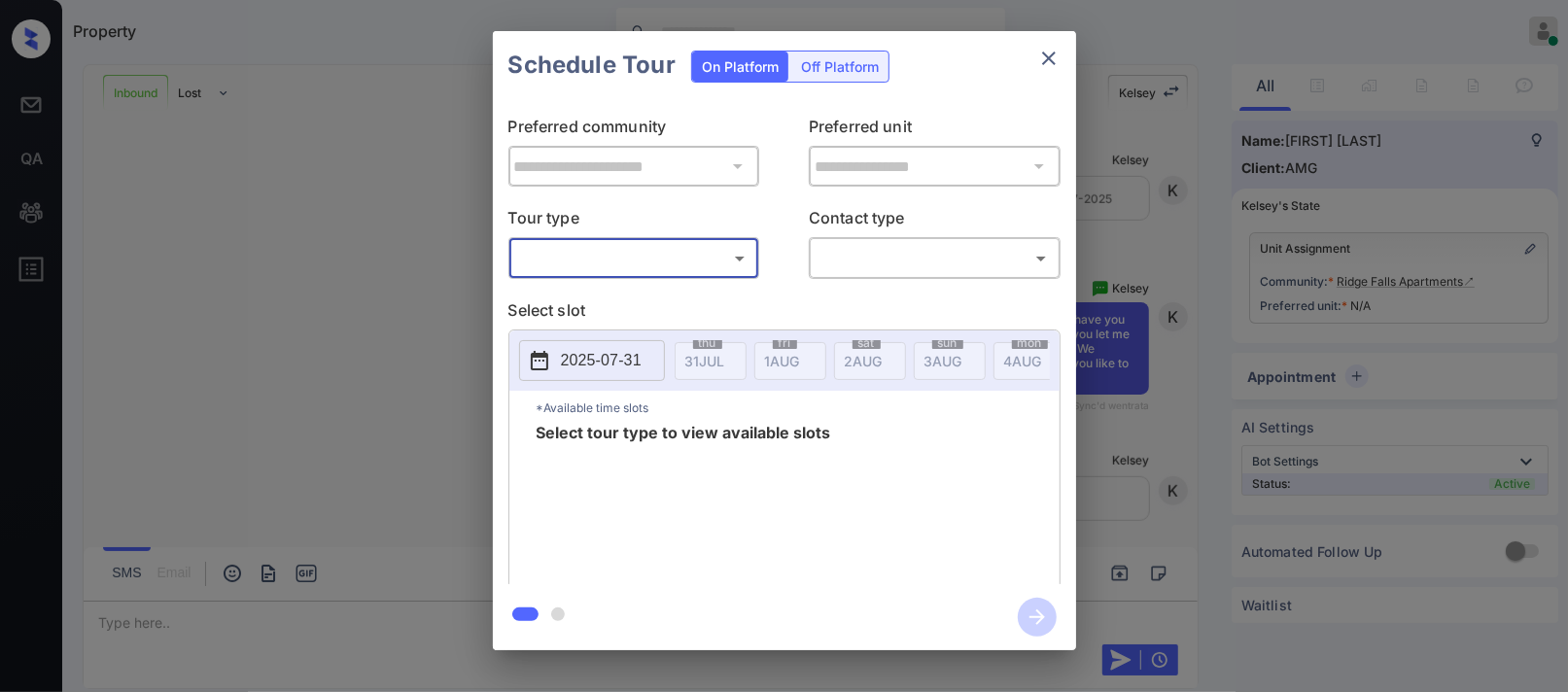 click 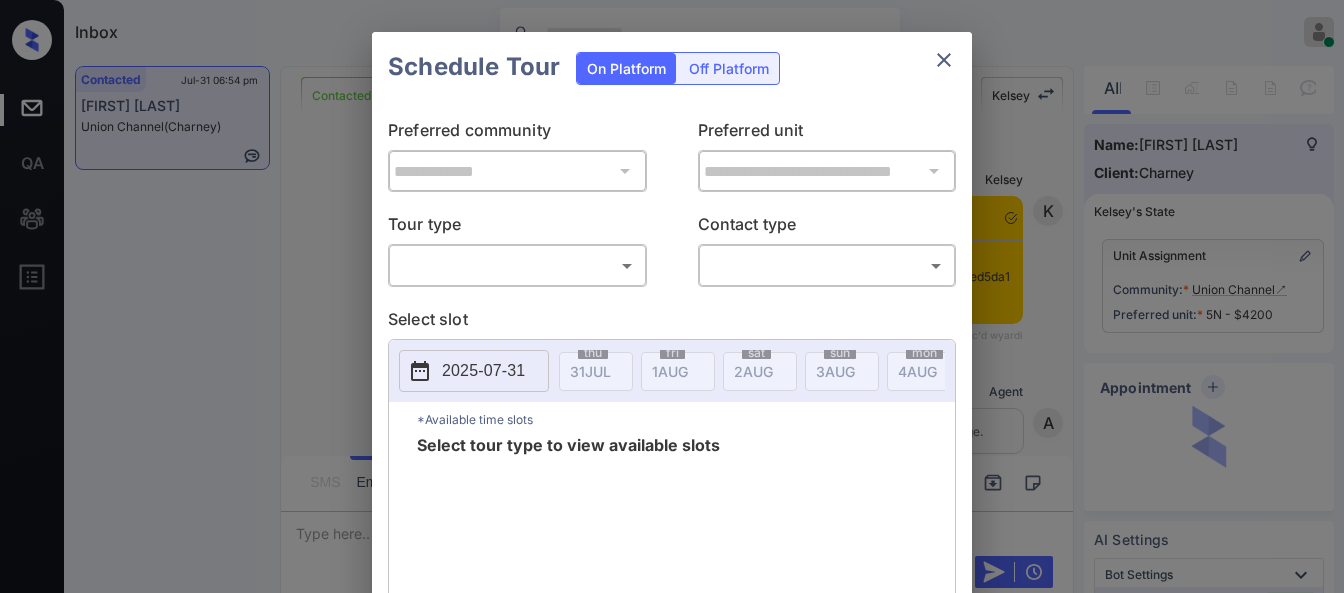 scroll, scrollTop: 0, scrollLeft: 0, axis: both 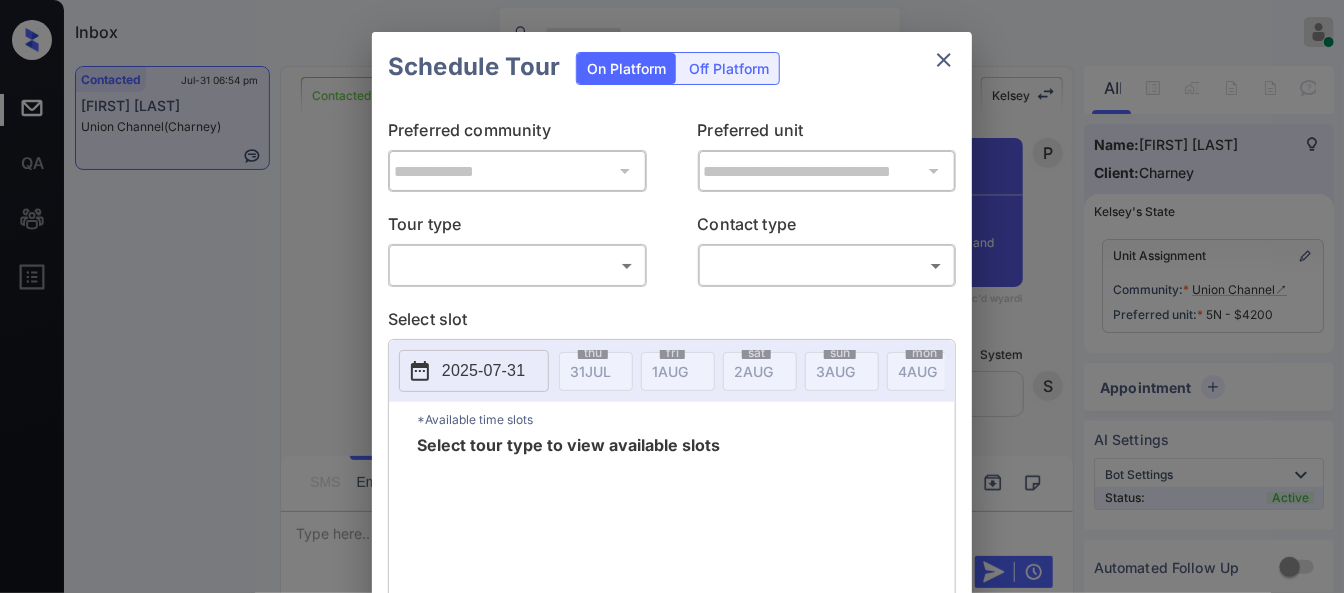 click on "Inbox [FIRST] [LAST]  Online Set yourself   offline Set yourself   on break Profile Switch to  dark  mode Sign out Contacted [DATE] [TIME]   [FIRST] [LAST] Union Channel  (Charney) Contacted Lost Lead Sentiment: Angry Upon sliding the acknowledgement:  Lead will move to lost stage. * ​ SMS and call option will be set to opt out. AFM will be turned off for the lead. Kelsey New Message Kelsey Notes Note: https://conversation.getzuma.com/688c10d6d85a151c154 - Paste this link into your browser to view Kelsey’s conversation with the prospect [DATE] [TIME]  Sync'd w  yardi K New Message Agent Lead created via emailParser in Inbound stage. [DATE] [TIME]  A New Message Zuma Lead transferred to leasing agent: kelsey [DATE] [TIME]  Sync'd w  yardi Z New Message Agent AFM Request sent to Kelsey. [DATE] [TIME]  A New Message Agent Notes Note: Structured Note:
Move In Date: [DATE]
Bedroom: 1
[DATE] [TIME]  A New Message Kelsey From:   charney@communications.getzuma.com To:" at bounding box center (672, 296) 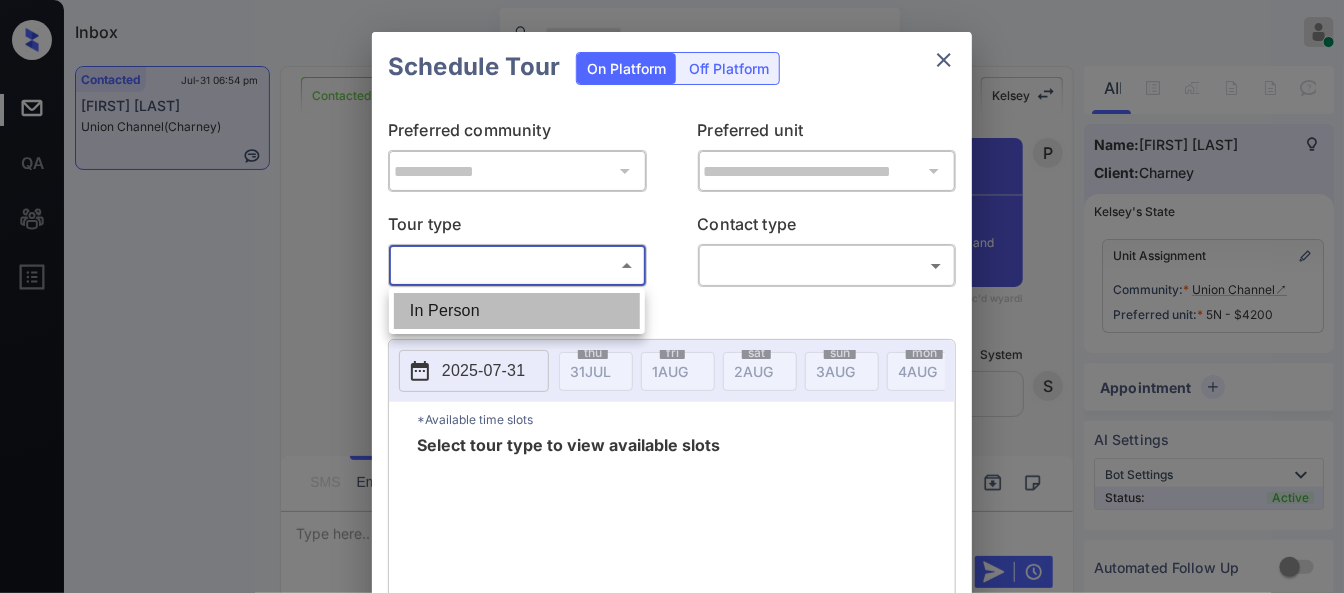 click on "In Person" at bounding box center (517, 311) 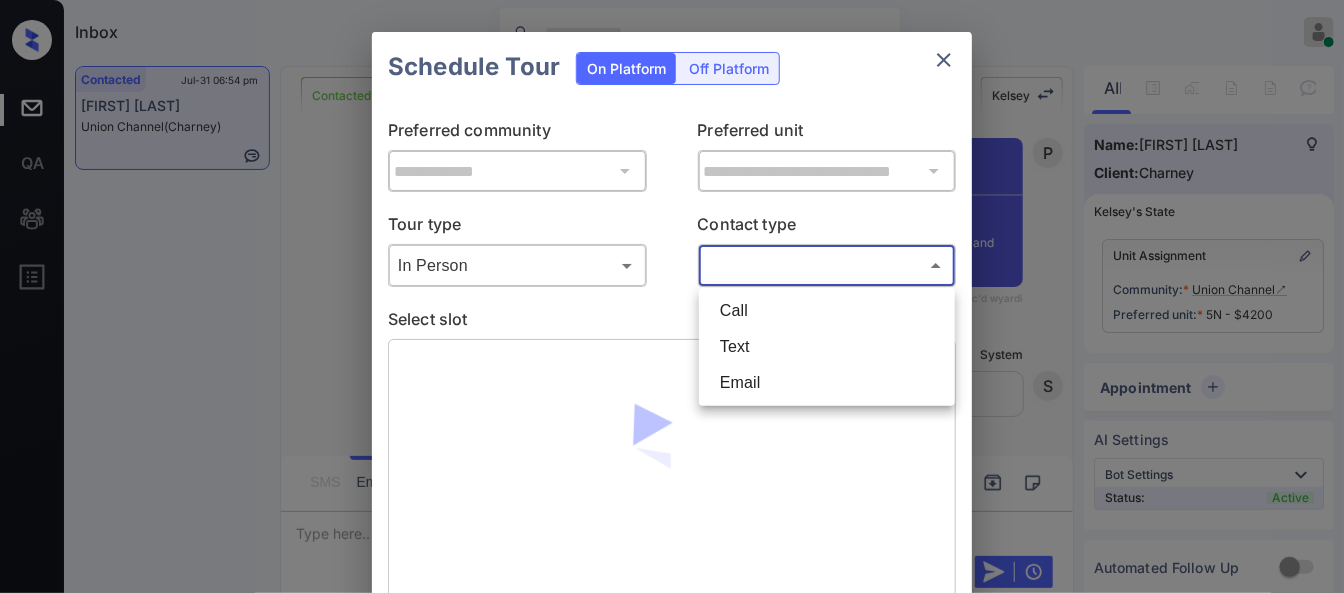 click on "Inbox [FIRST] [LAST]  Online Set yourself   offline Set yourself   on break Profile Switch to  dark  mode Sign out Contacted [DATE] [TIME]   [FIRST] [LAST] Union Channel  (Charney) Contacted Lost Lead Sentiment: Angry Upon sliding the acknowledgement:  Lead will move to lost stage. * ​ SMS and call option will be set to opt out. AFM will be turned off for the lead. Kelsey New Message Kelsey Notes Note: https://conversation.getzuma.com/688c10d6d85a151c154 - Paste this link into your browser to view Kelsey’s conversation with the prospect [DATE] [TIME]  Sync'd w  yardi K New Message Agent Lead created via emailParser in Inbound stage. [DATE] [TIME]  A New Message Zuma Lead transferred to leasing agent: kelsey [DATE] [TIME]  Sync'd w  yardi Z New Message Agent AFM Request sent to Kelsey. [DATE] [TIME]  A New Message Agent Notes Note: Structured Note:
Move In Date: [DATE]
Bedroom: 1
[DATE] [TIME]  A New Message Kelsey From:   charney@communications.getzuma.com To:" at bounding box center (672, 296) 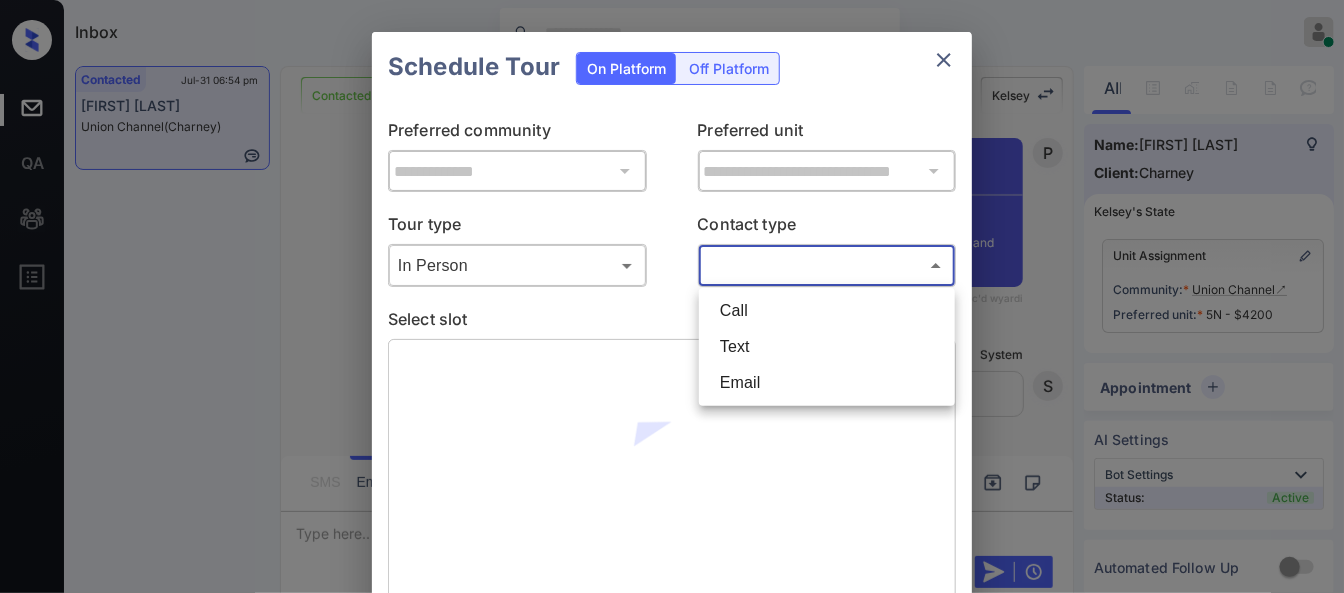 click on "Text" at bounding box center [827, 347] 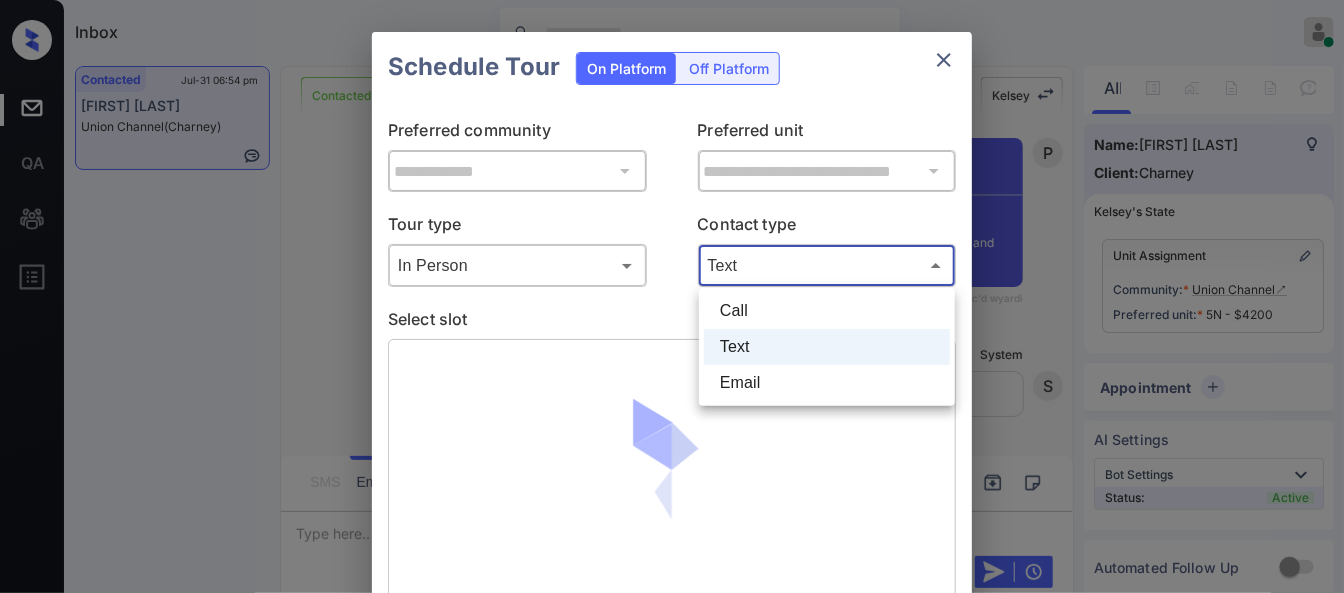 click on "Inbox [FIRST] [LAST]  Online Set yourself   offline Set yourself   on break Profile Switch to  dark  mode Sign out Contacted [DATE] [TIME]   [FIRST] [LAST] Union Channel  (Charney) Contacted Lost Lead Sentiment: Angry Upon sliding the acknowledgement:  Lead will move to lost stage. * ​ SMS and call option will be set to opt out. AFM will be turned off for the lead. Kelsey New Message Kelsey Notes Note: https://conversation.getzuma.com/688c10d6d85a151c154 - Paste this link into your browser to view Kelsey’s conversation with the prospect [DATE] [TIME]  Sync'd w  yardi K New Message Agent Lead created via emailParser in Inbound stage. [DATE] [TIME]  A New Message Zuma Lead transferred to leasing agent: kelsey [DATE] [TIME]  Sync'd w  yardi Z New Message Agent AFM Request sent to Kelsey. [DATE] [TIME]  A New Message Agent Notes Note: Structured Note:
Move In Date: [DATE]
Bedroom: 1
[DATE] [TIME]  A New Message Kelsey From:   charney@communications.getzuma.com To:" at bounding box center [672, 296] 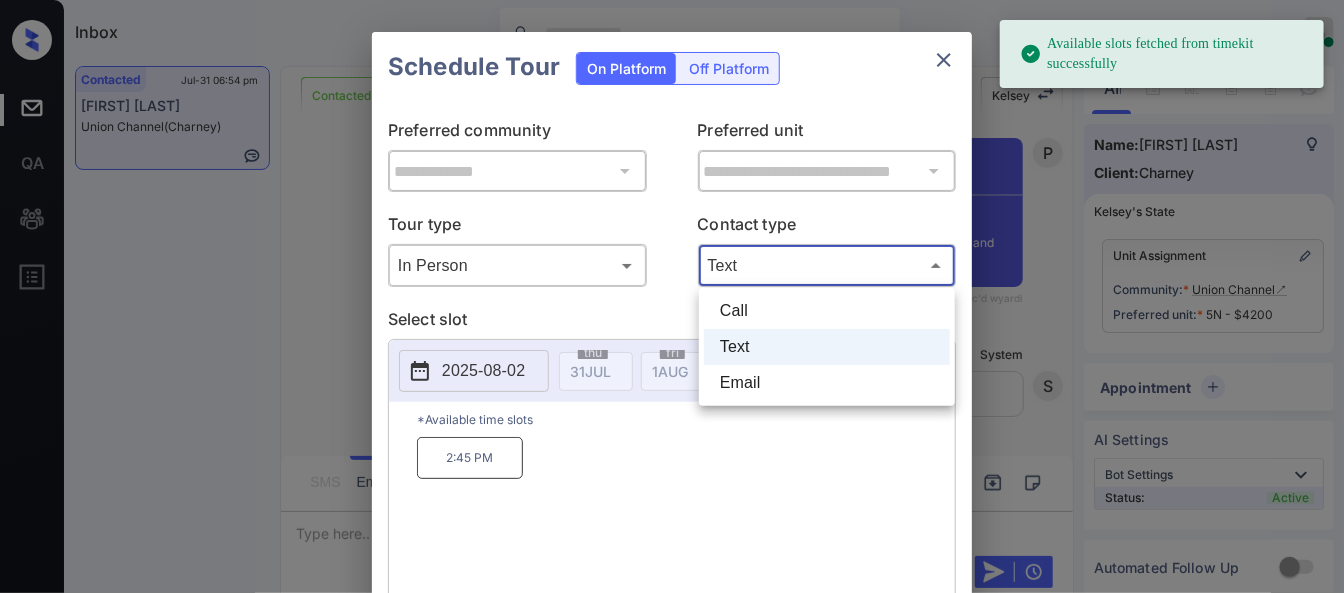 click on "Email" at bounding box center [827, 383] 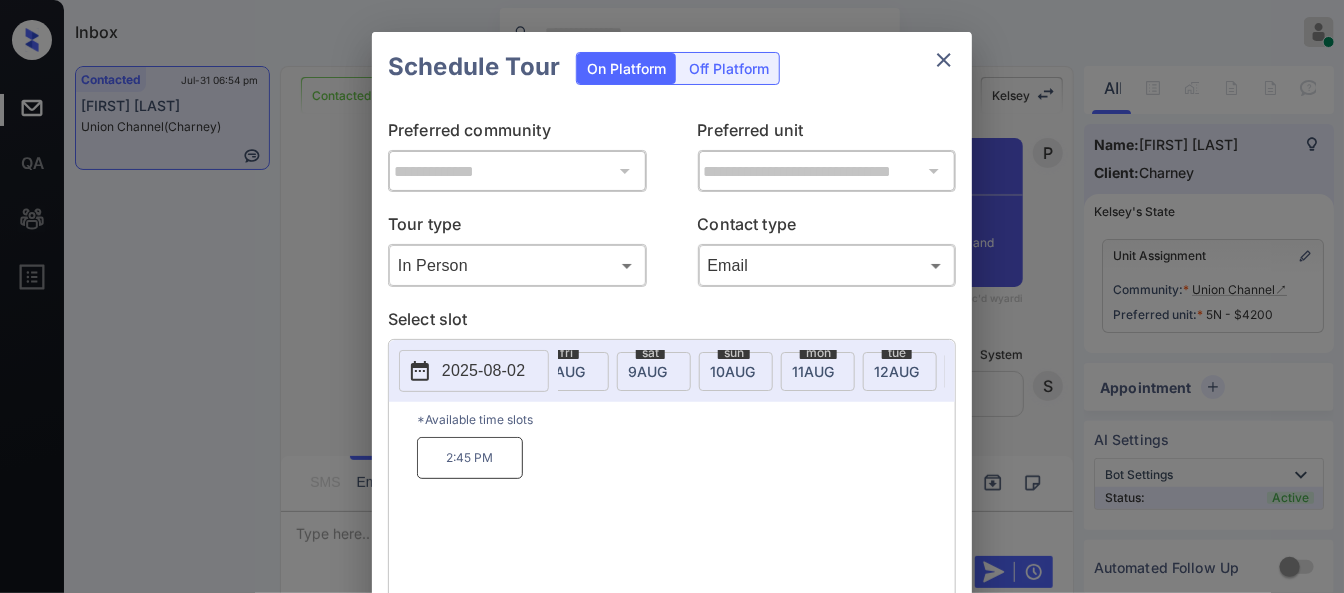 scroll, scrollTop: 0, scrollLeft: 713, axis: horizontal 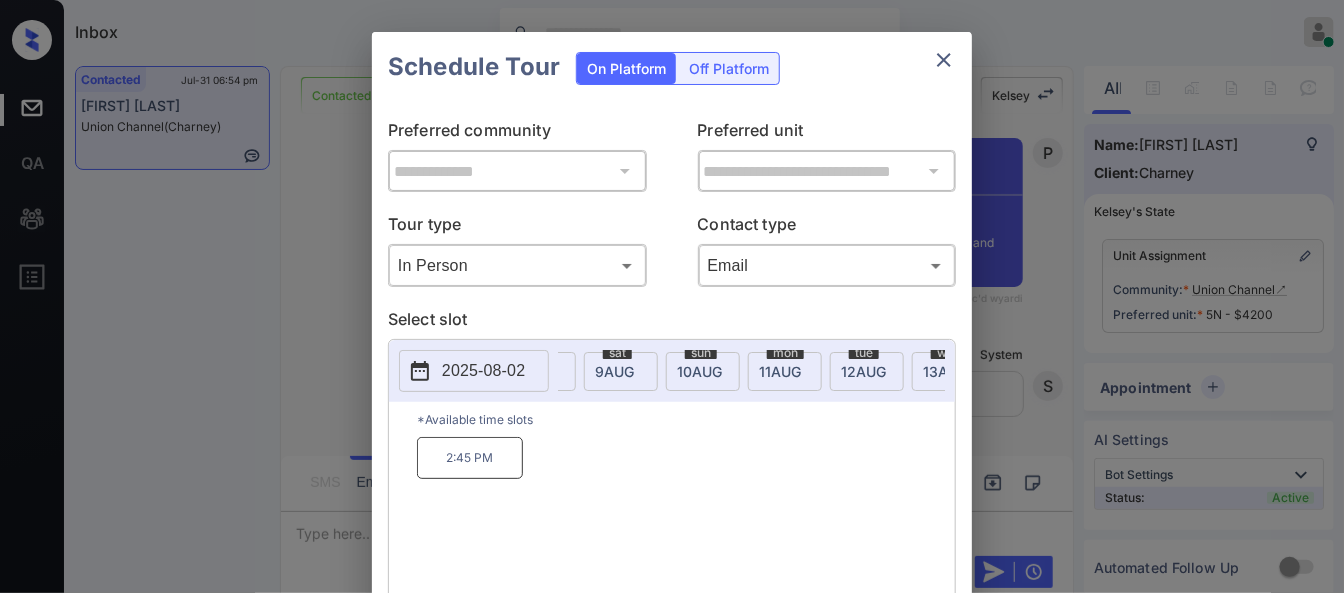 click on "12 AUG" at bounding box center [-123, 371] 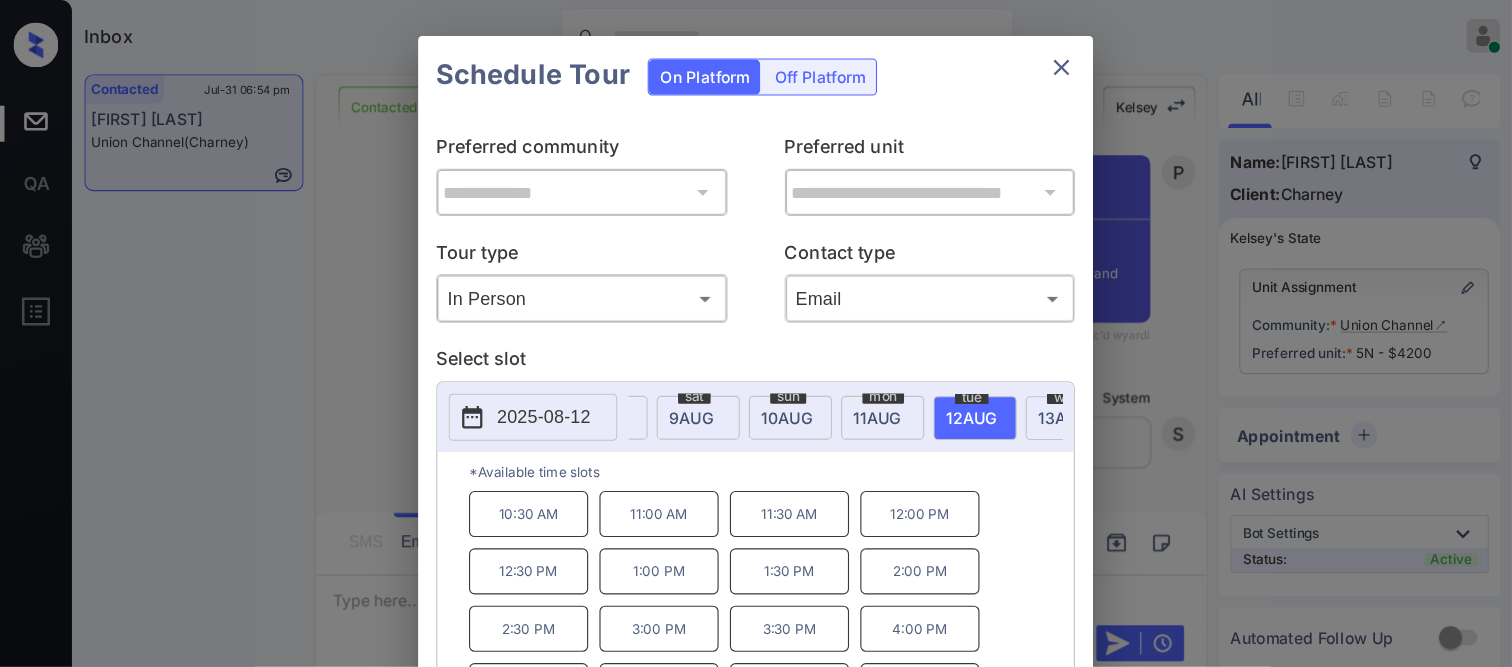scroll, scrollTop: 34, scrollLeft: 0, axis: vertical 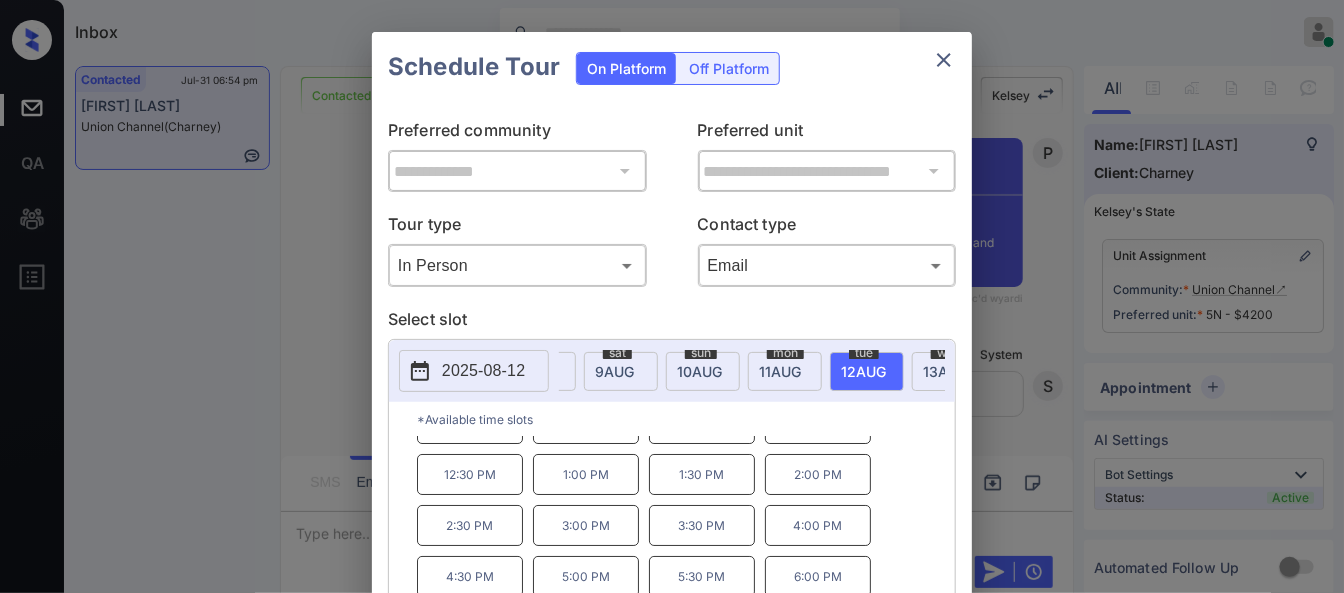 click on "1:30 PM" at bounding box center (702, 474) 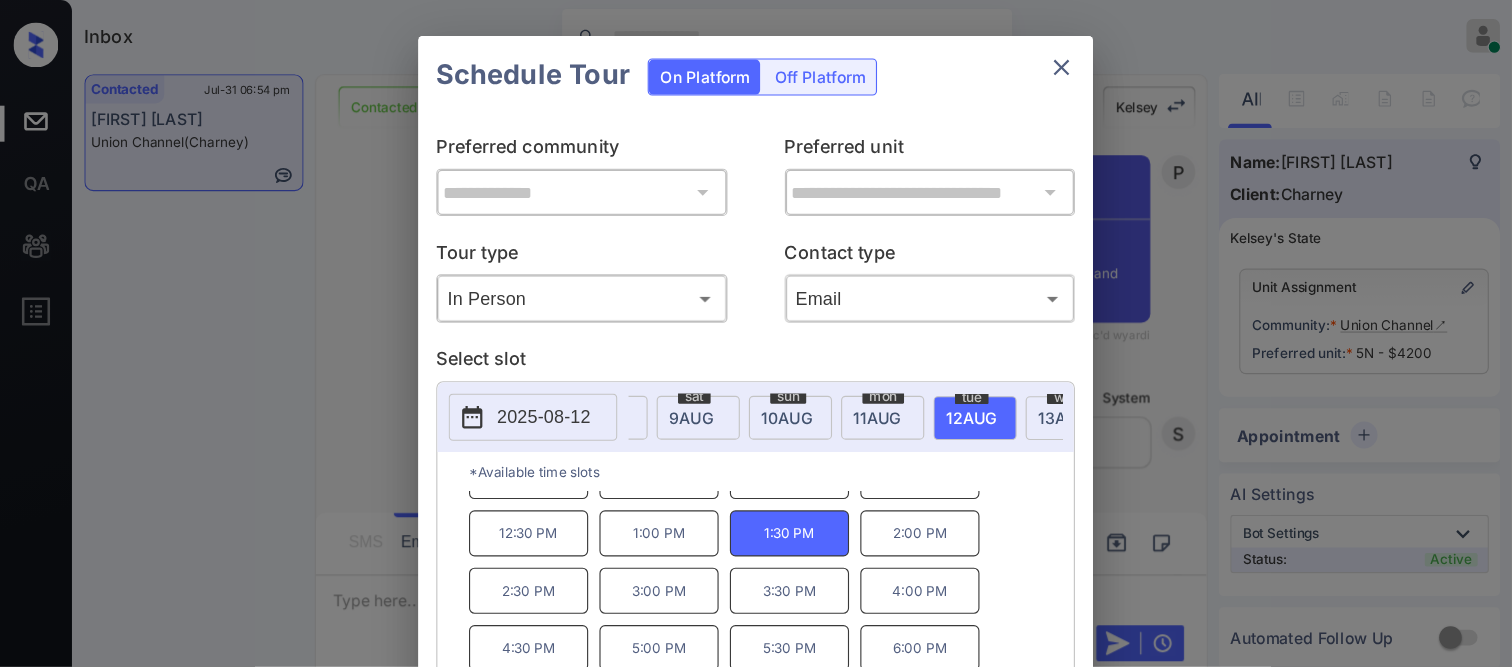 scroll, scrollTop: 3128, scrollLeft: 0, axis: vertical 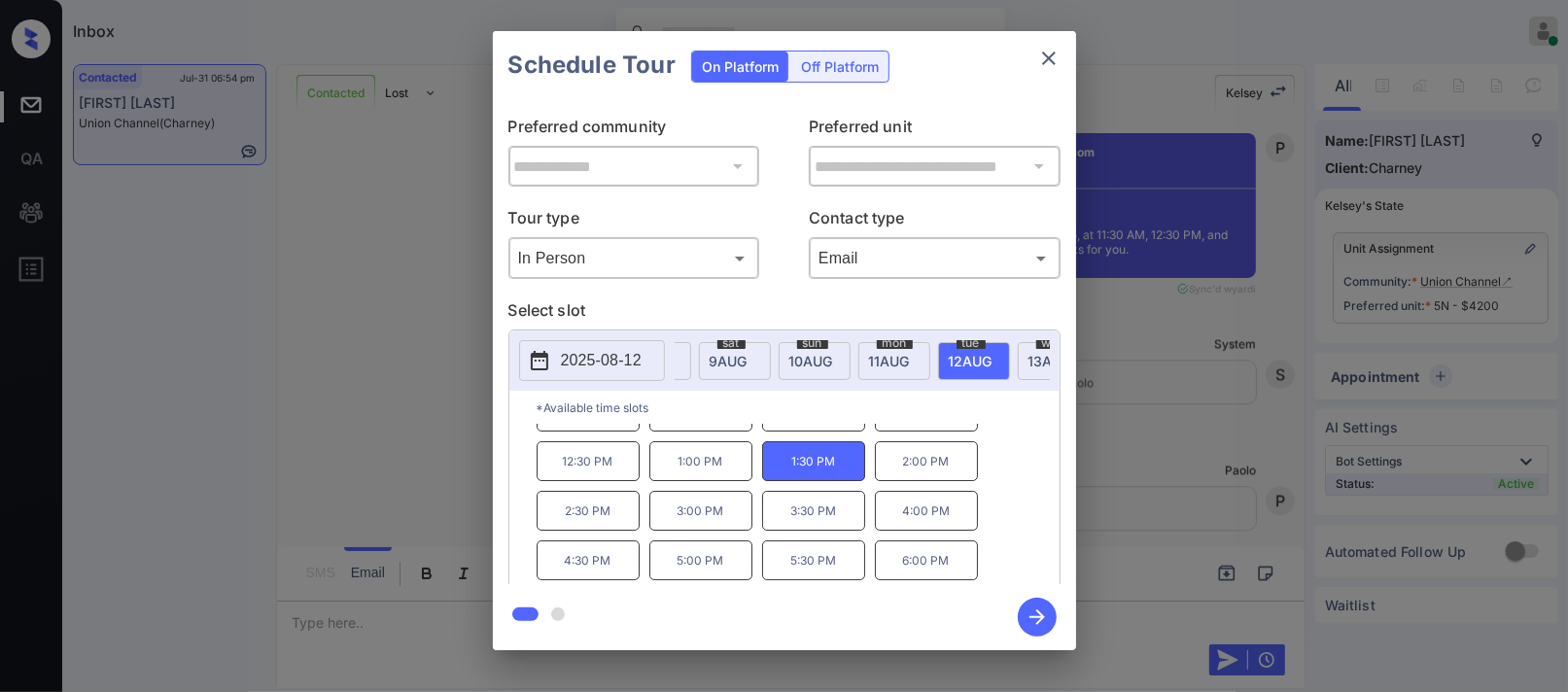 click 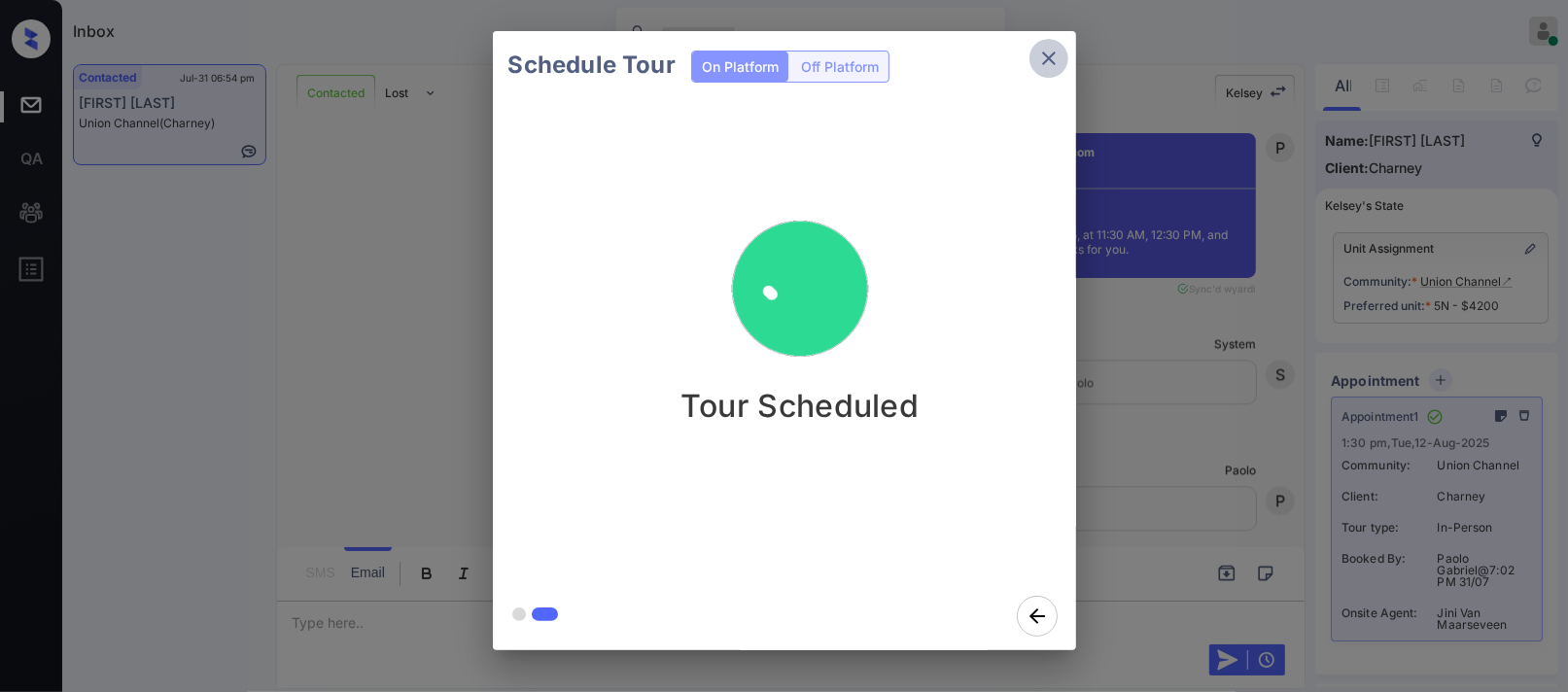 click 